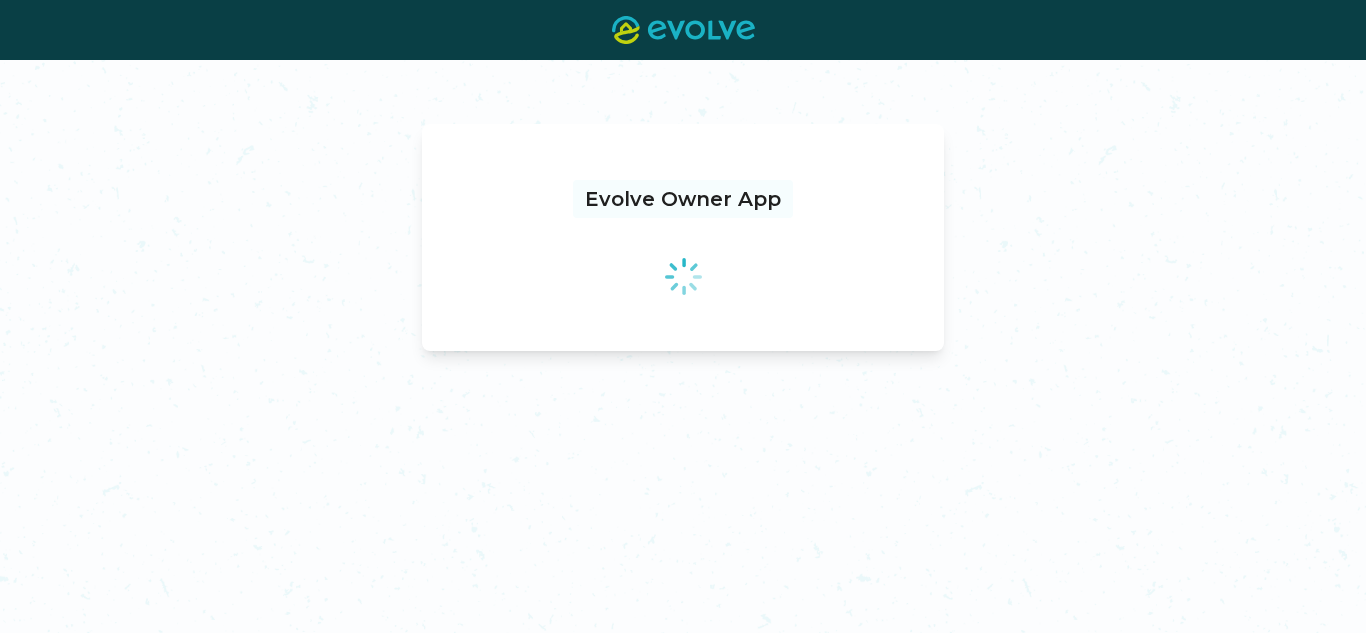 scroll, scrollTop: 0, scrollLeft: 0, axis: both 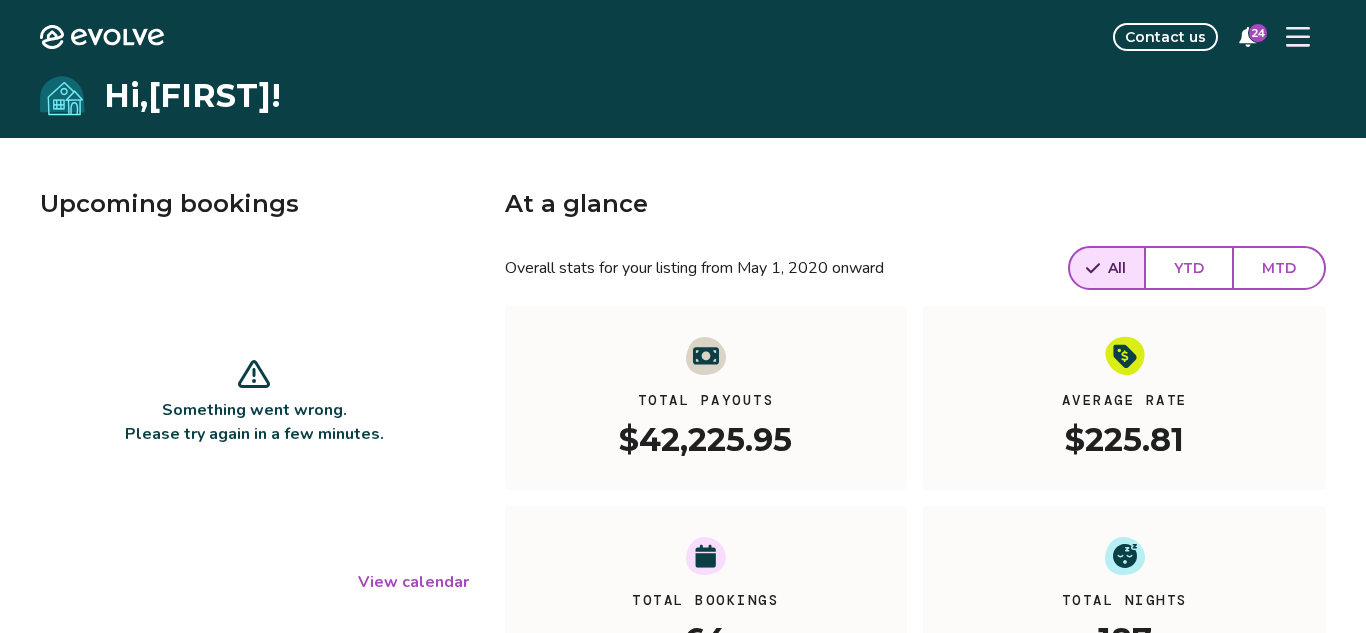 click 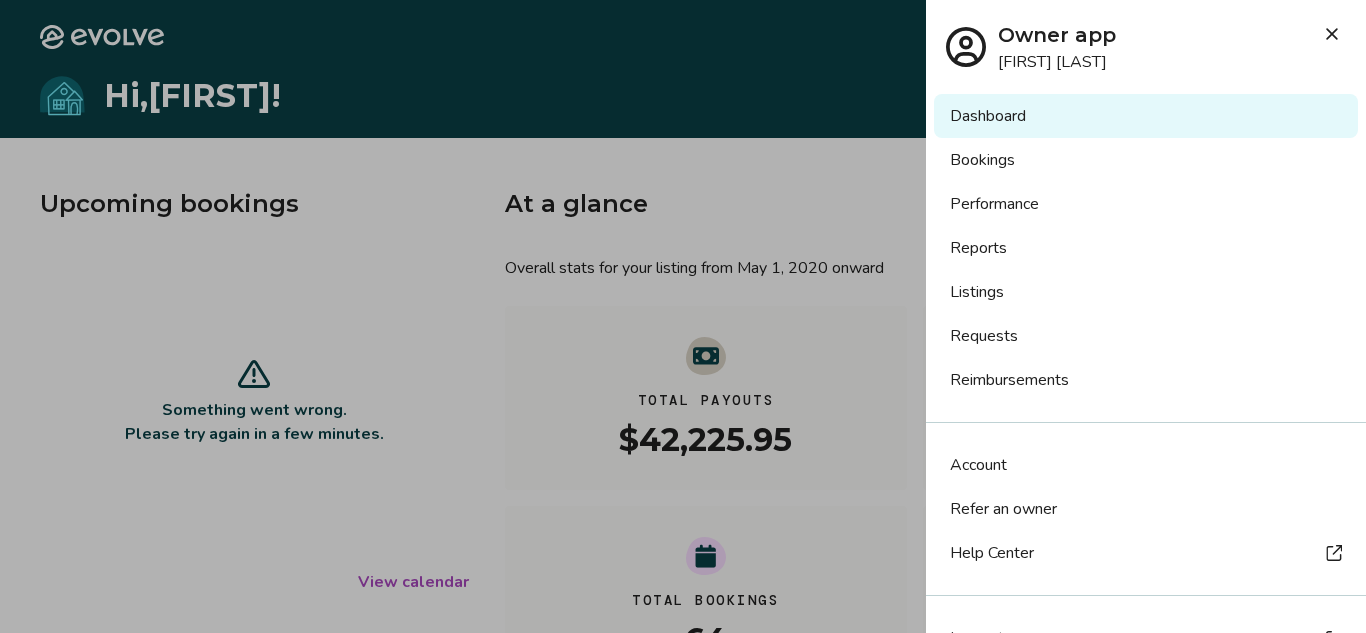 click on "Bookings" at bounding box center (1146, 160) 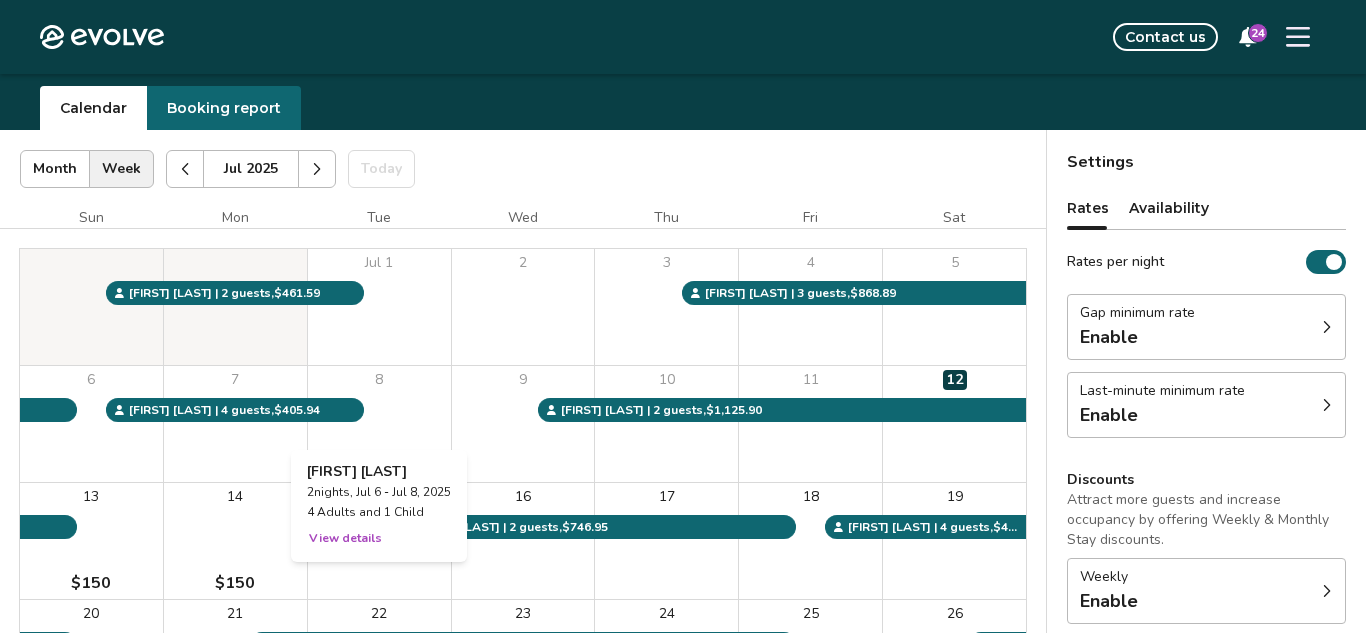 scroll, scrollTop: 53, scrollLeft: 0, axis: vertical 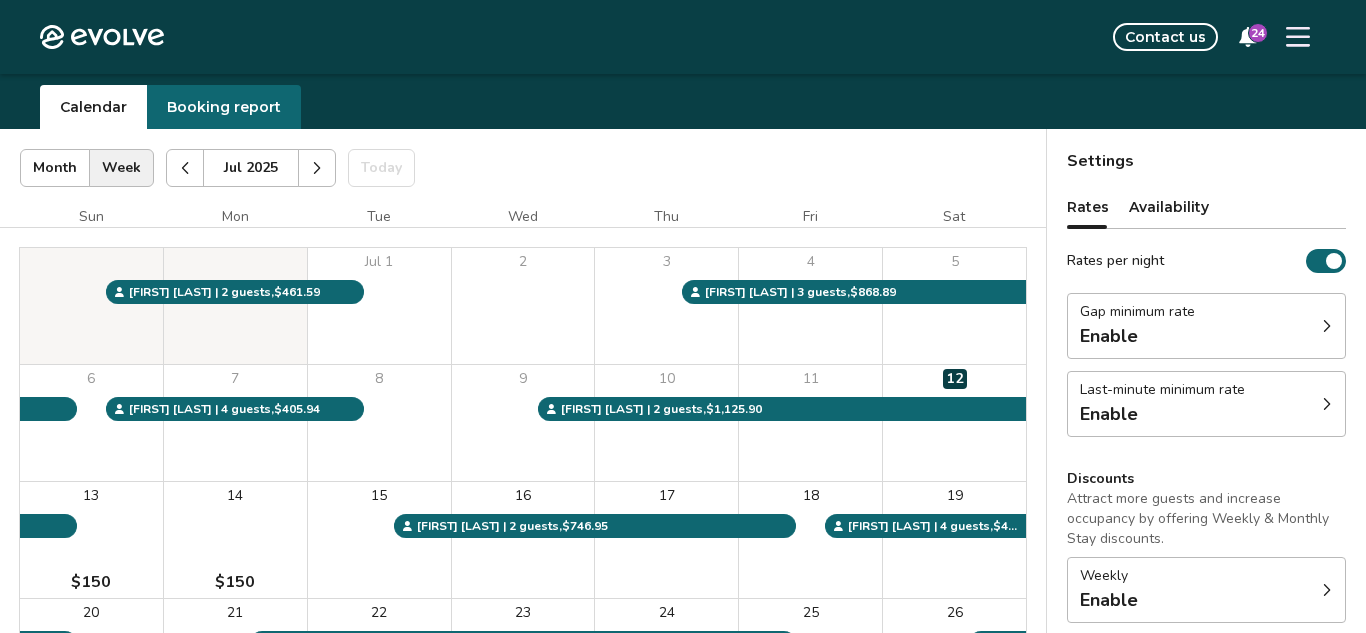 click at bounding box center [317, 168] 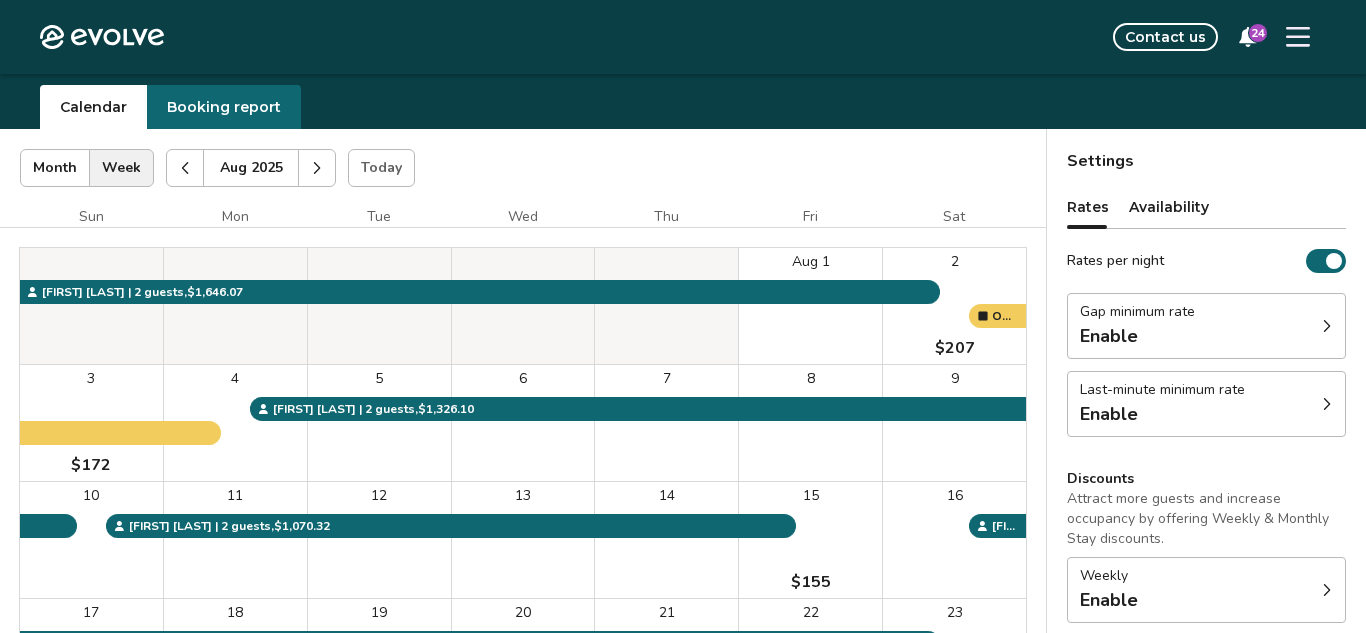 click on "24" at bounding box center (1258, 33) 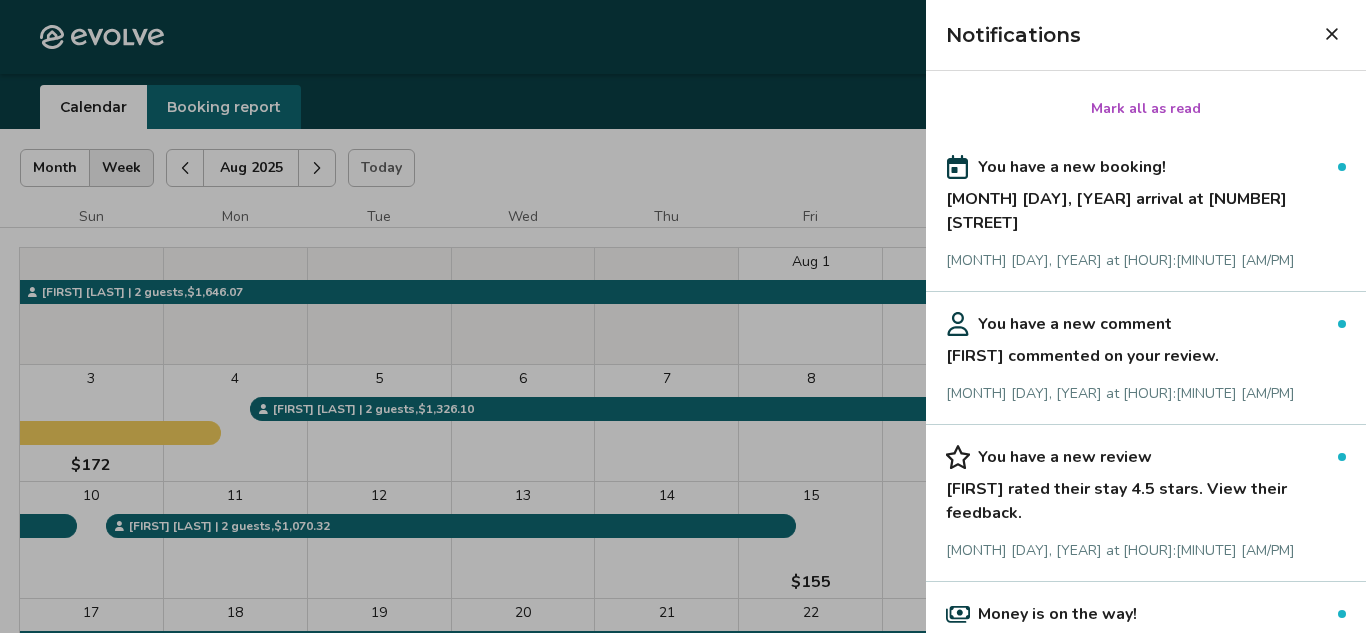 click on "Sep 13, 2025 arrival at 112 Rutledge Ave." at bounding box center (1146, 207) 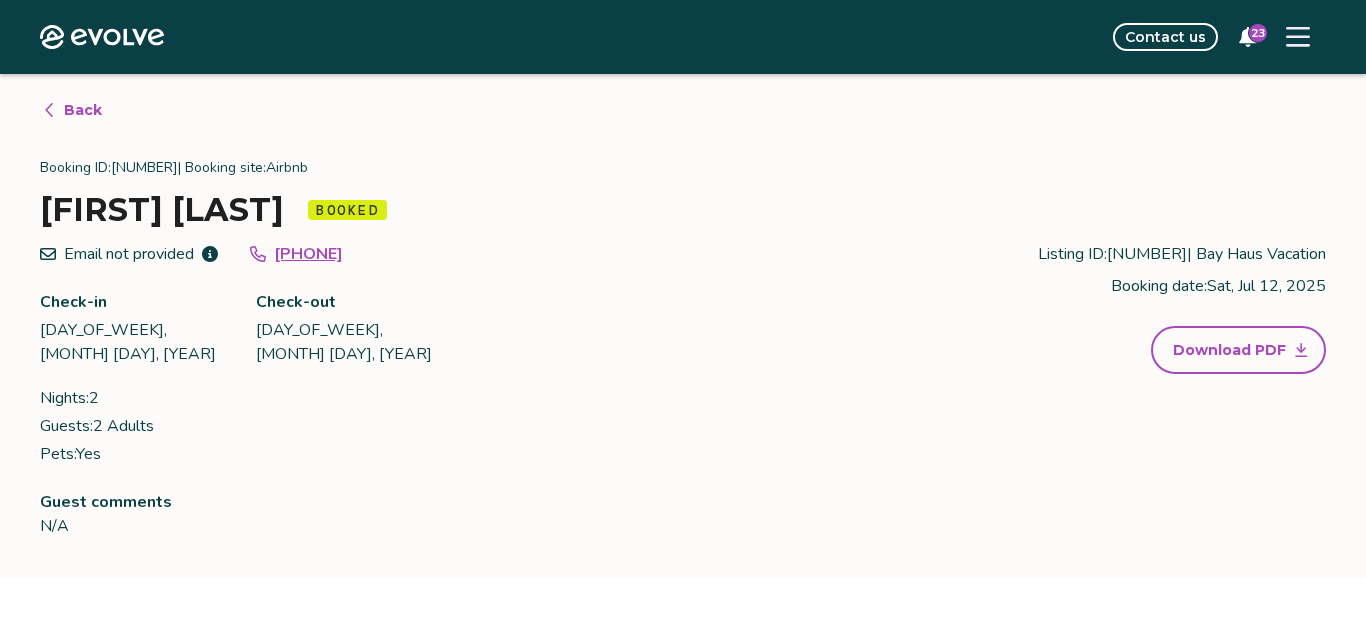 scroll, scrollTop: 3, scrollLeft: 0, axis: vertical 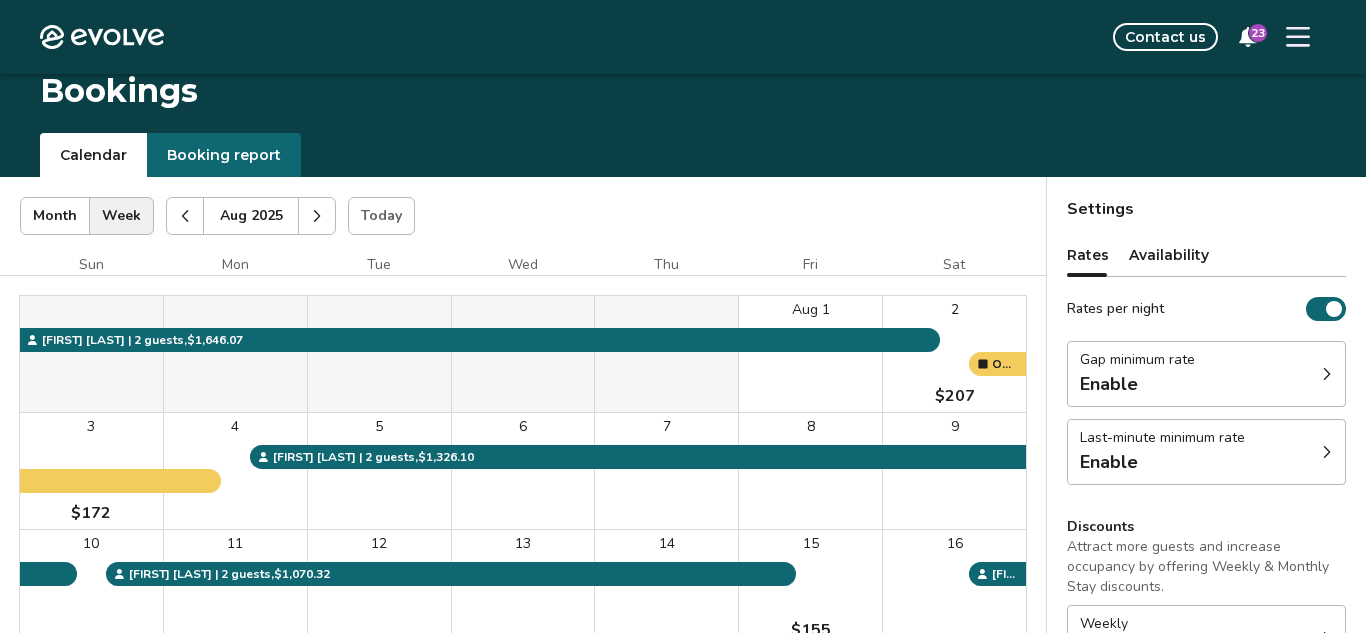 click 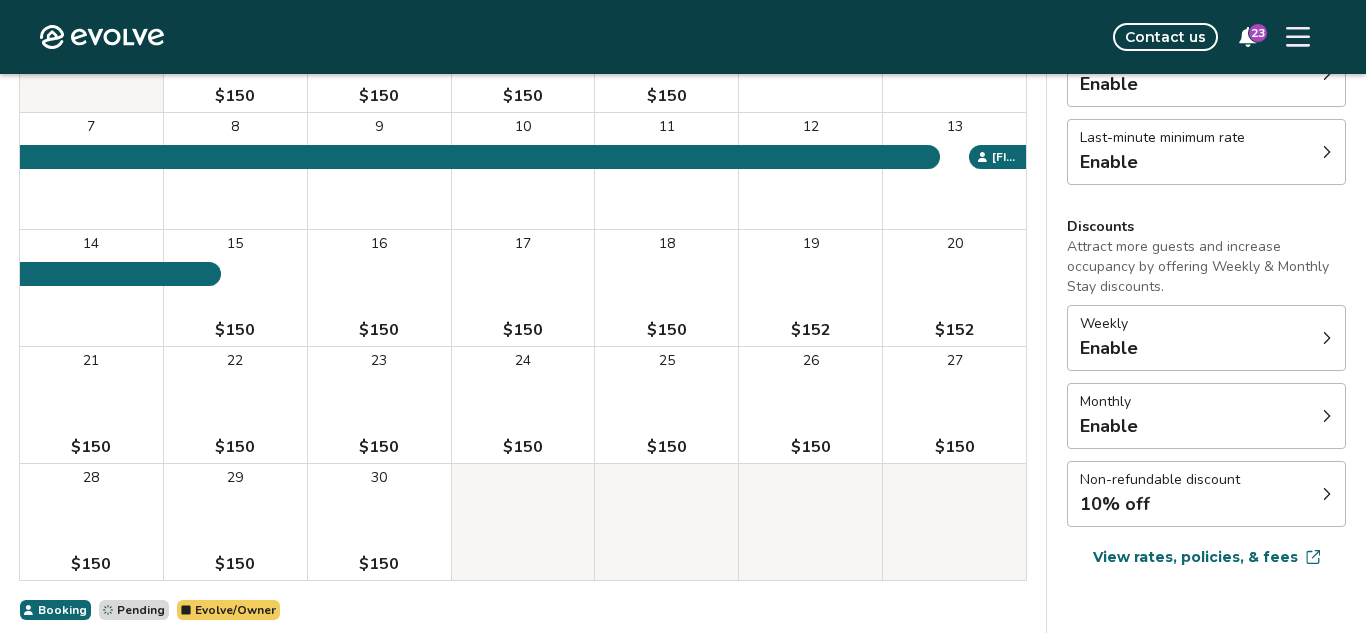 scroll, scrollTop: 306, scrollLeft: 0, axis: vertical 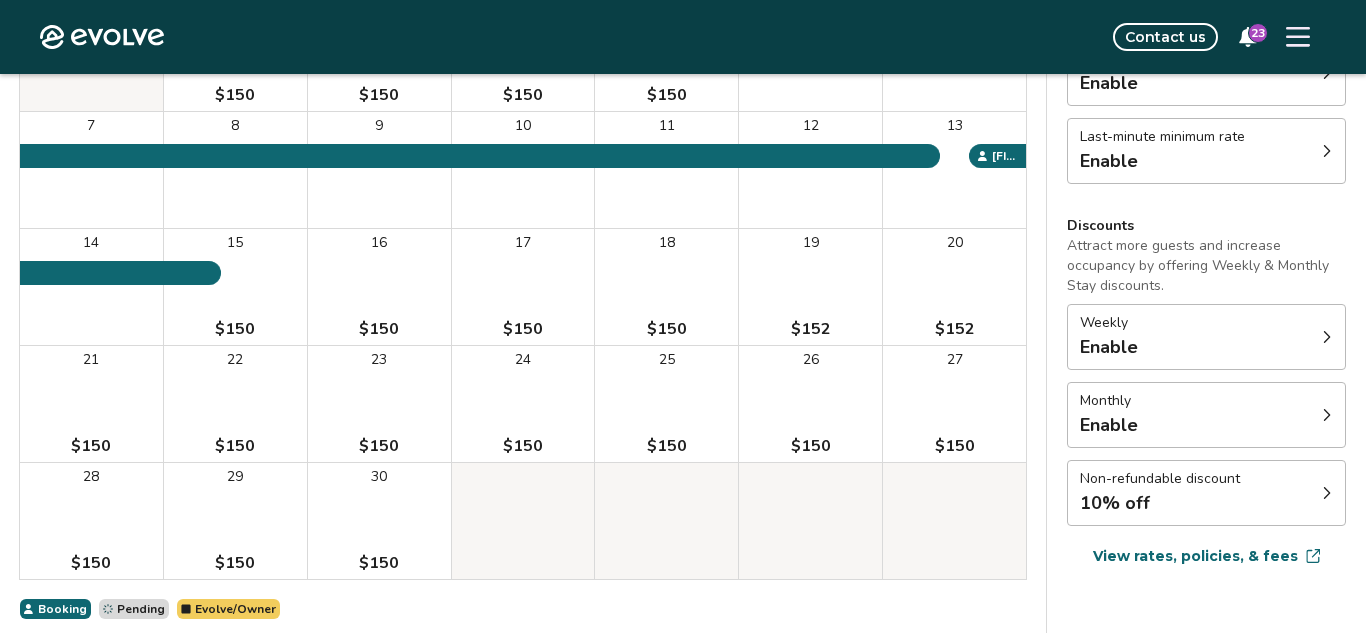 click on "View rates, policies, & fees" at bounding box center (1195, 556) 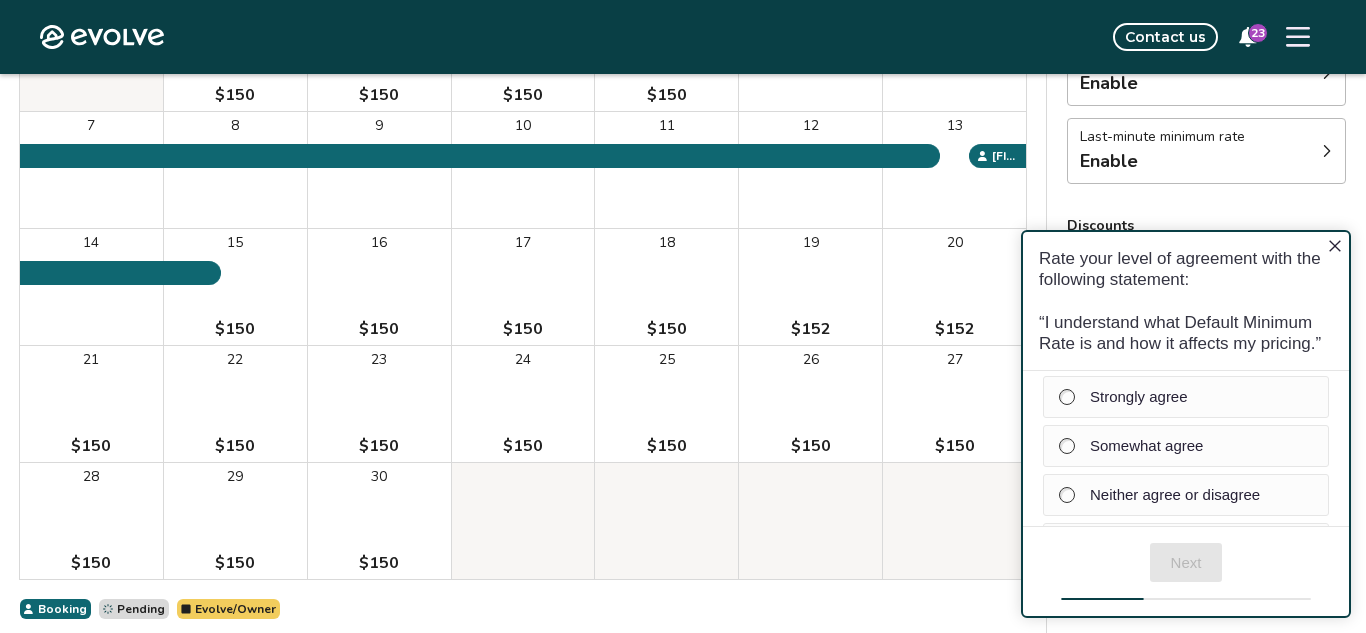 scroll, scrollTop: 0, scrollLeft: 0, axis: both 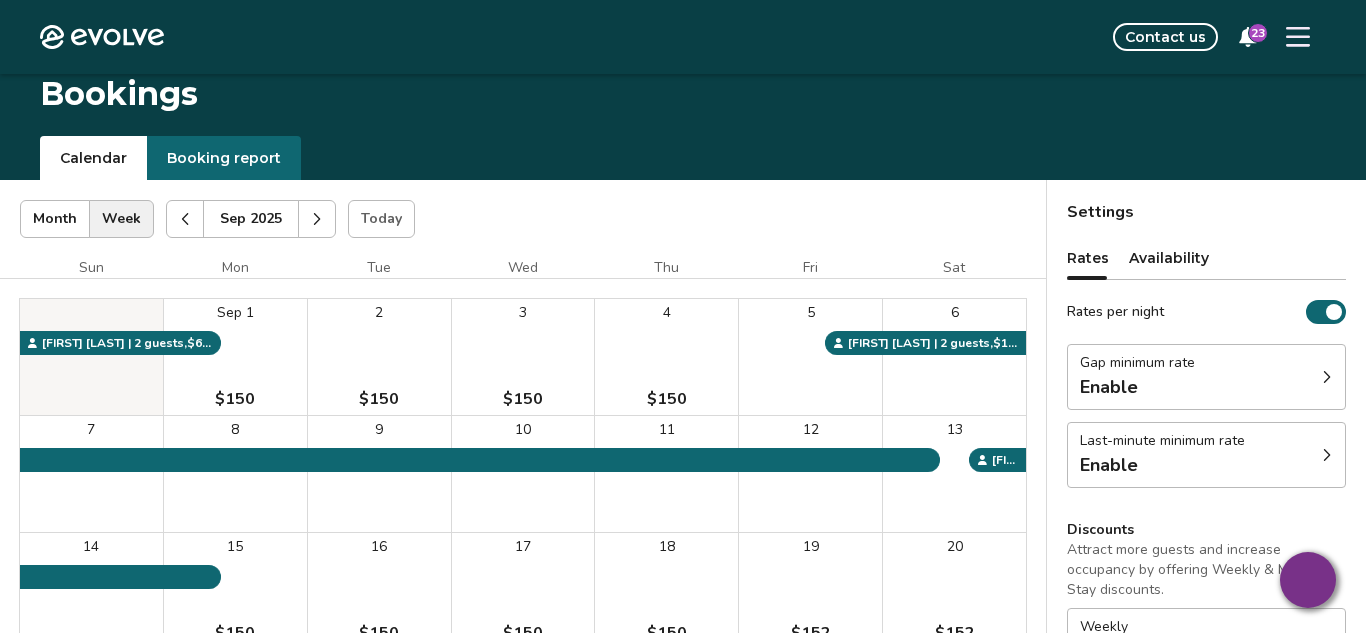 click 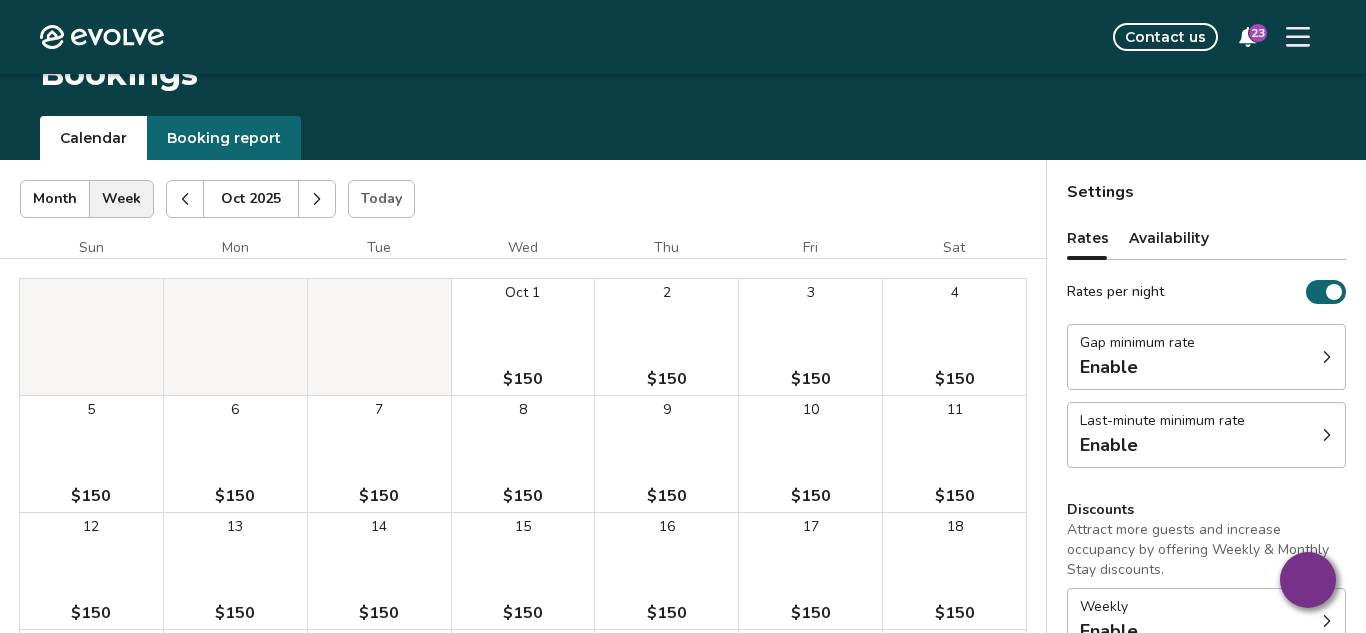 scroll, scrollTop: 26, scrollLeft: 0, axis: vertical 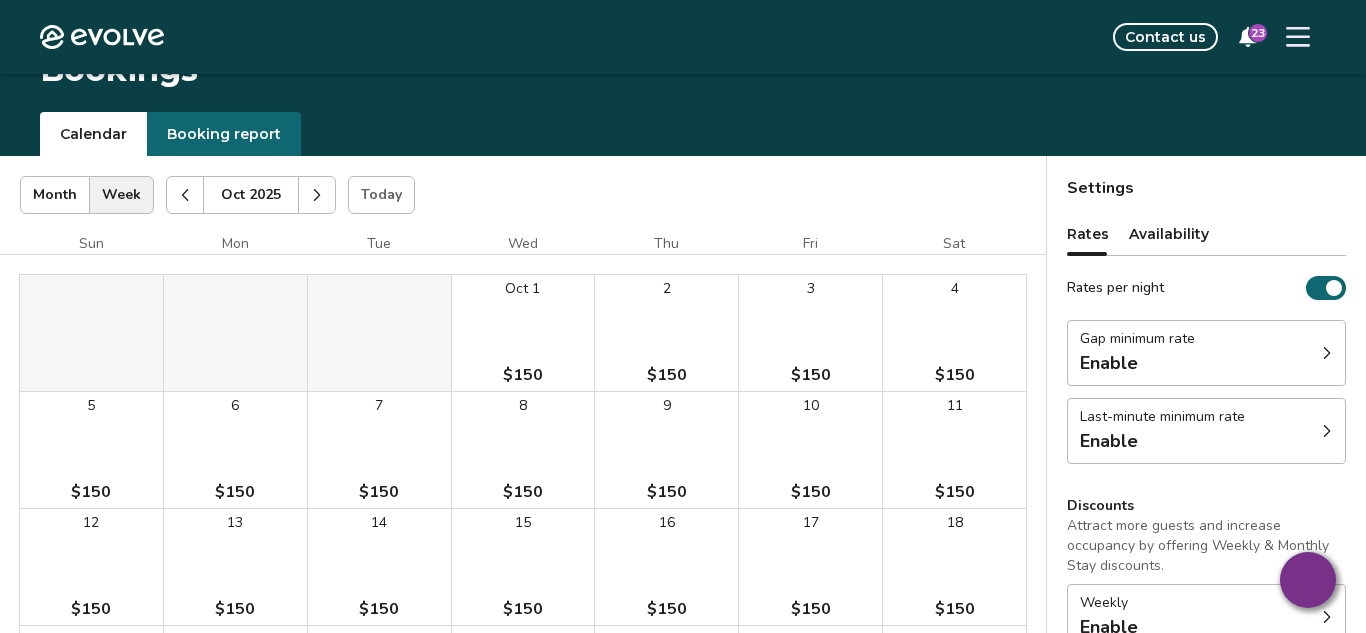 click 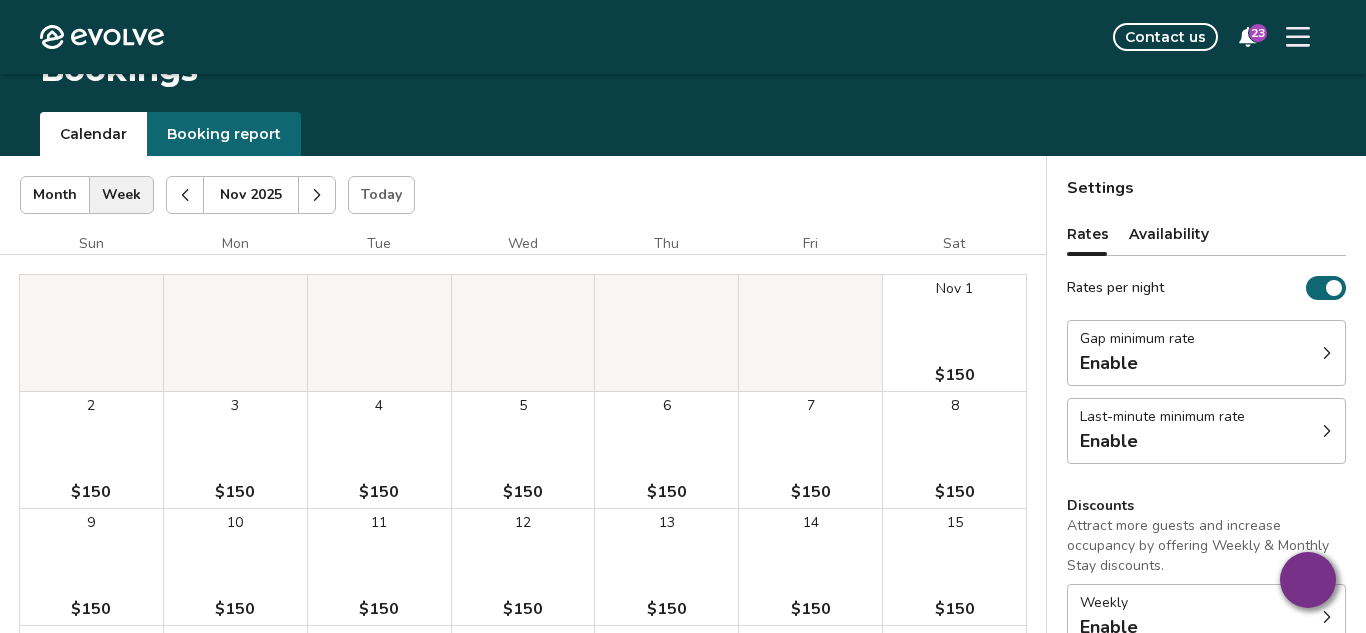 click 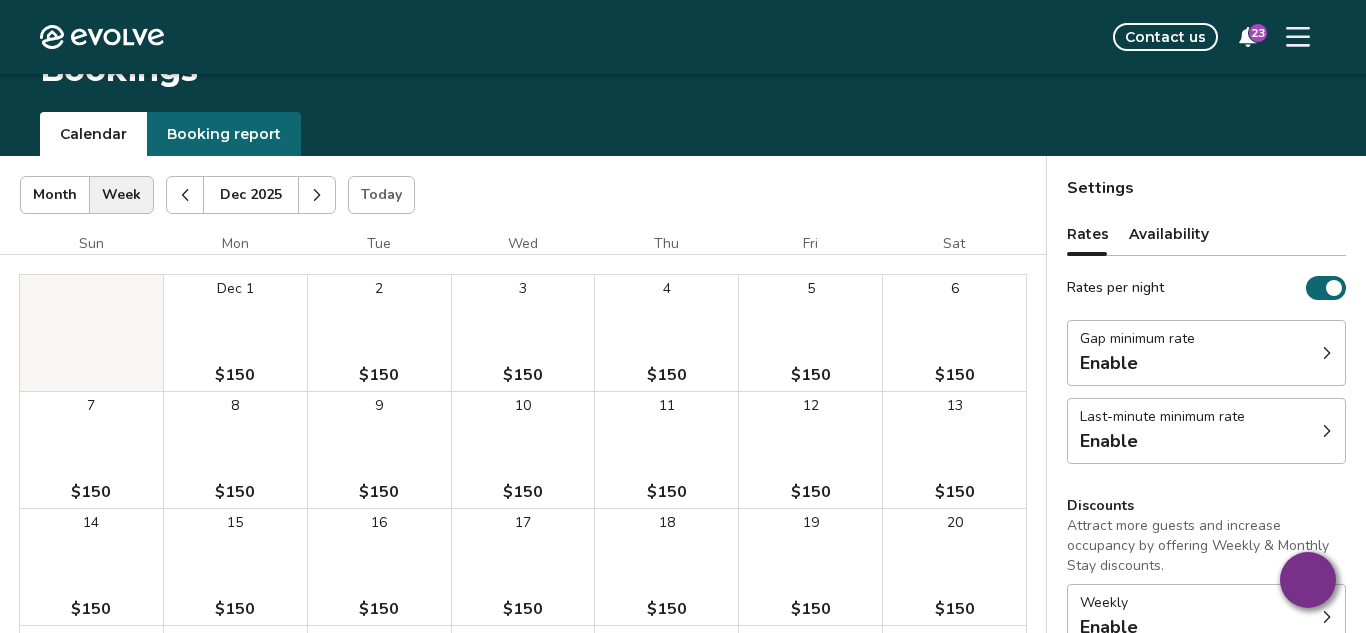 click 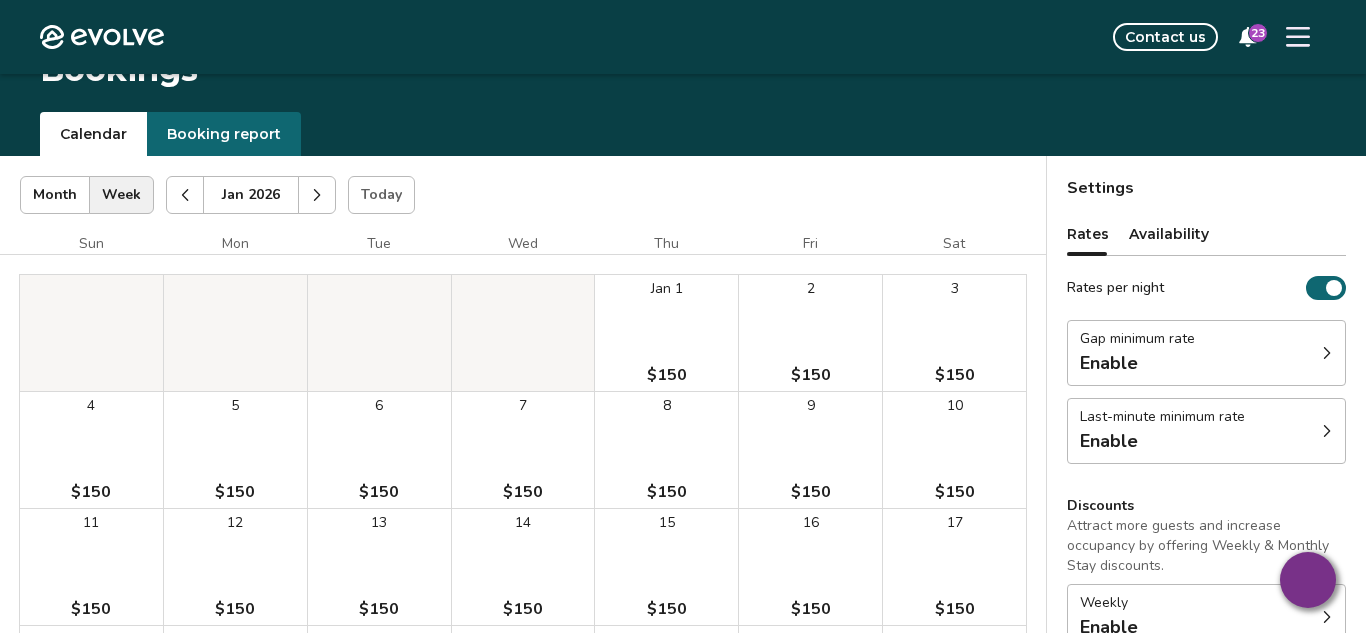 click 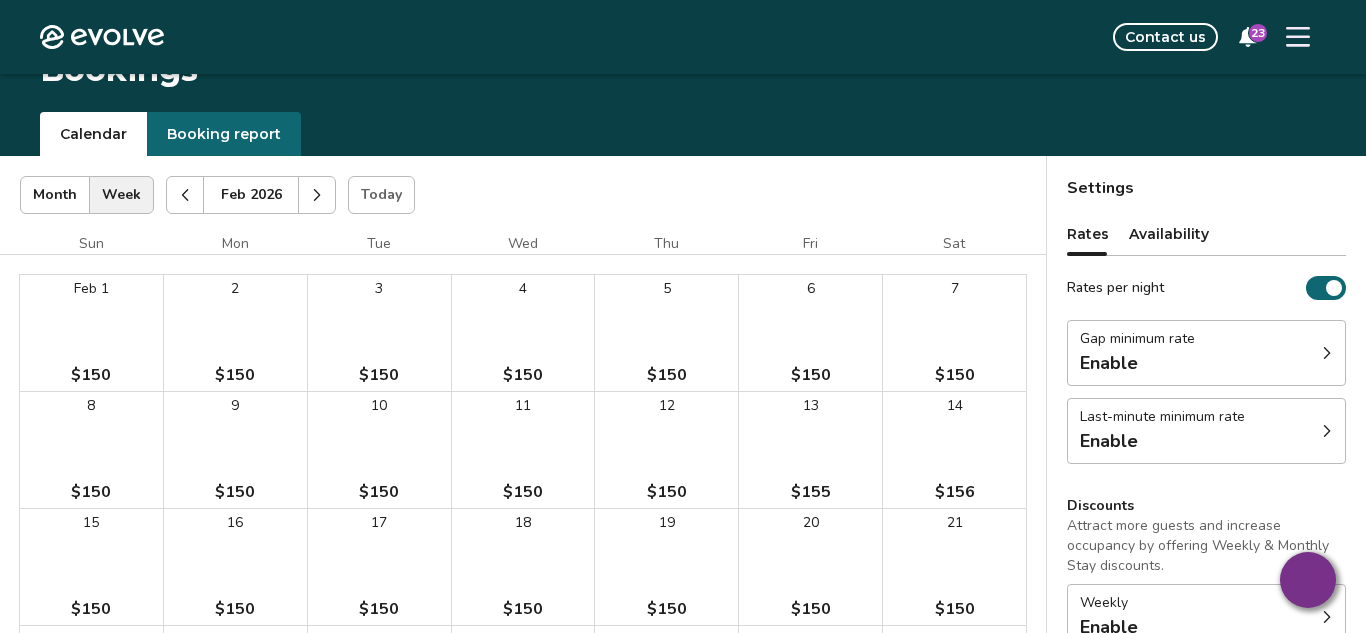 click 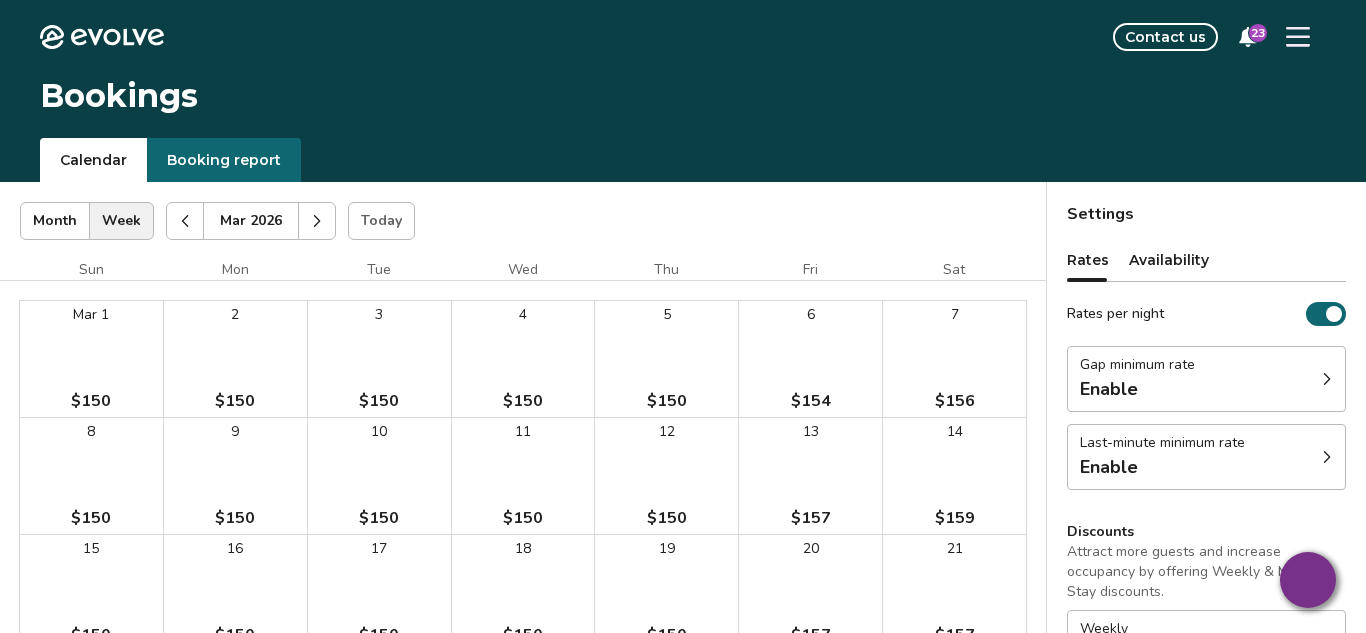 scroll, scrollTop: 2, scrollLeft: 0, axis: vertical 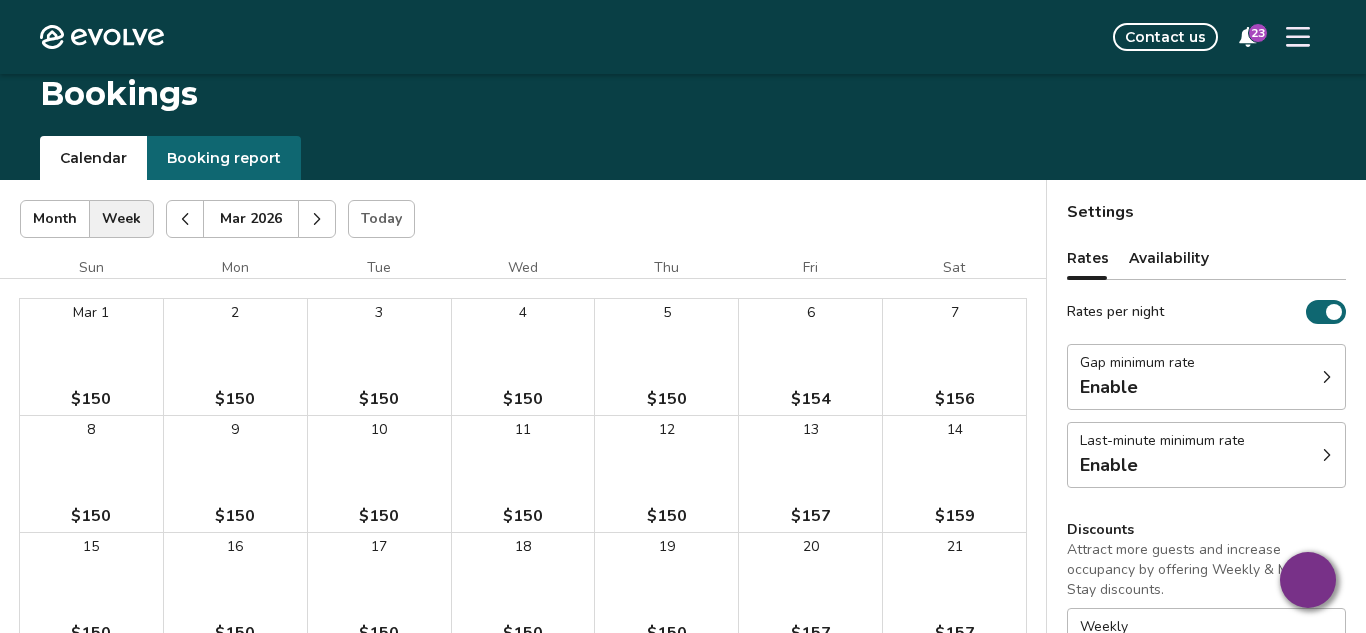click 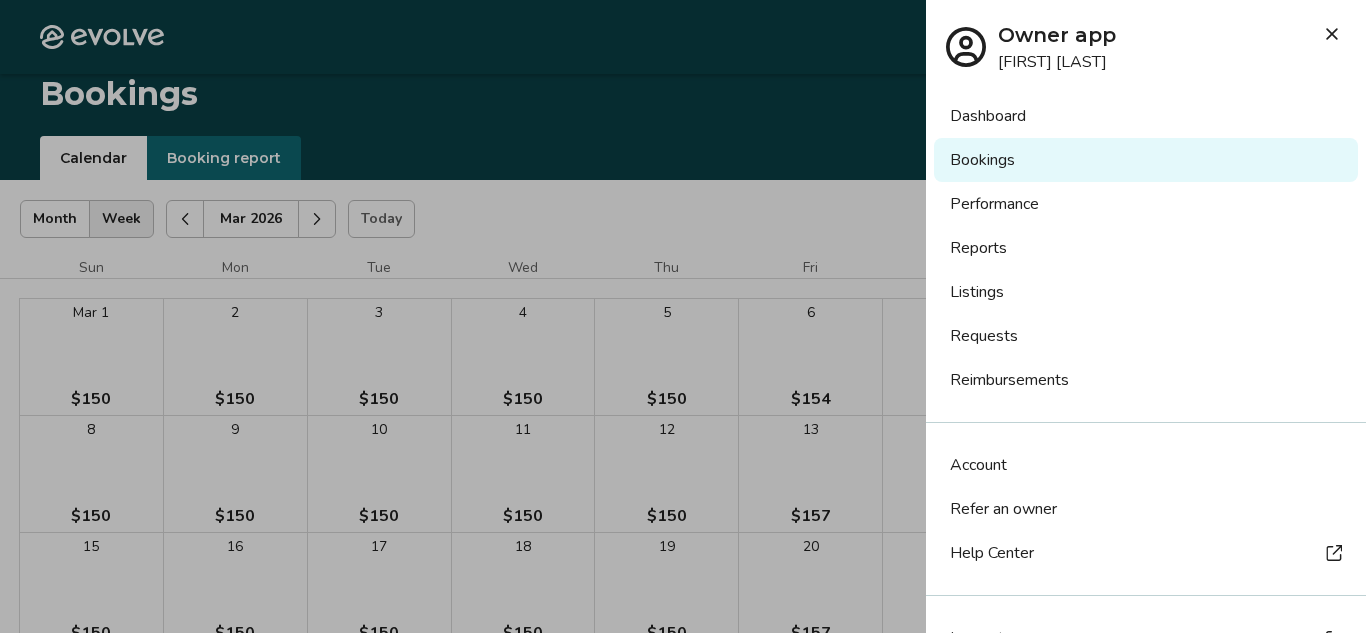 click at bounding box center [683, 316] 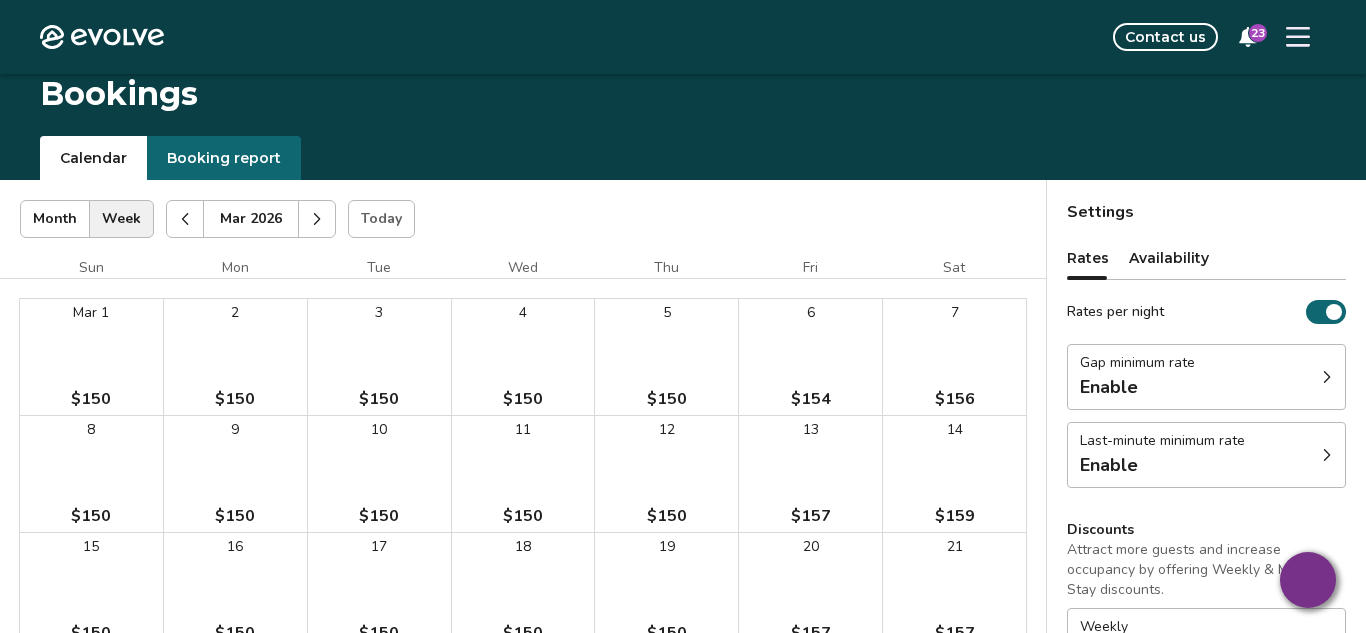click 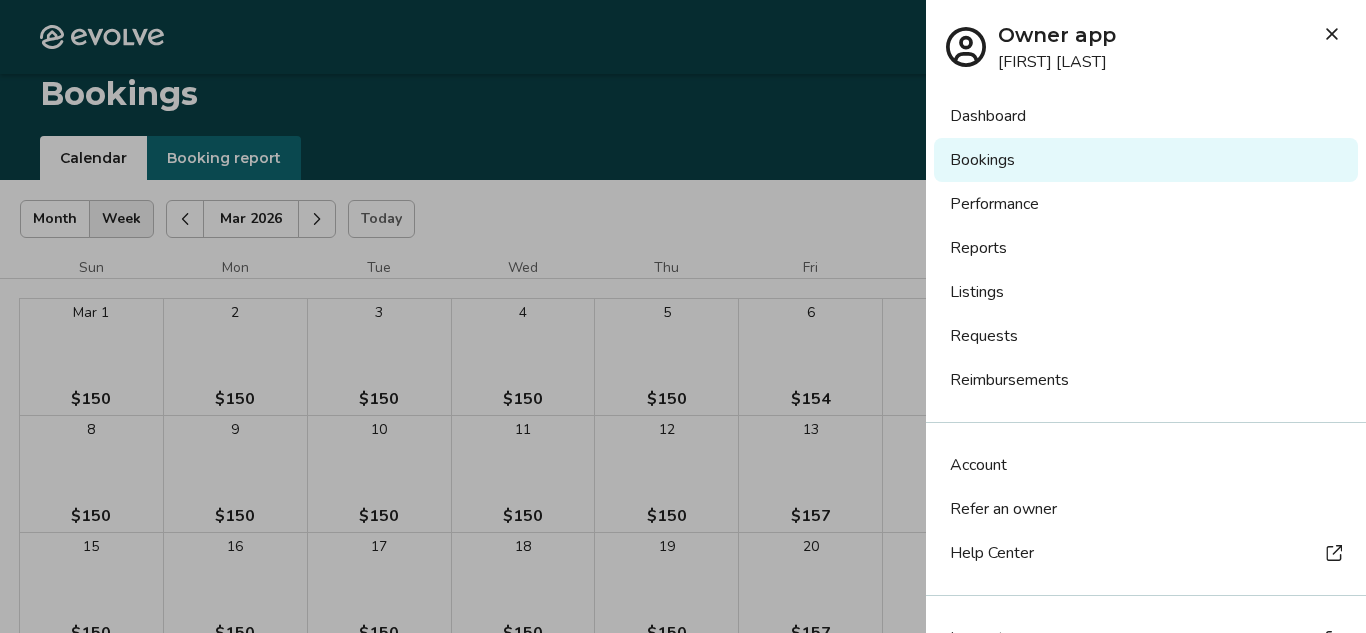 click on "Requests" at bounding box center (1146, 336) 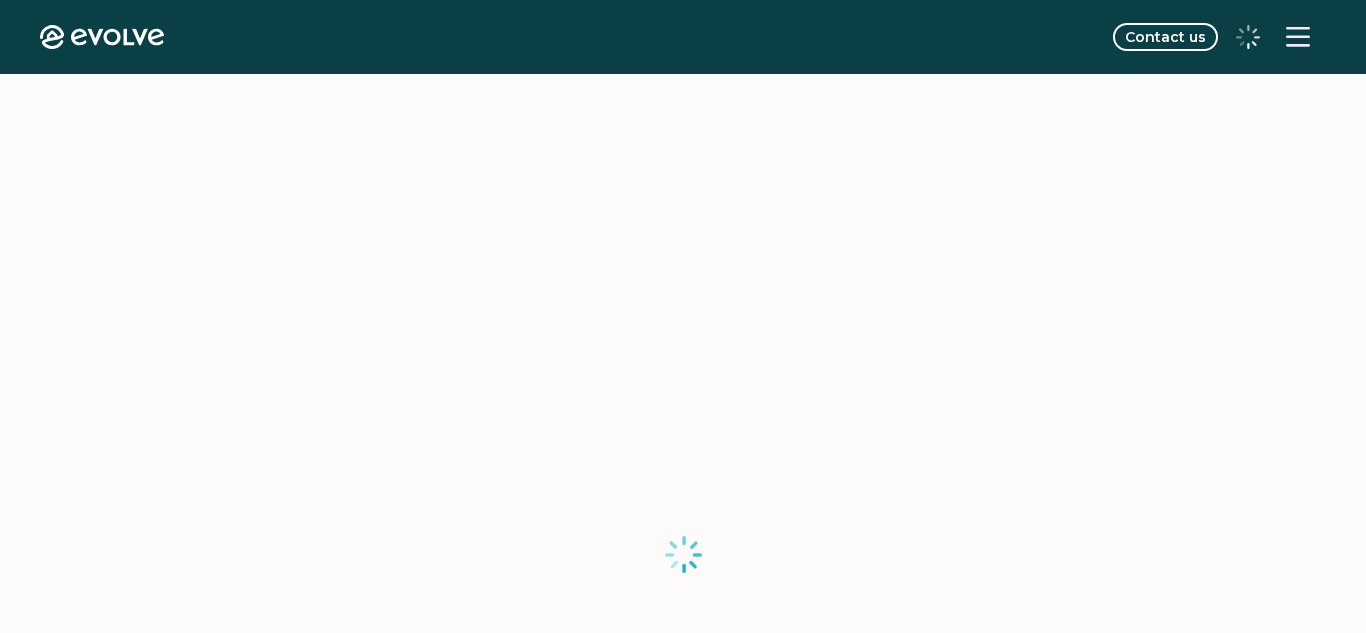 scroll, scrollTop: 0, scrollLeft: 0, axis: both 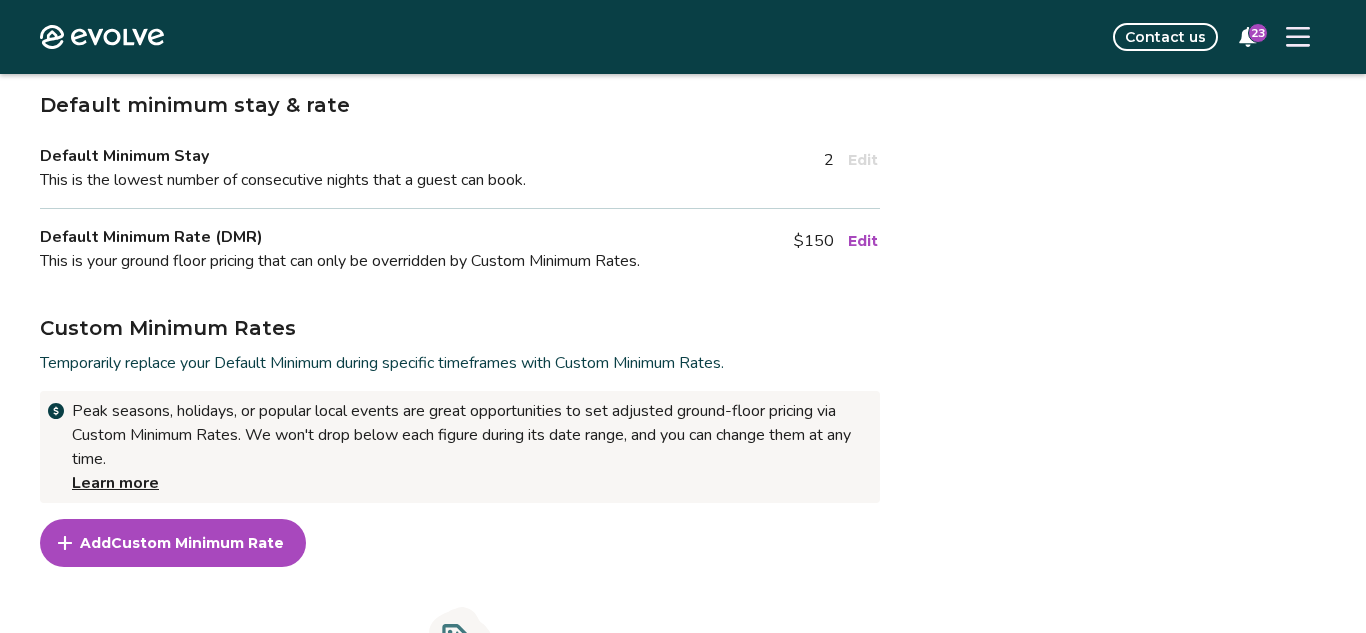 click on "Edit" at bounding box center [863, 241] 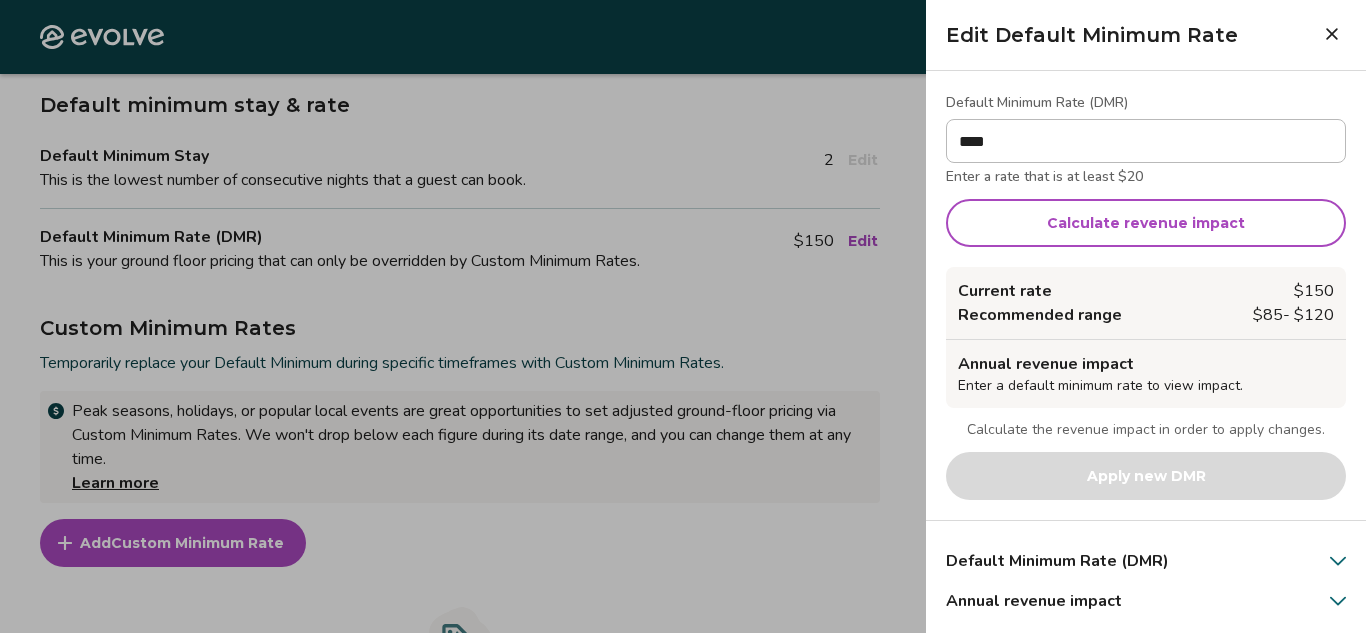 click on "Default Minimum Rate (DMR)" at bounding box center (1146, 105) 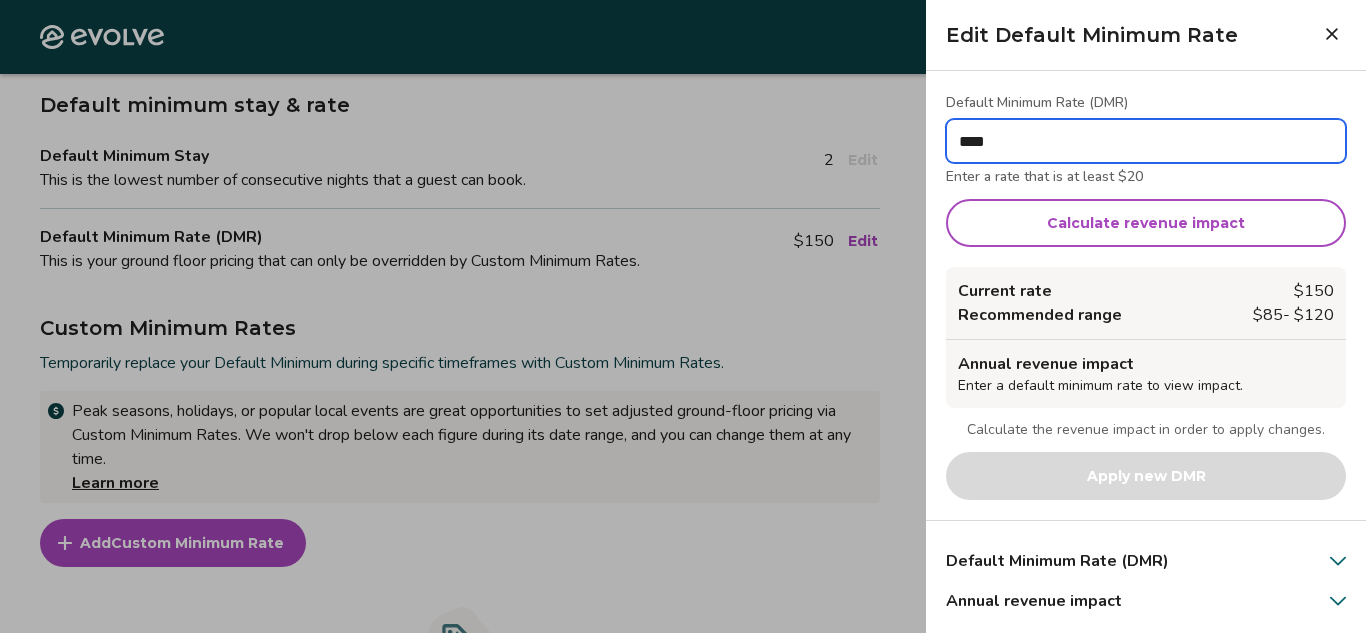 click on "****" at bounding box center [1146, 141] 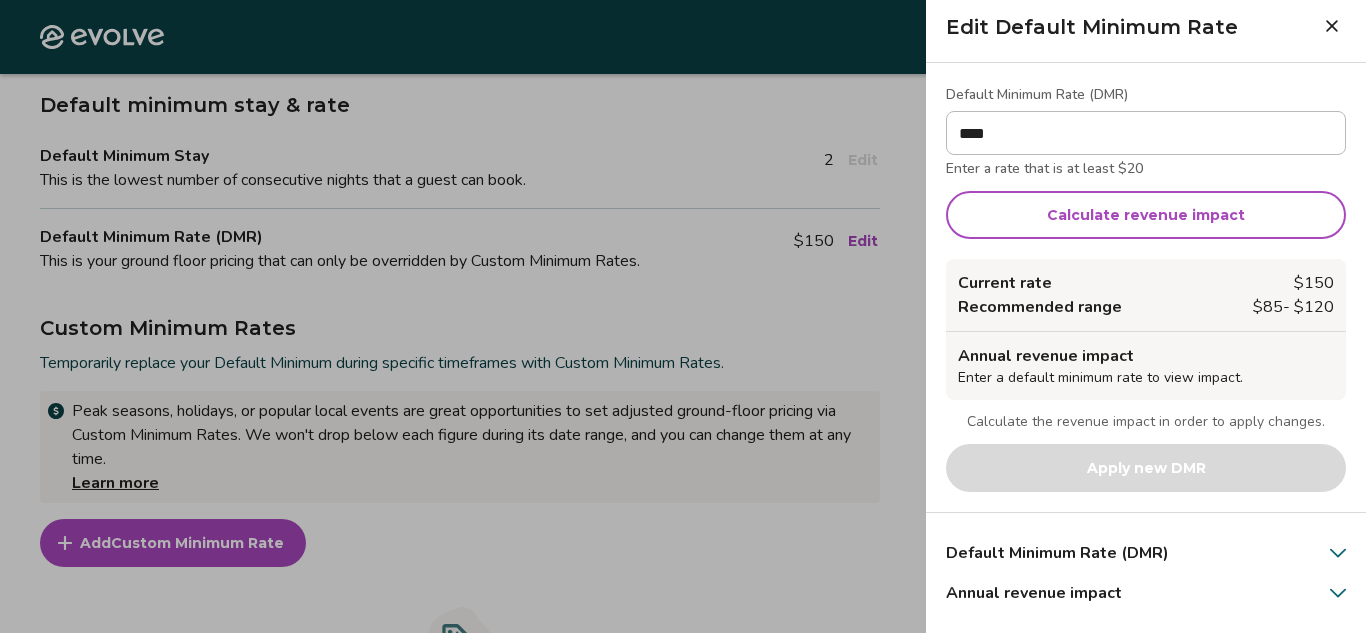 click at bounding box center [683, 316] 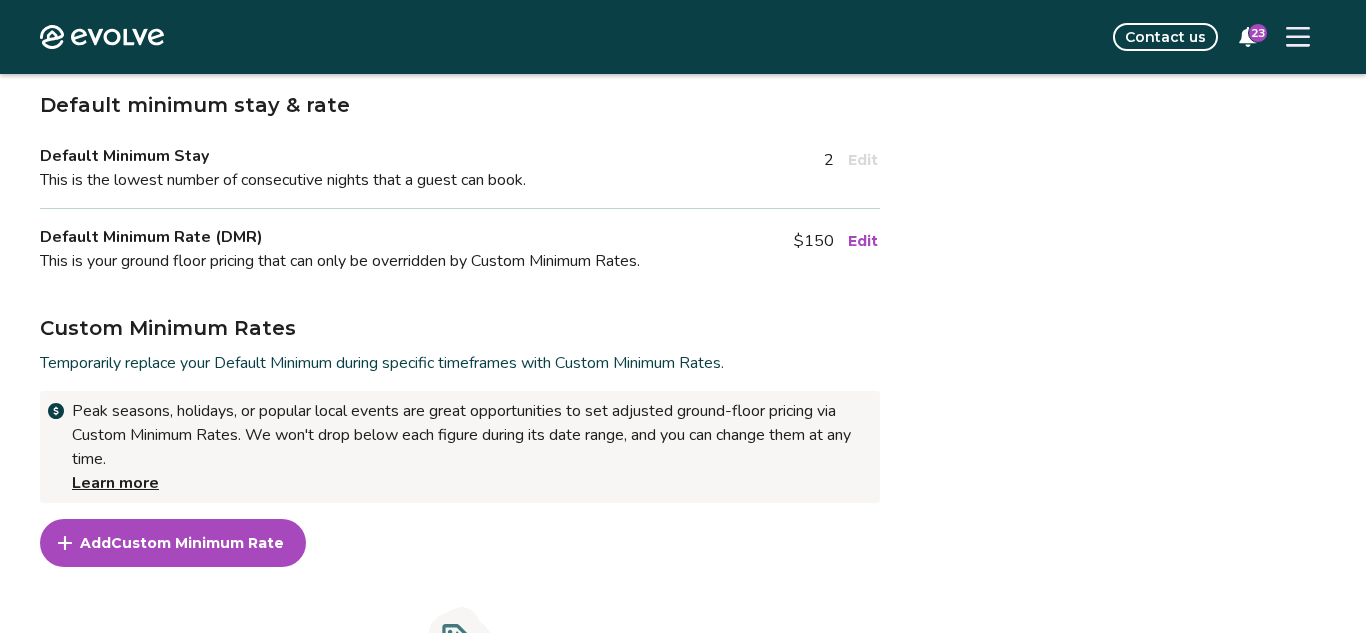 click on "Custom Minimum Rate" at bounding box center [197, 543] 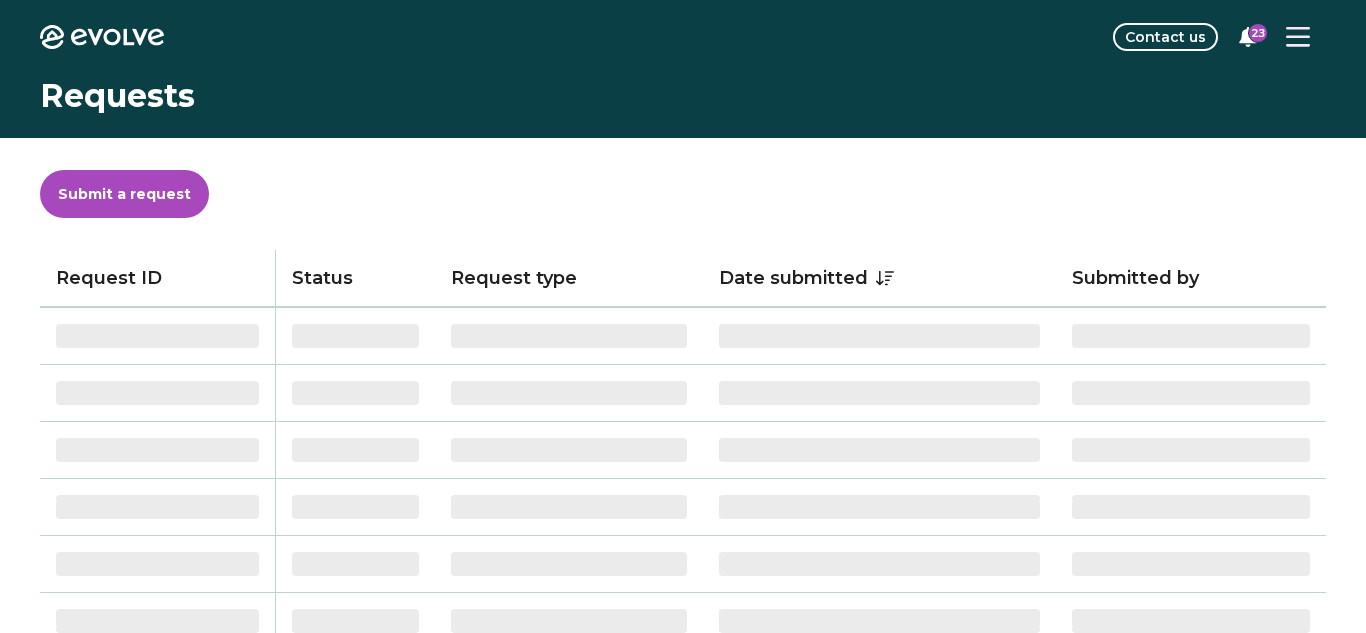 scroll, scrollTop: 0, scrollLeft: 0, axis: both 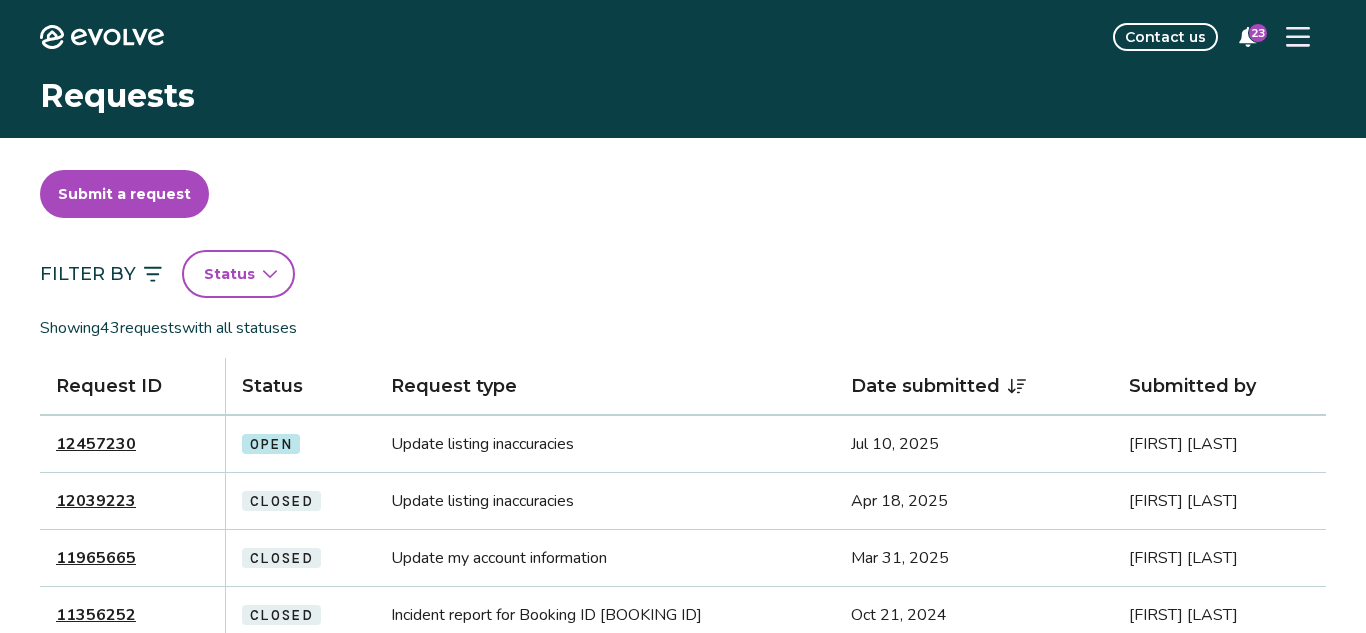 click on "Submit a request" at bounding box center [124, 194] 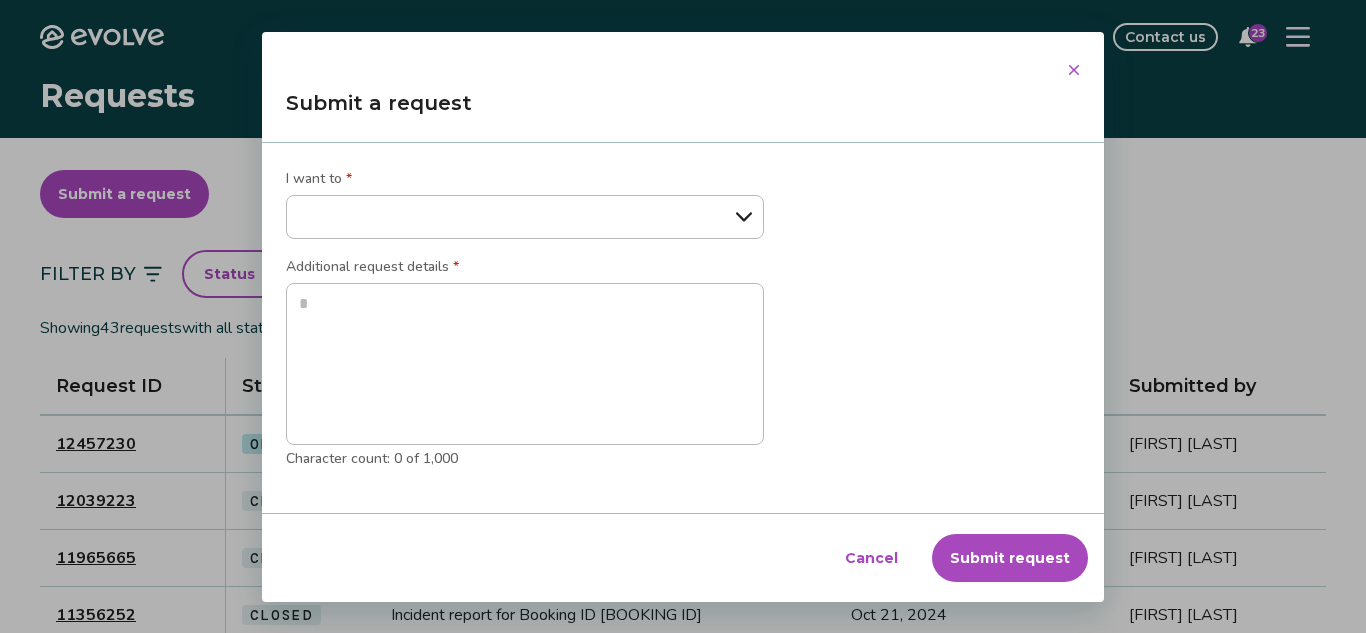 click on "**********" at bounding box center (525, 217) 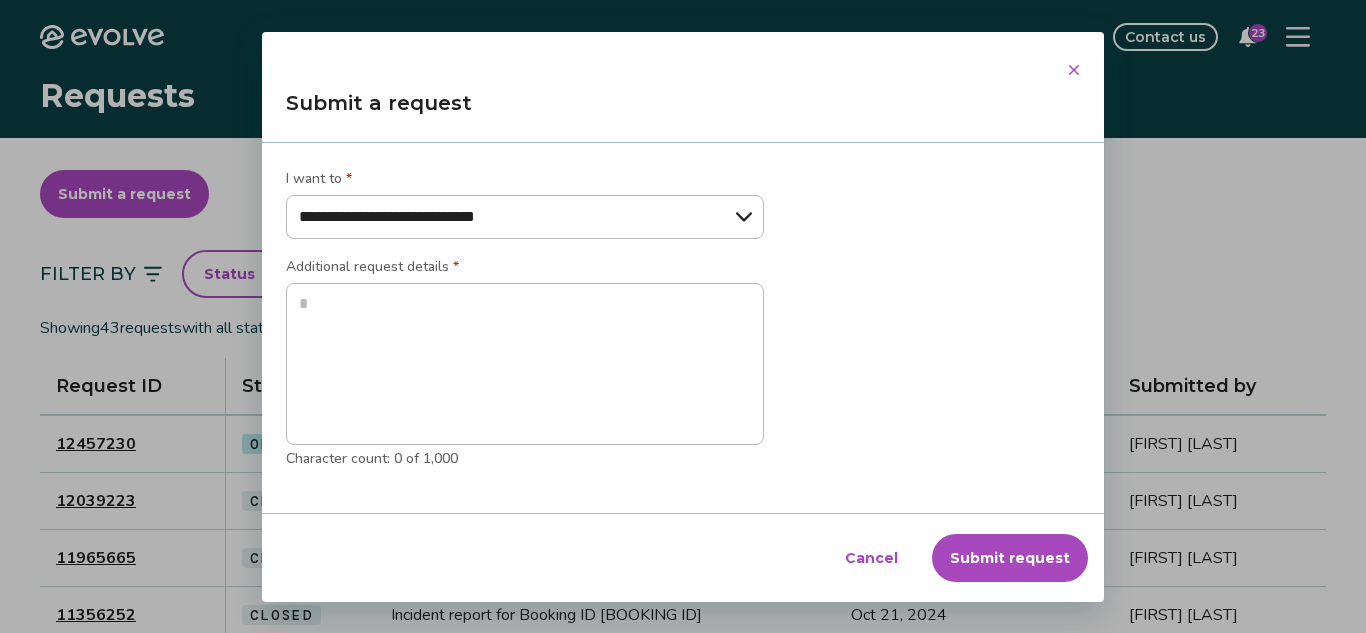 click on "**********" at bounding box center (525, 217) 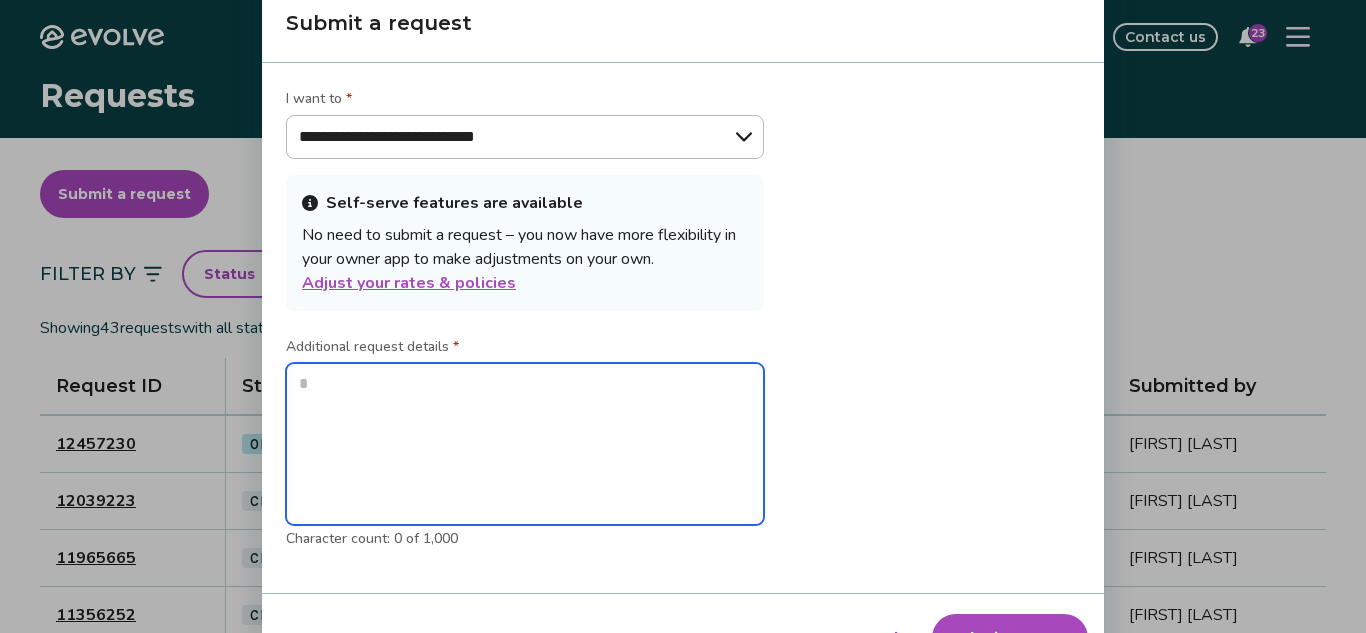 click at bounding box center (525, 444) 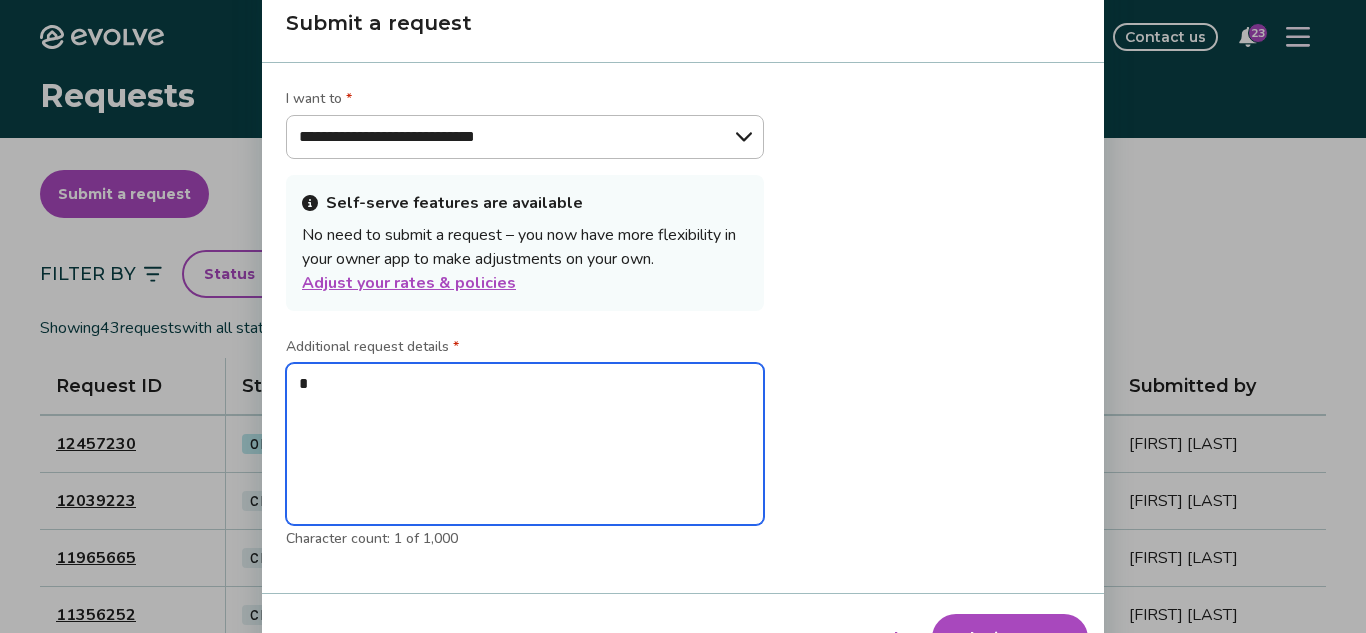 type on "**" 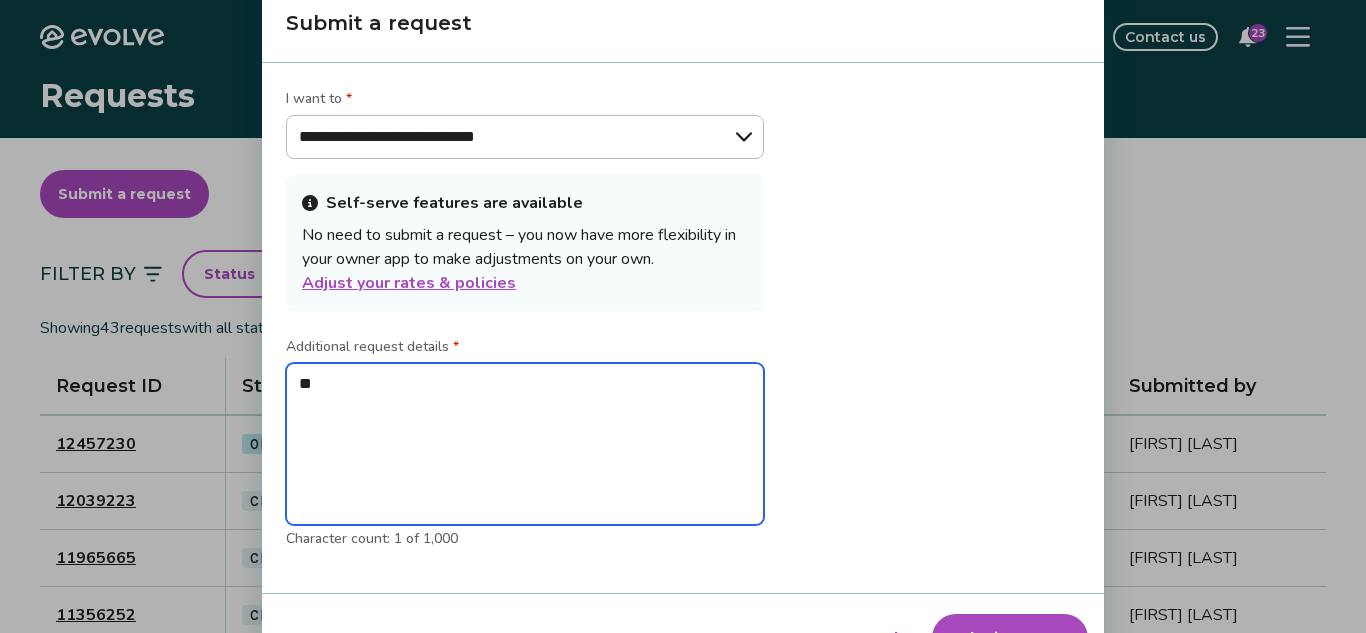 type on "**" 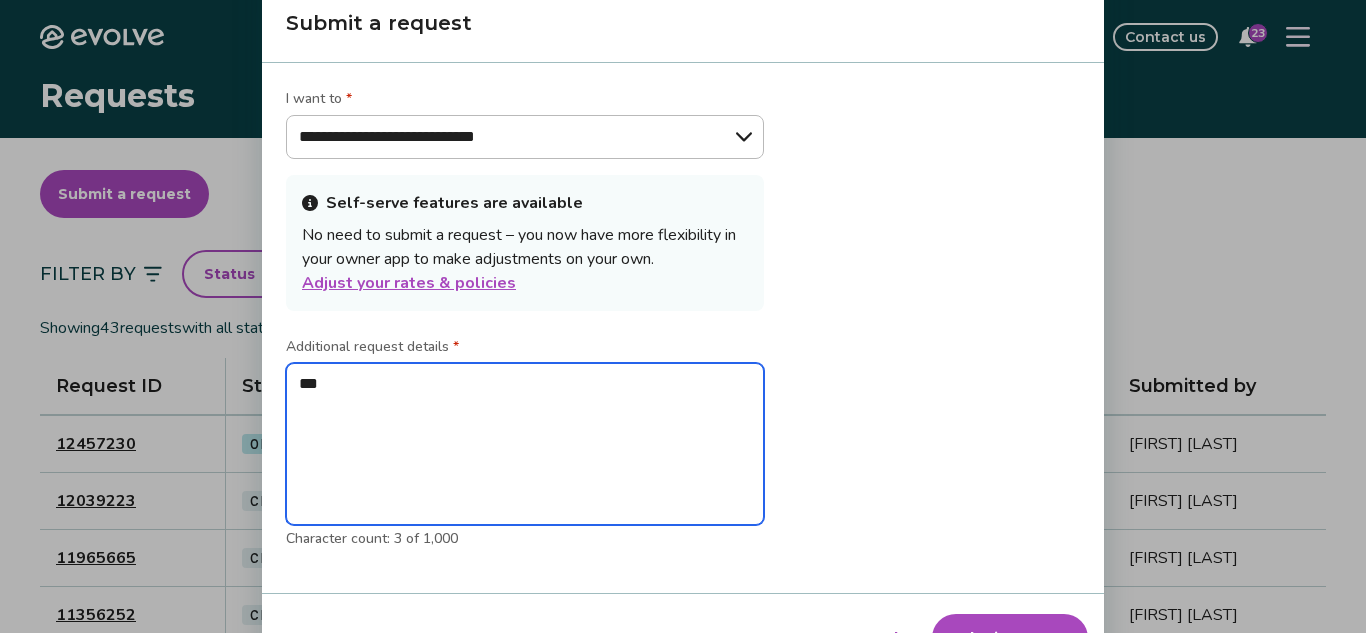 type on "****" 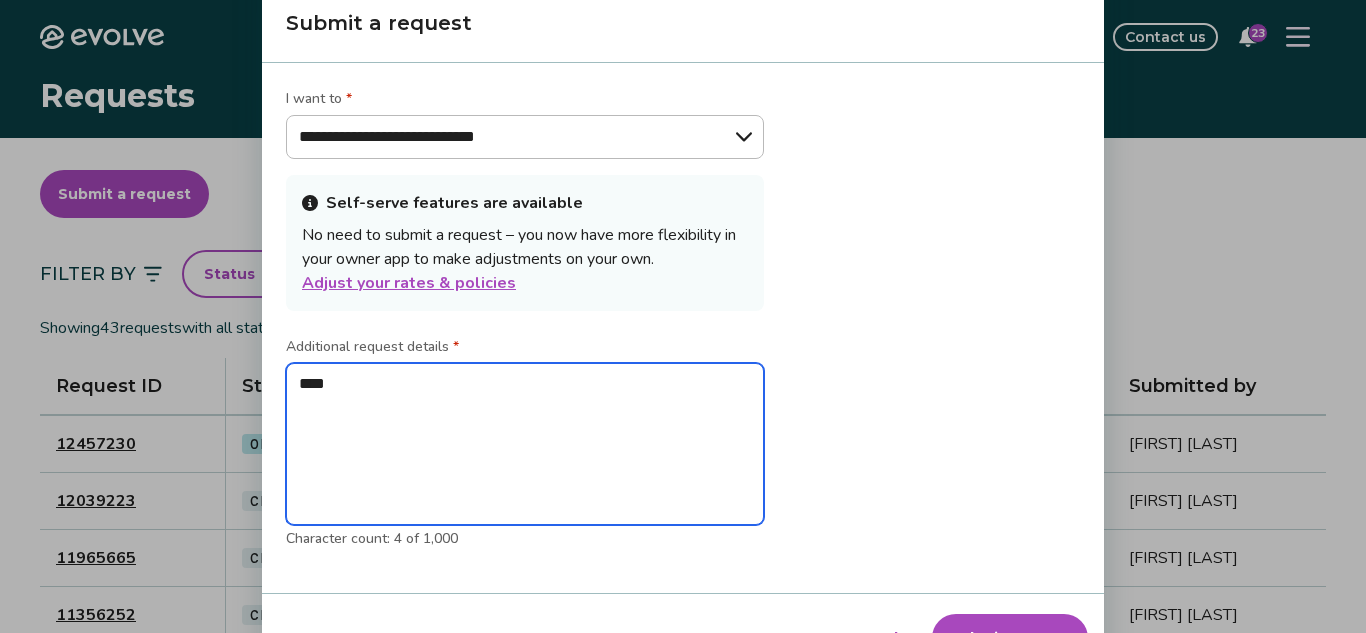 type on "*****" 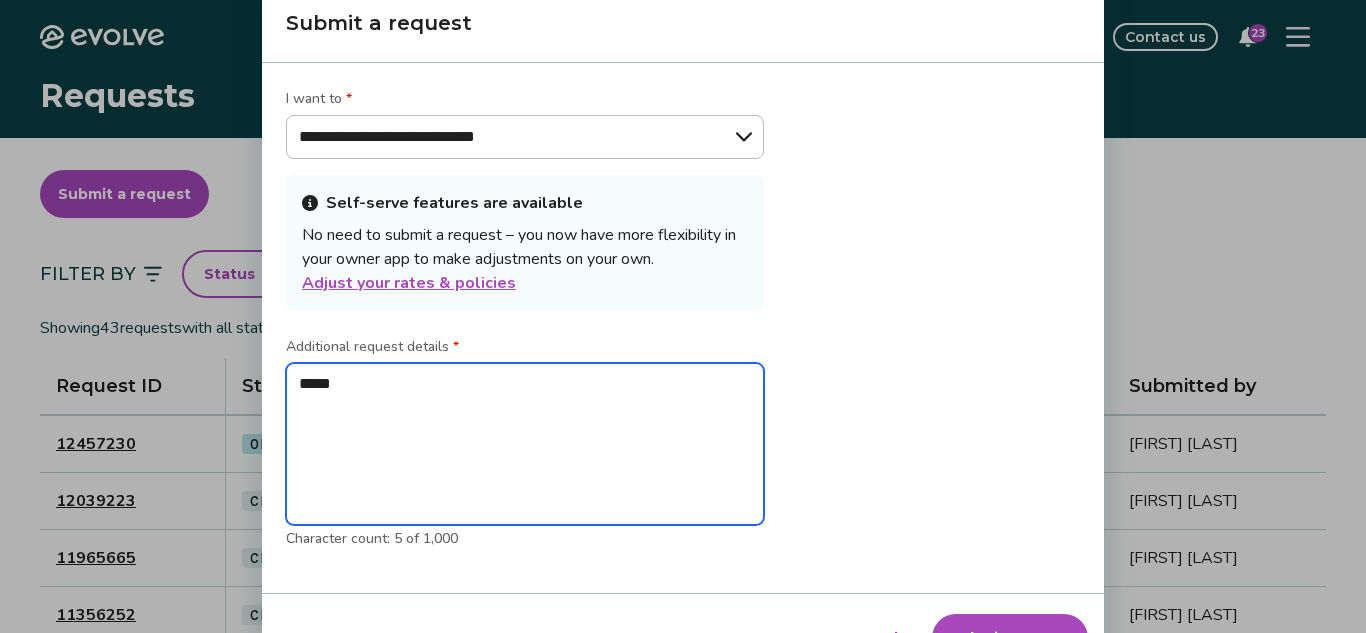 type on "******" 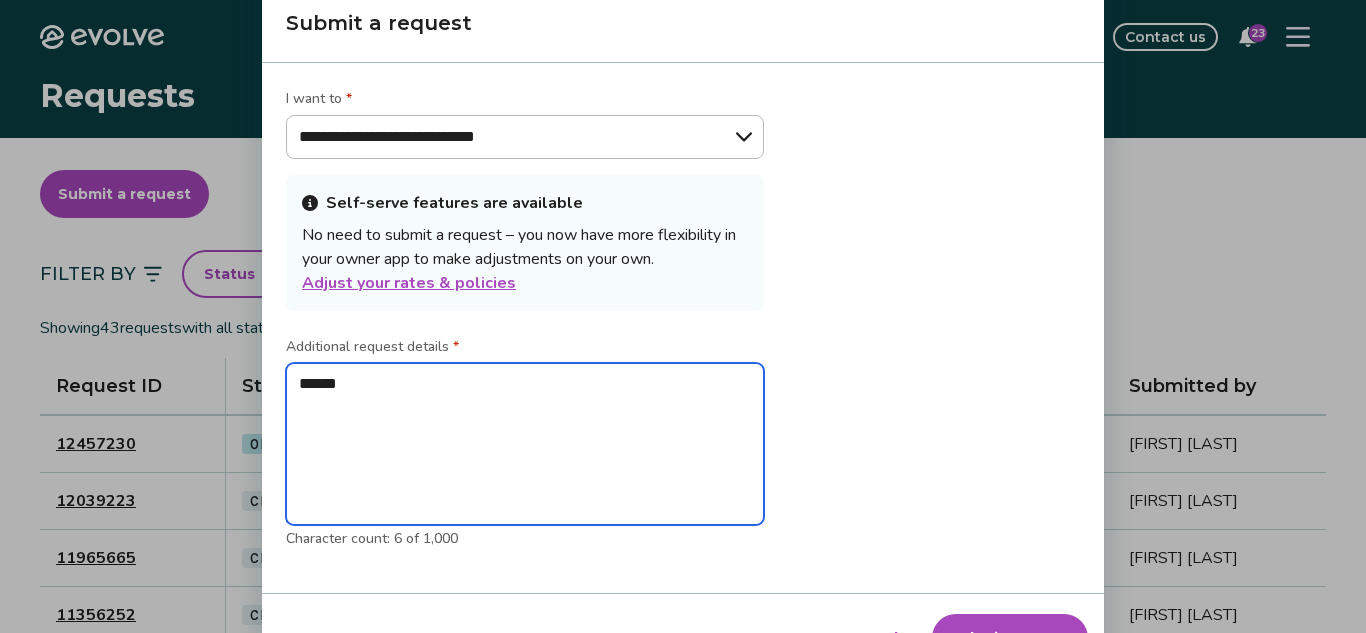 type on "*******" 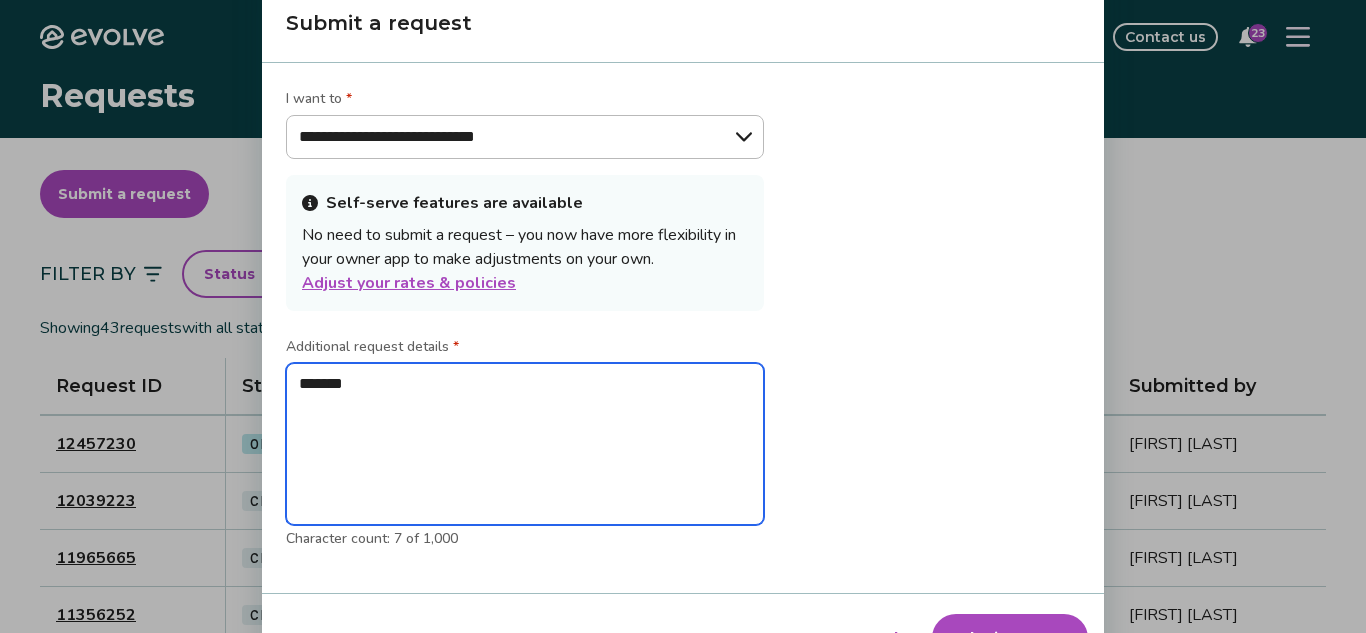 type on "********" 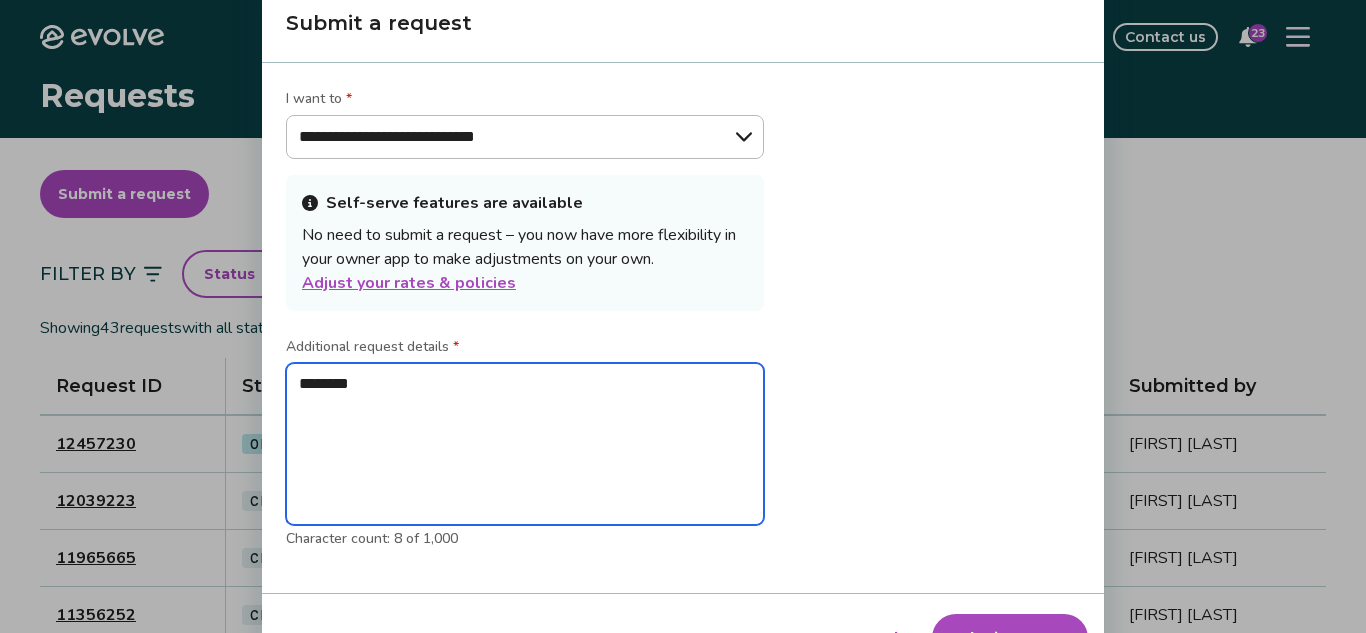 type on "*********" 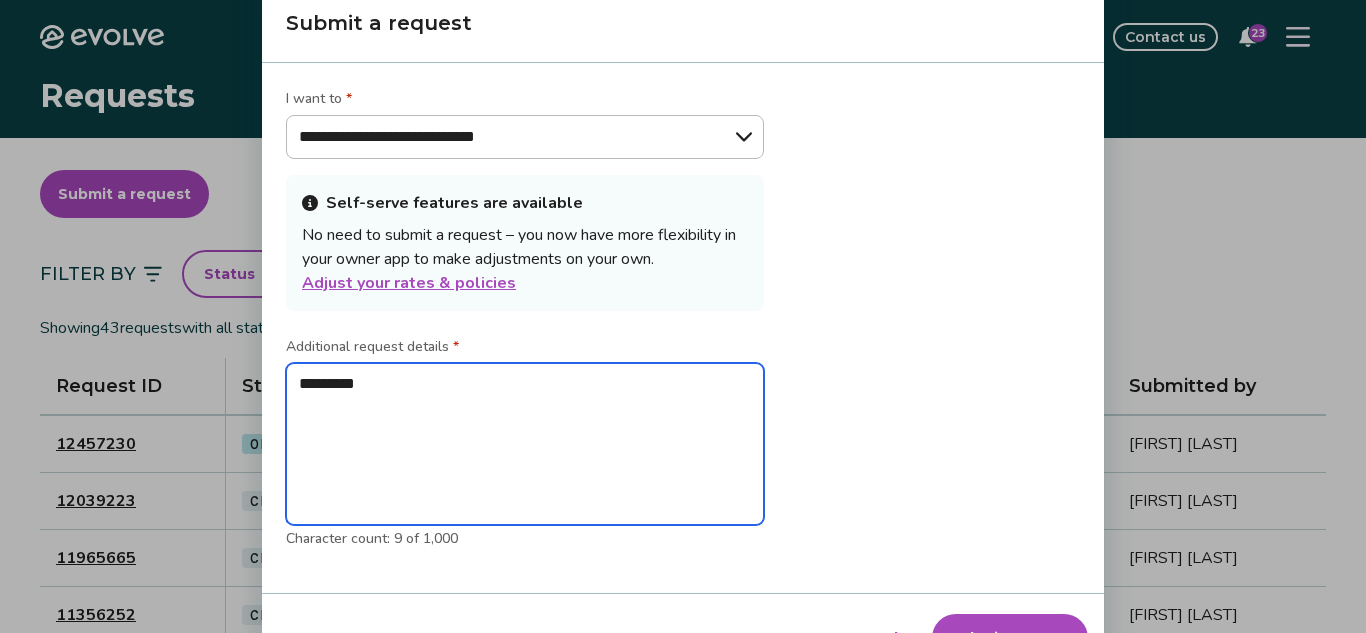 type on "**********" 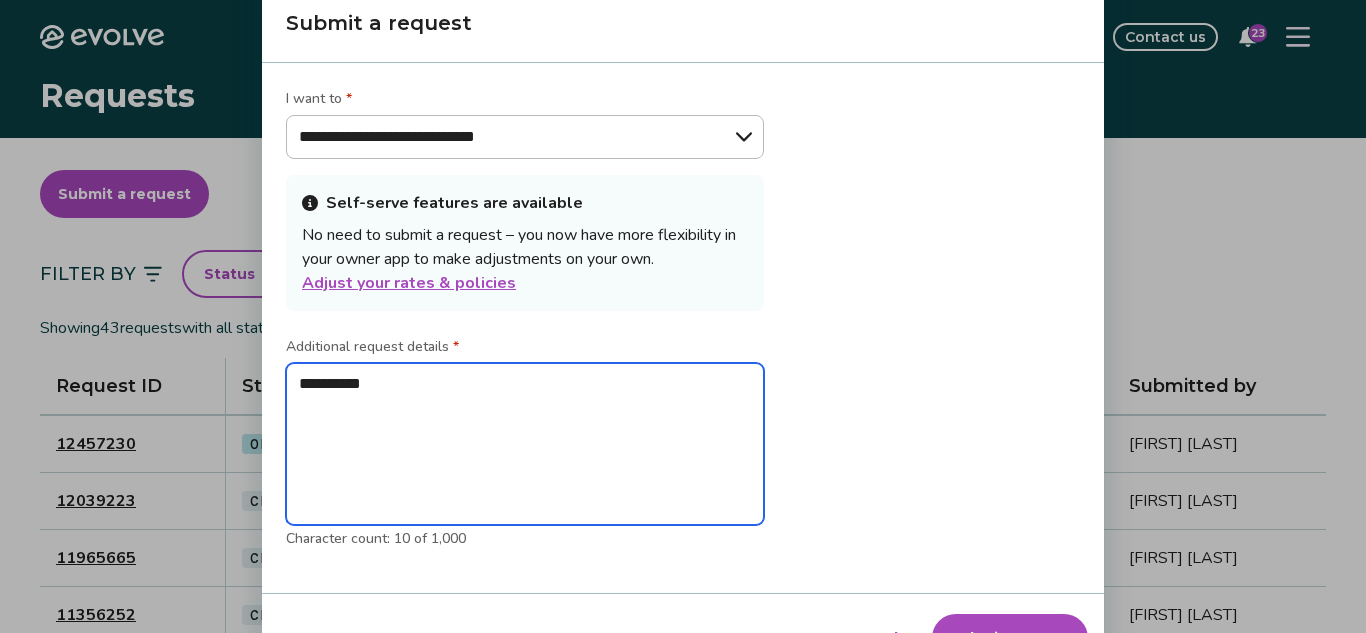 type on "**********" 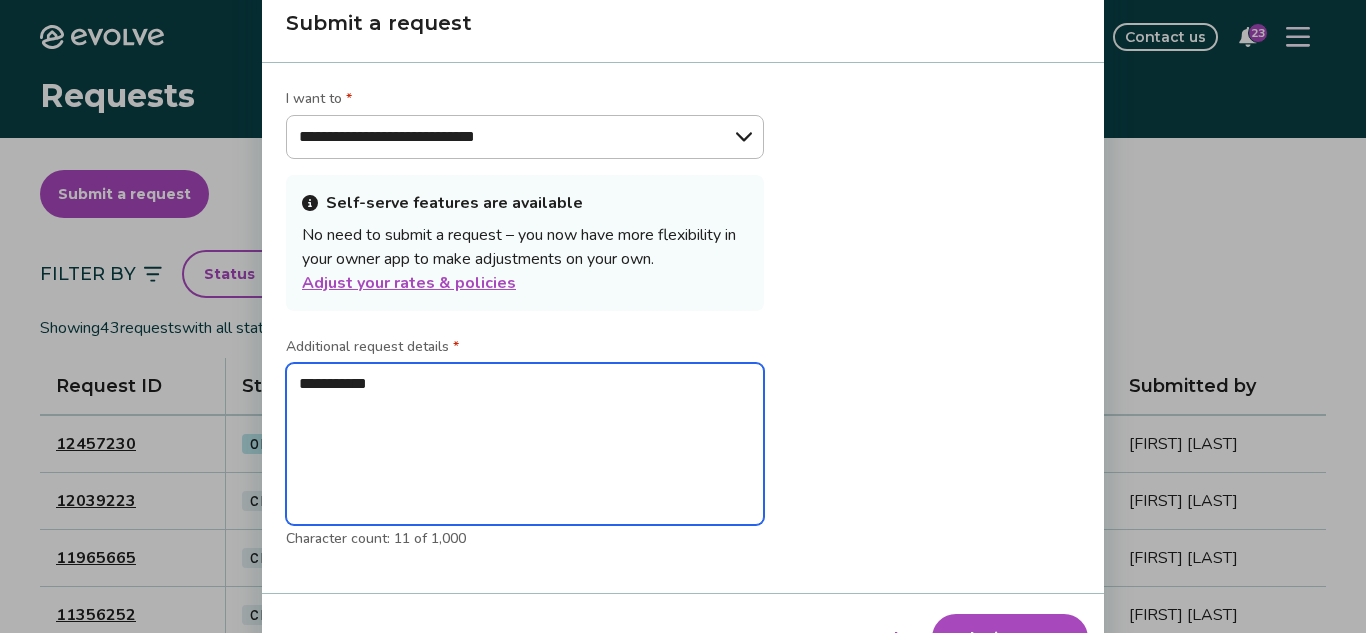 type on "**********" 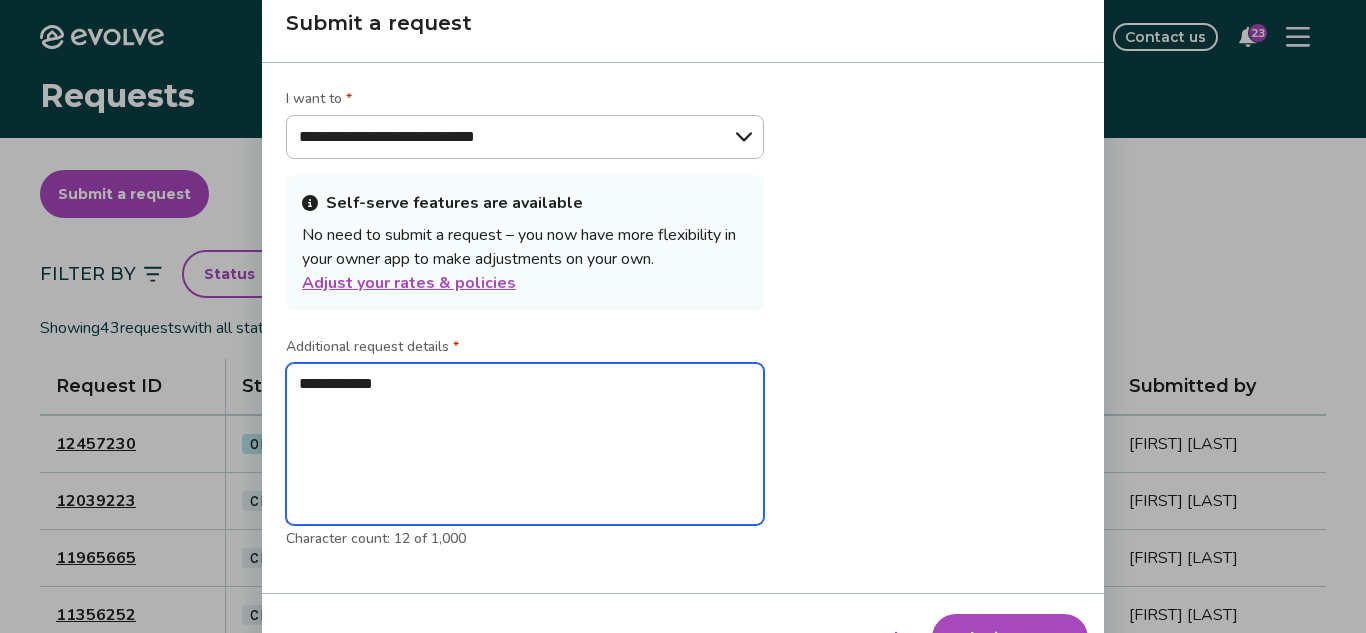 type on "**********" 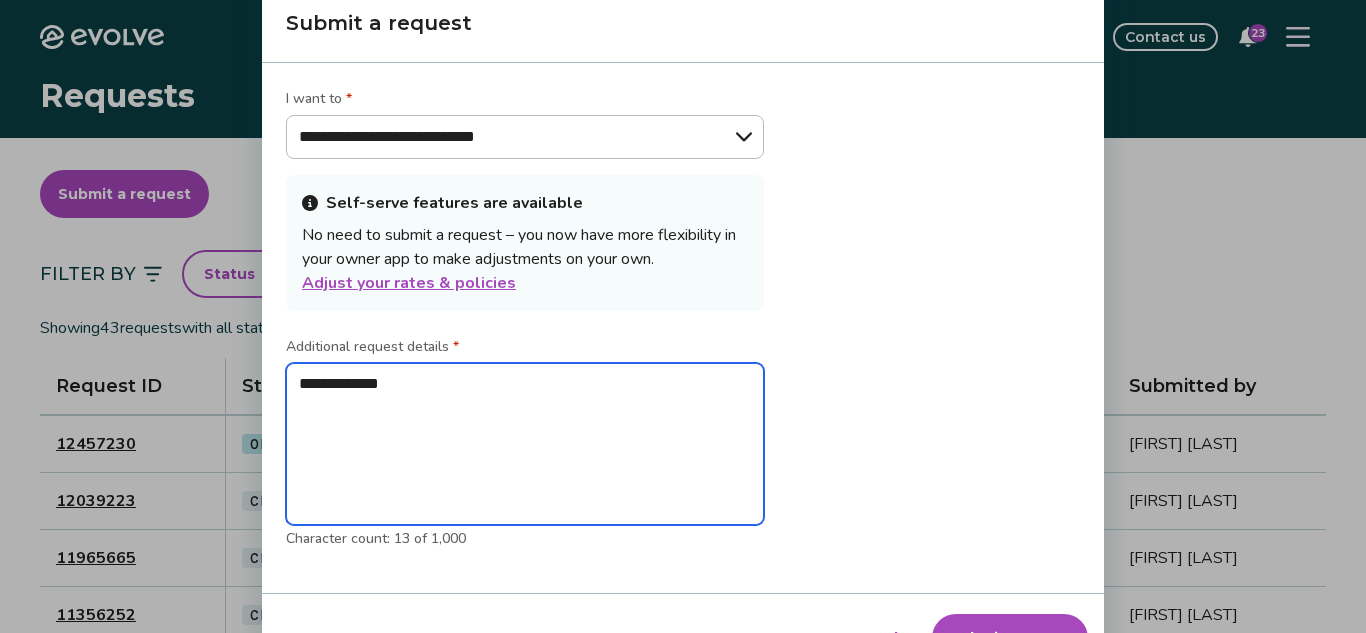 type on "**********" 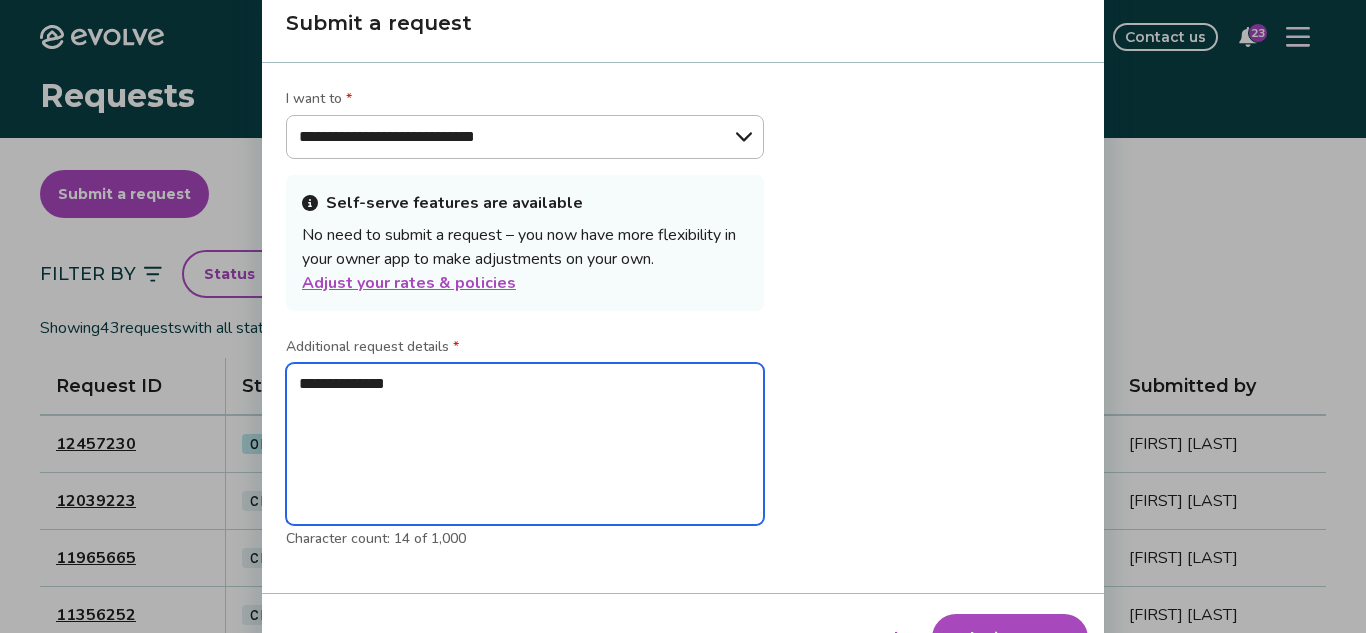type on "**********" 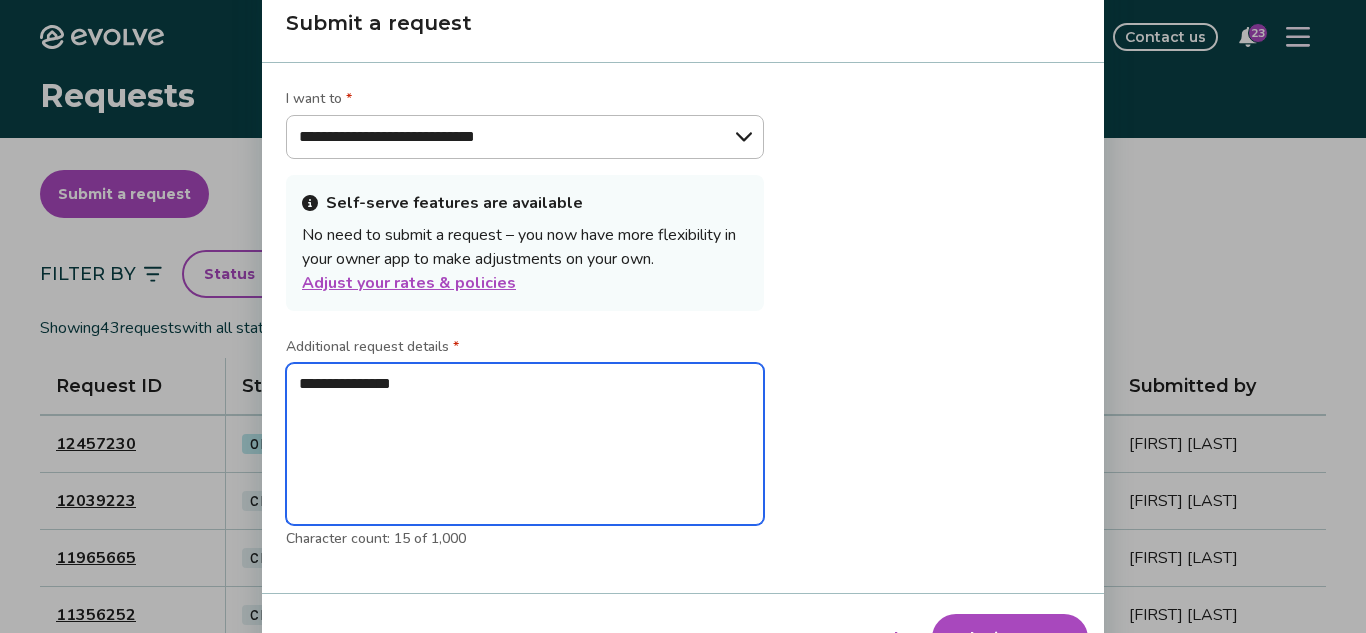 type on "**********" 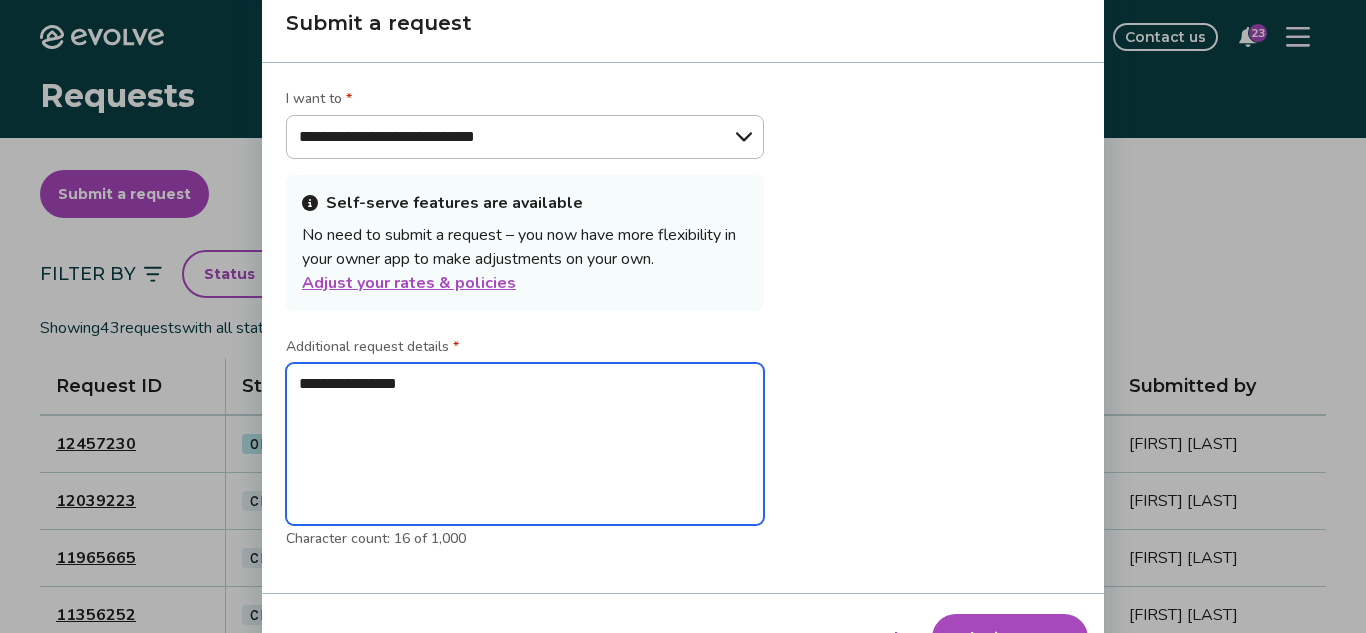 type on "**********" 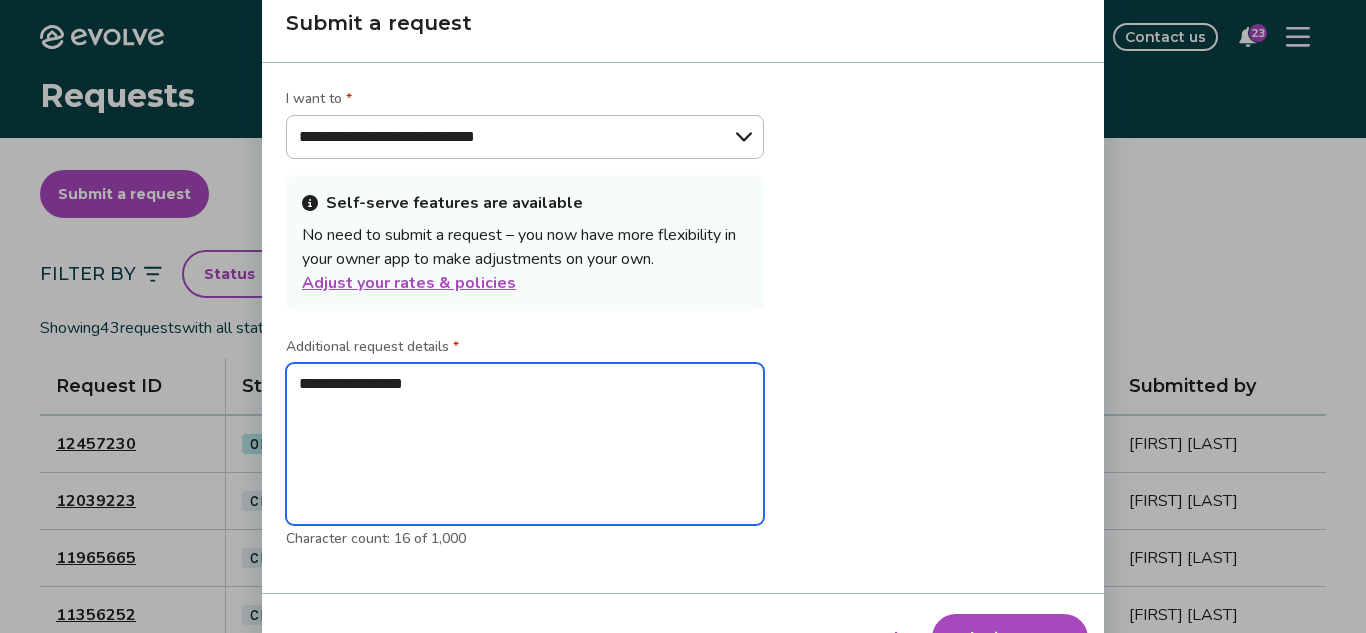 type on "*" 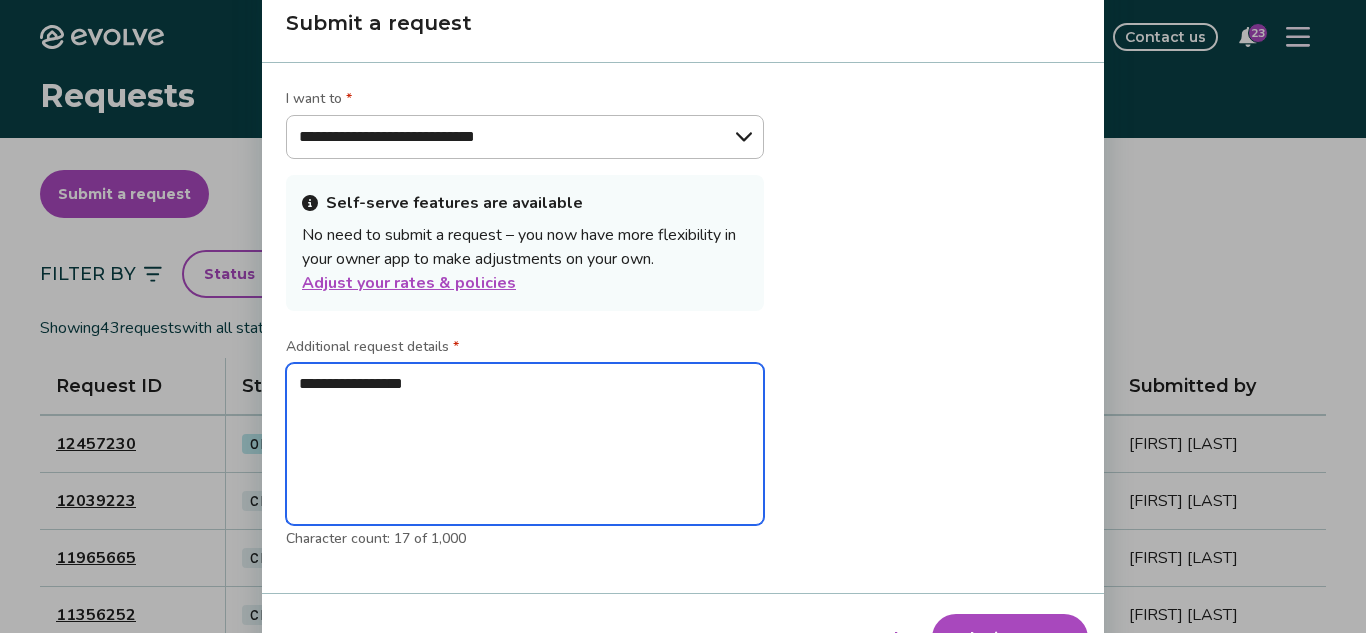 type on "**********" 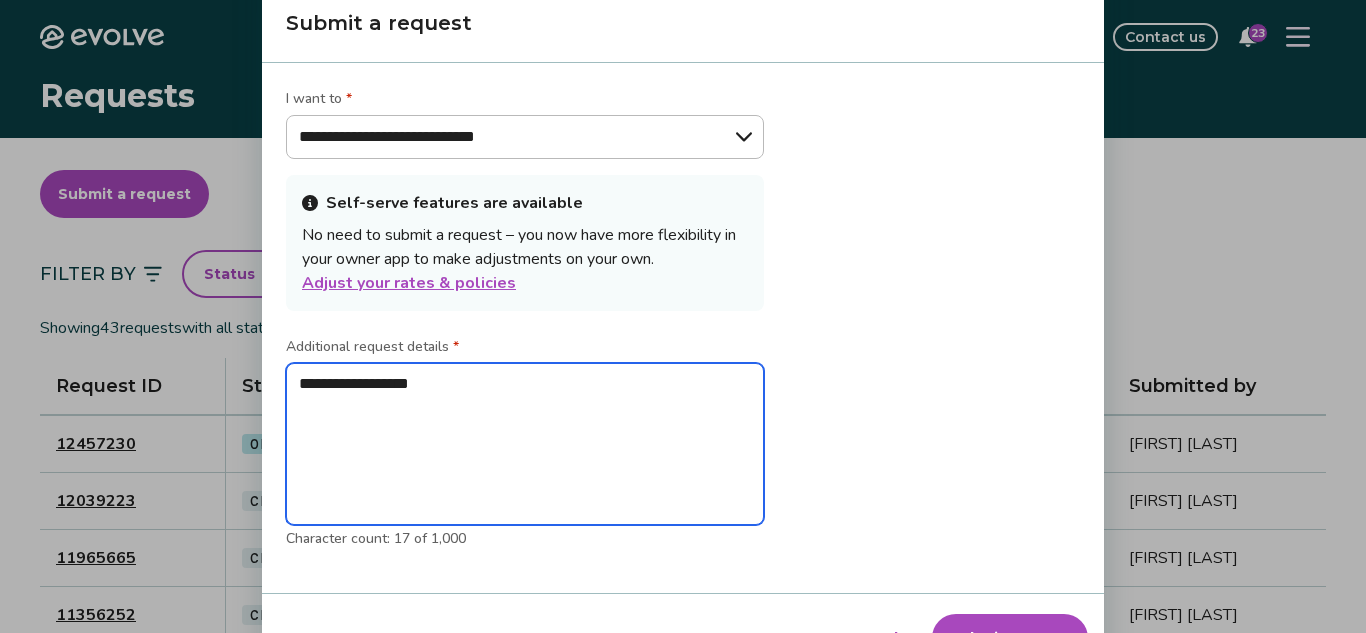 type on "*" 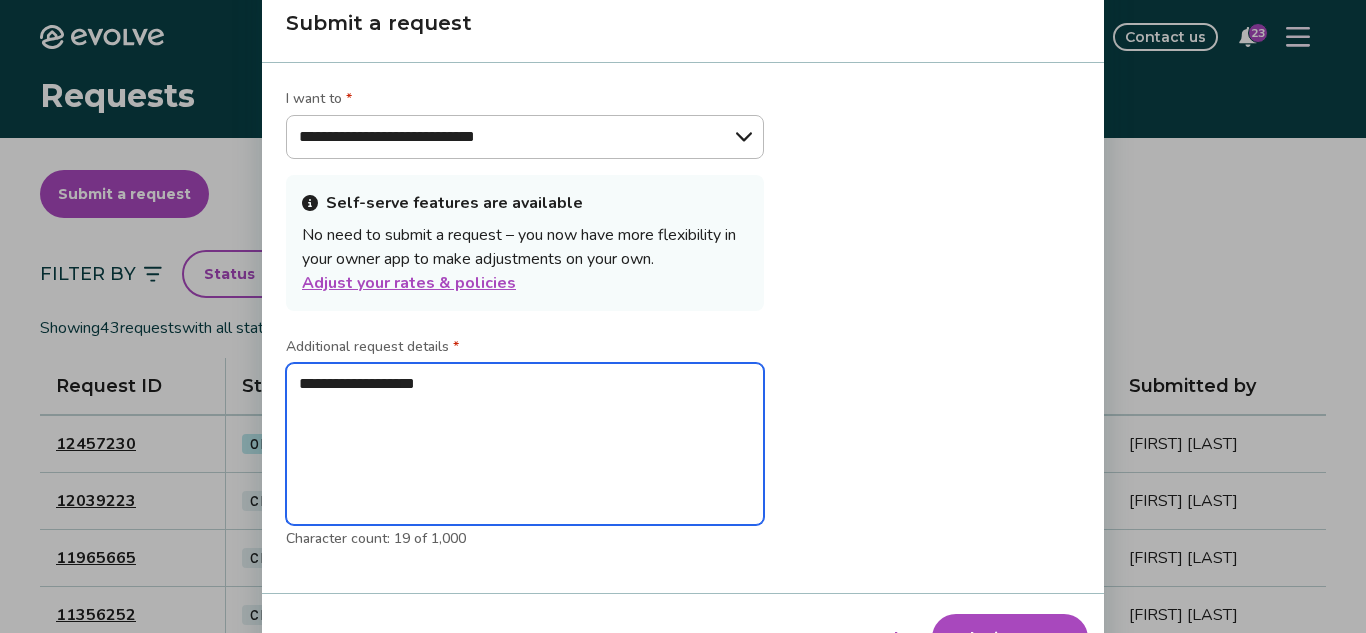 type on "**********" 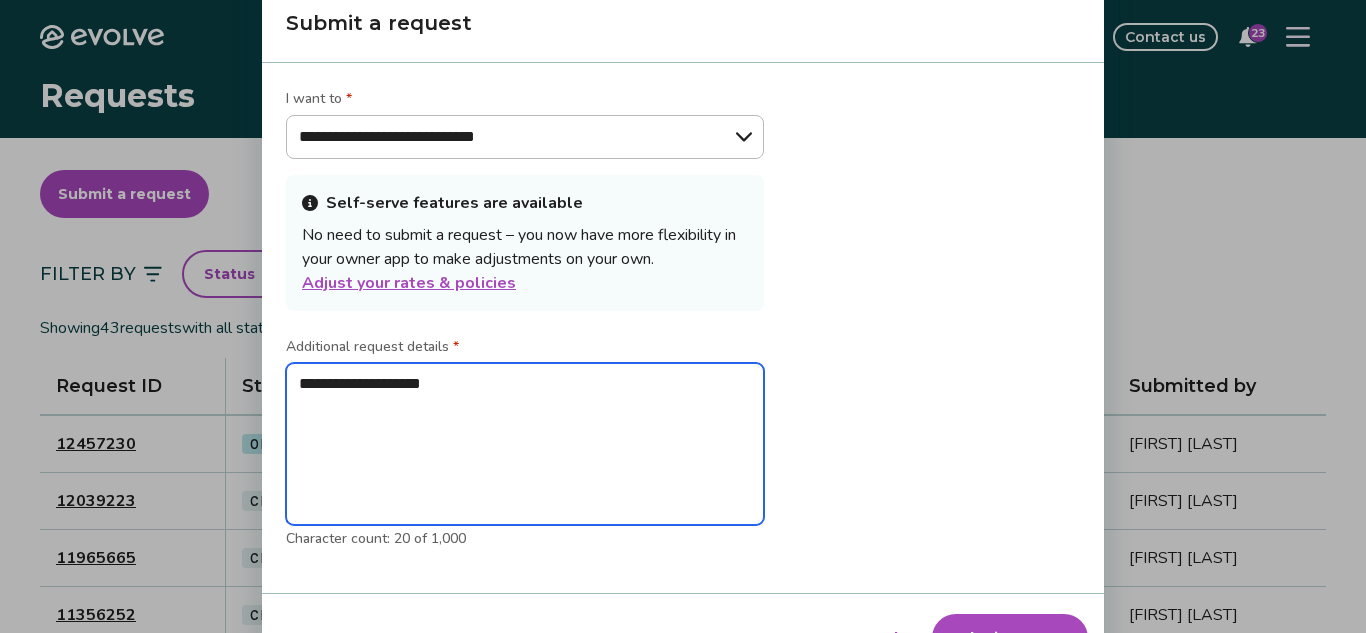 type on "**********" 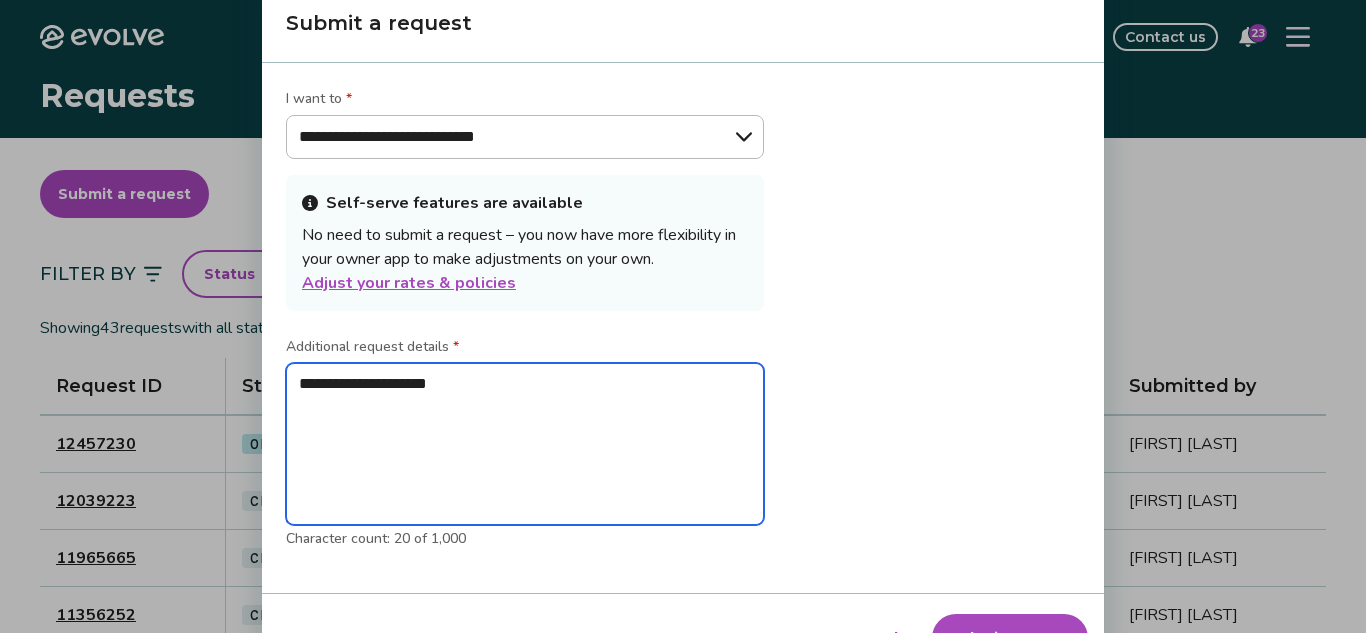type on "**********" 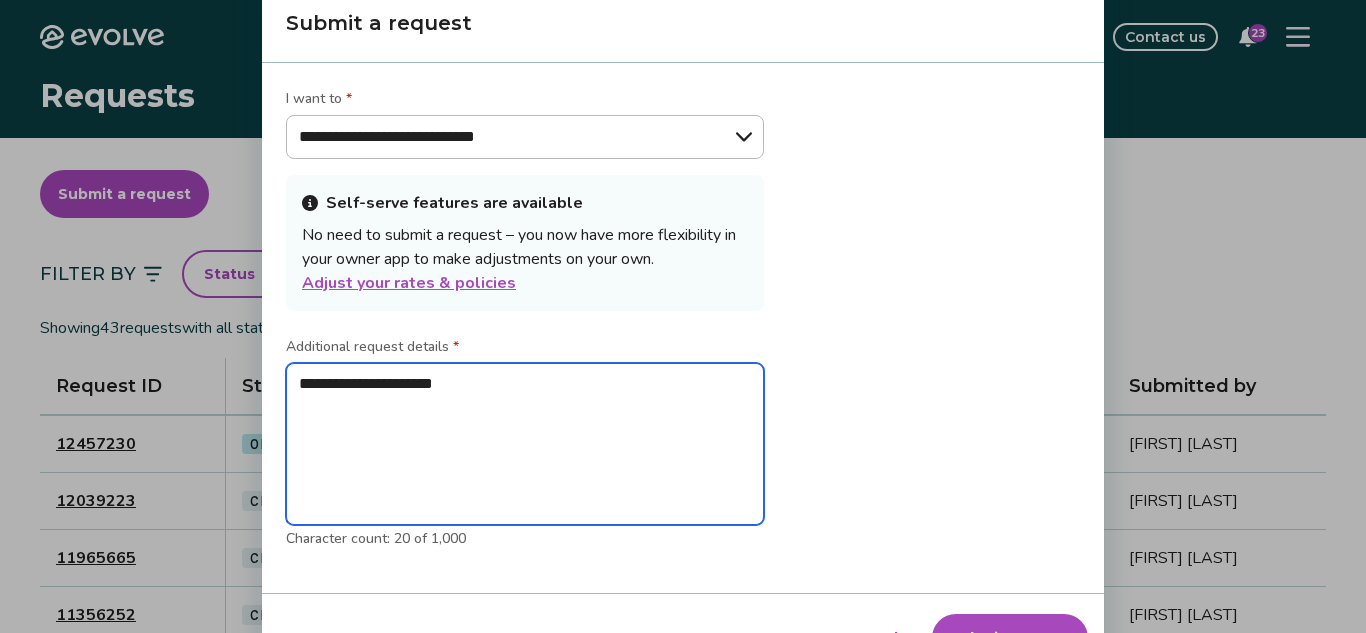 type on "*" 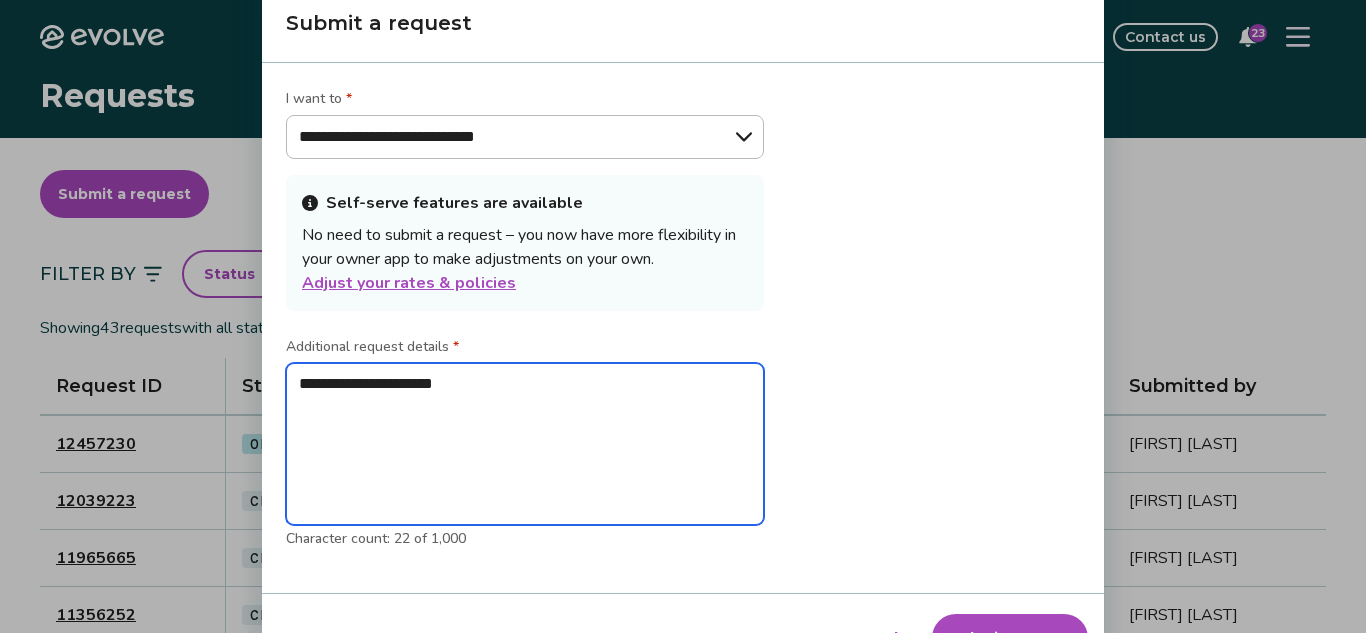 type on "**********" 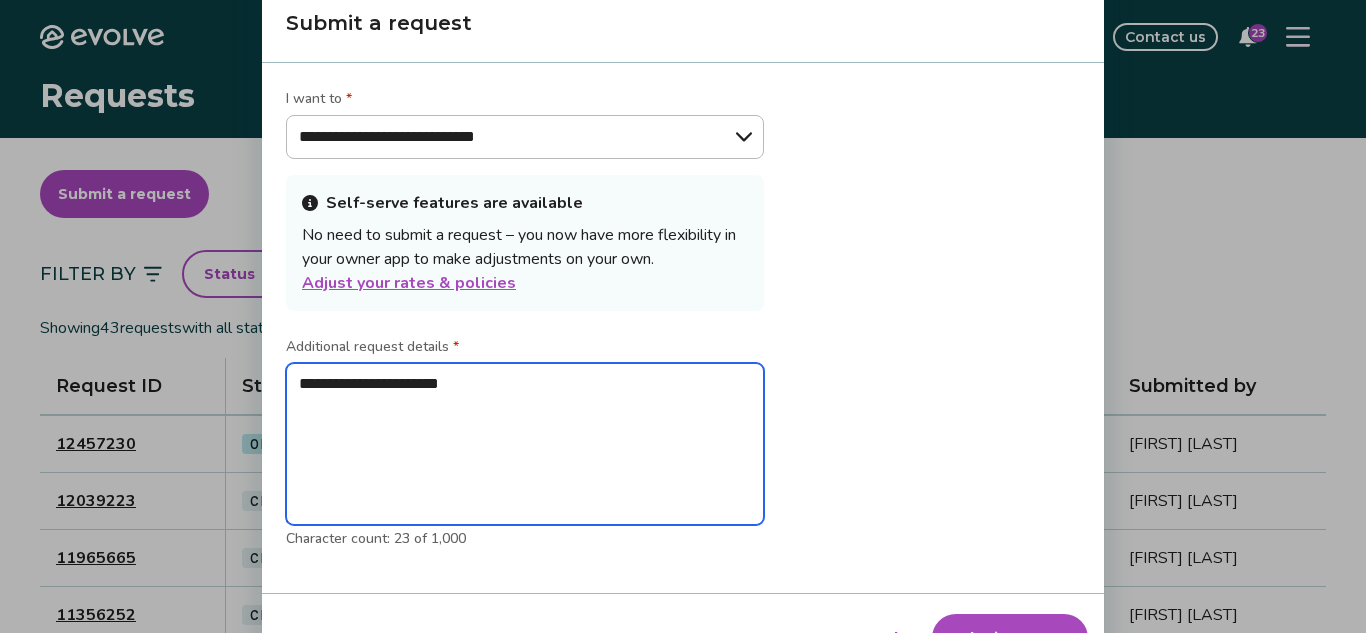 type on "**********" 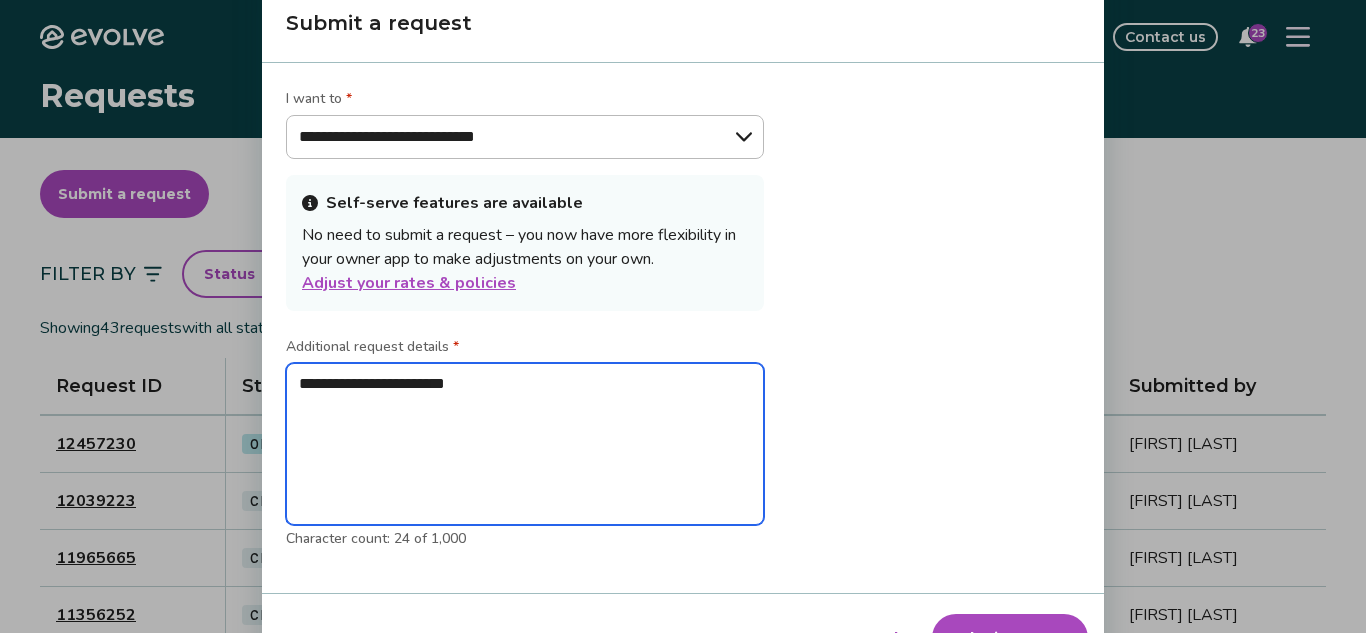 type on "**********" 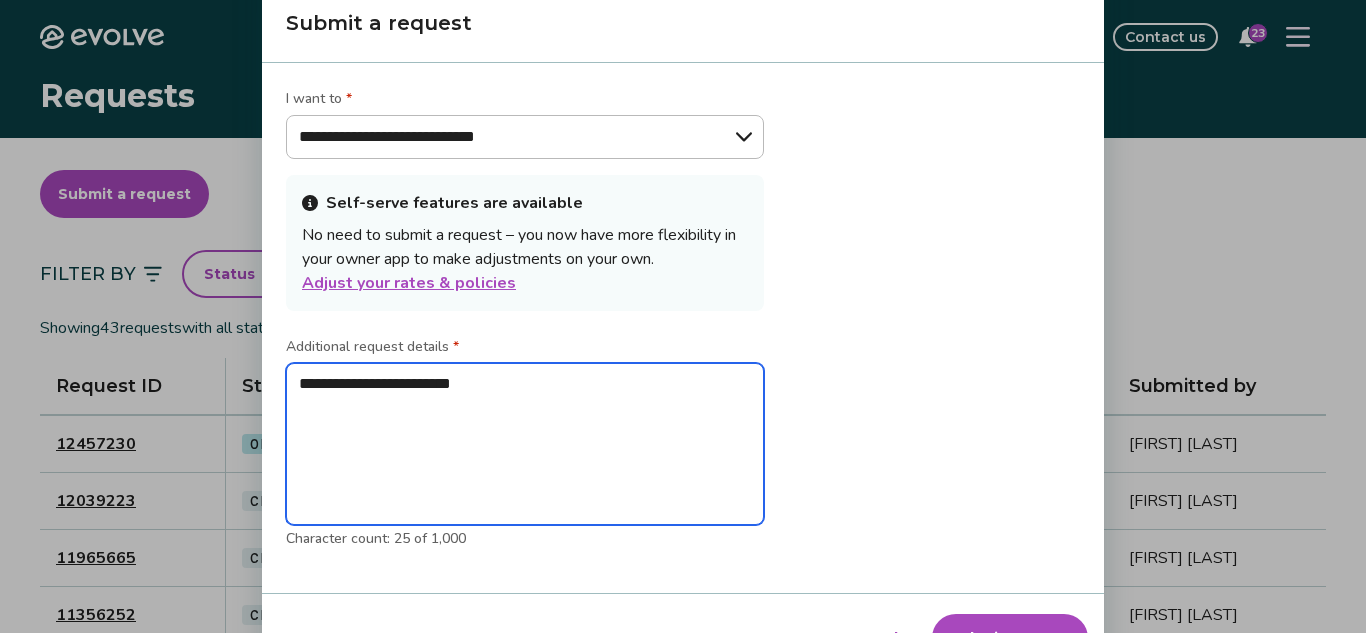 type on "**********" 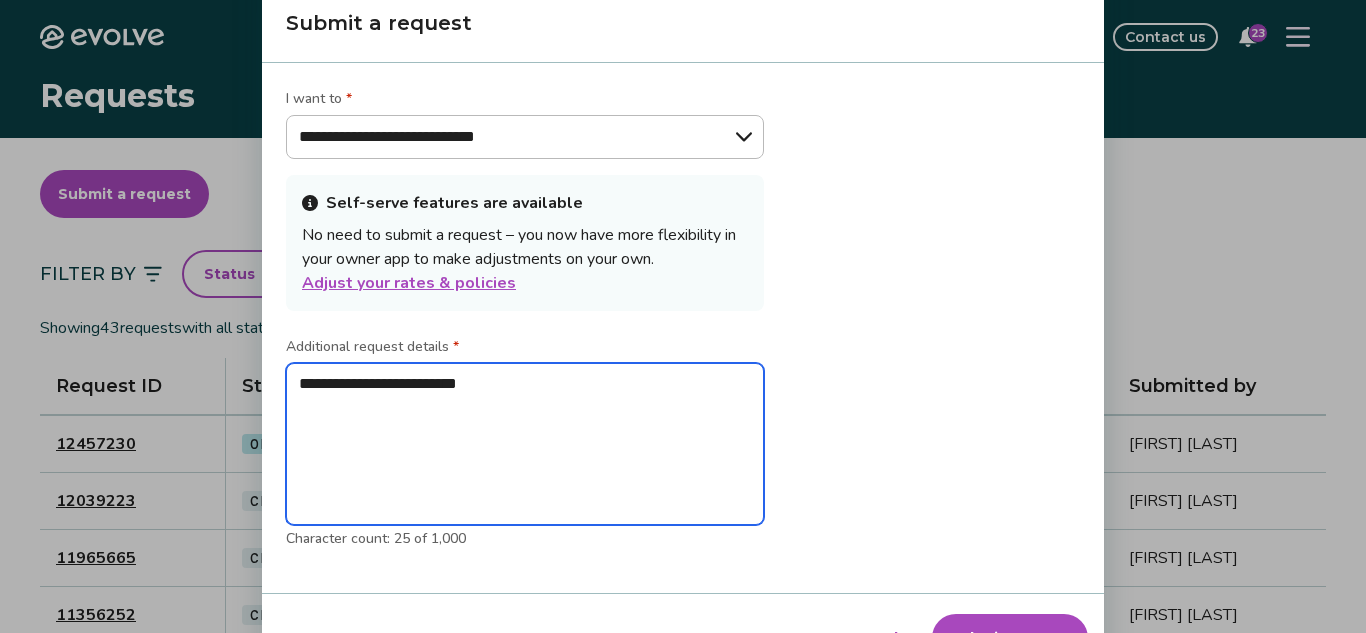type on "**********" 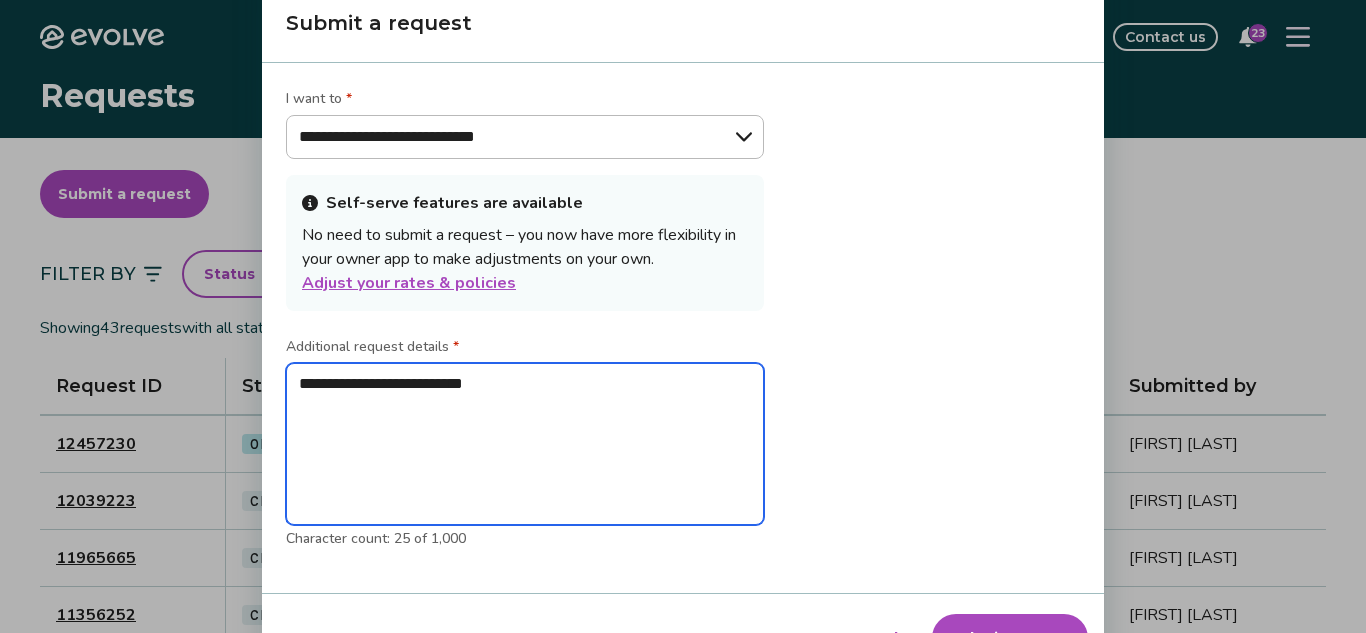 type on "*" 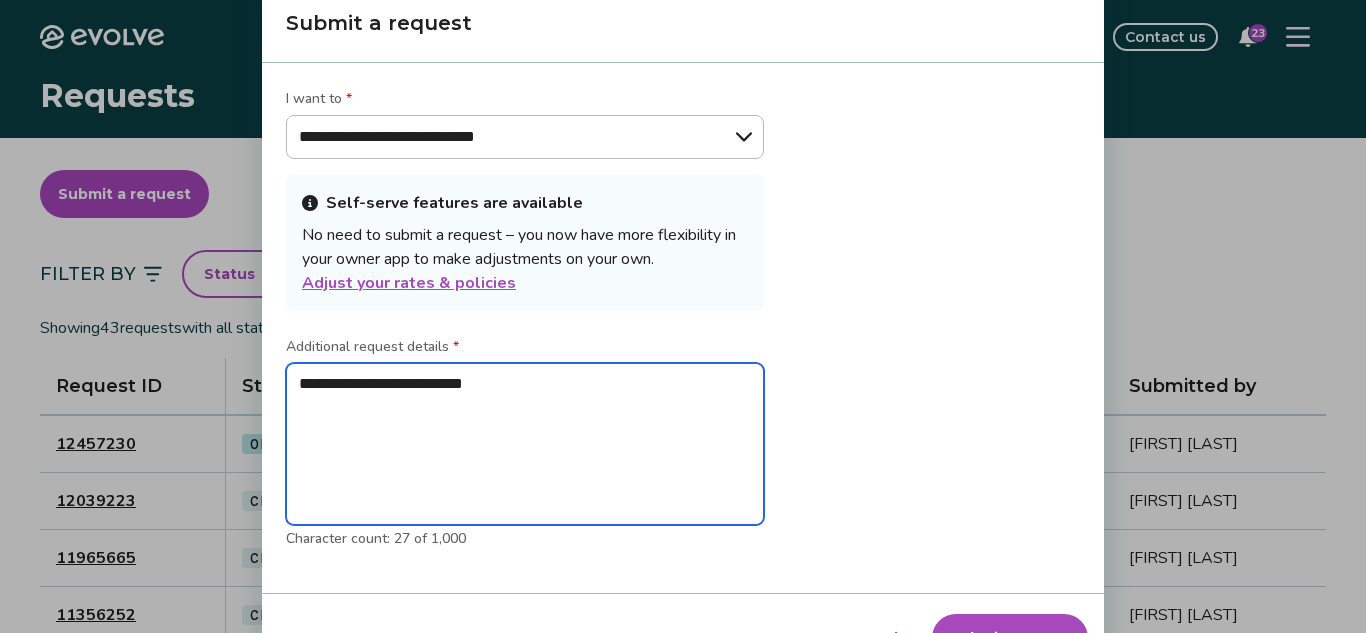 type on "**********" 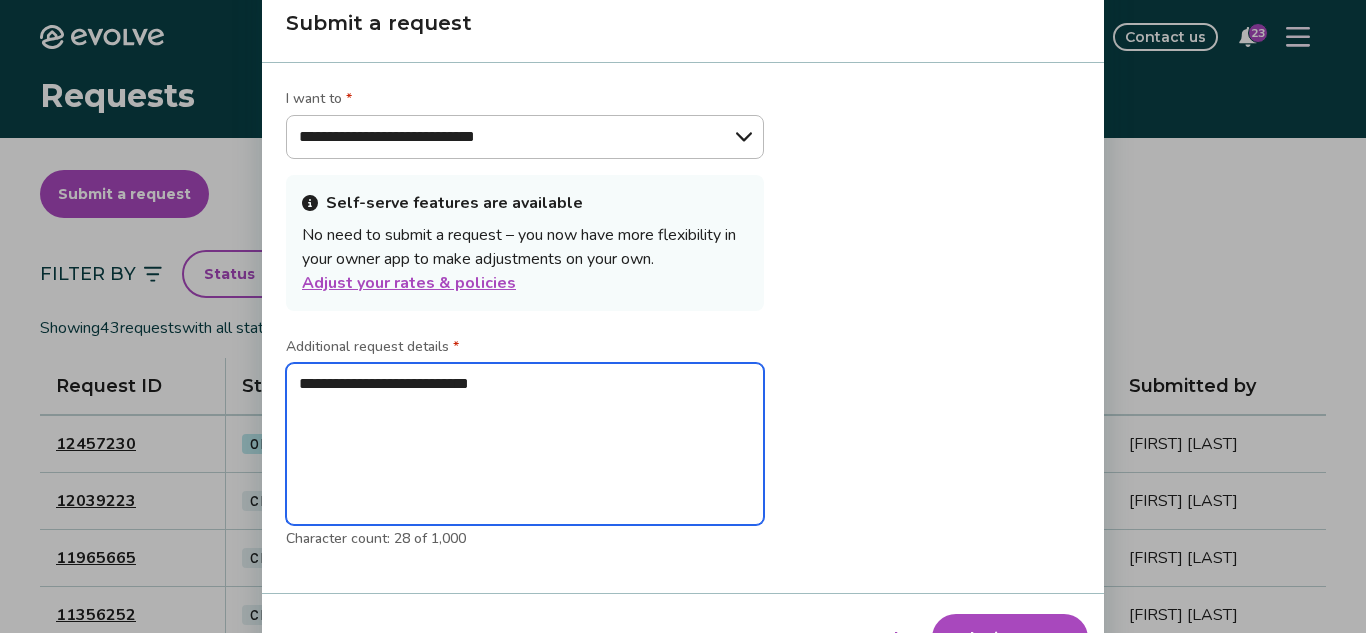 type on "**********" 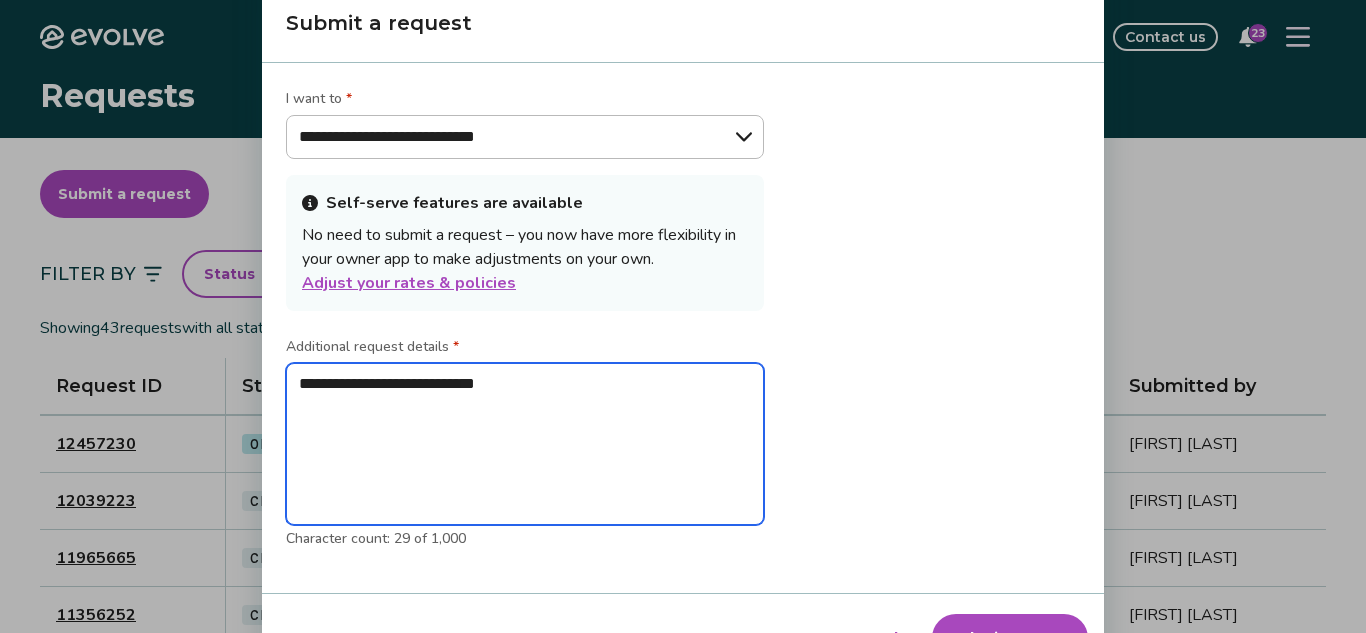 type on "**********" 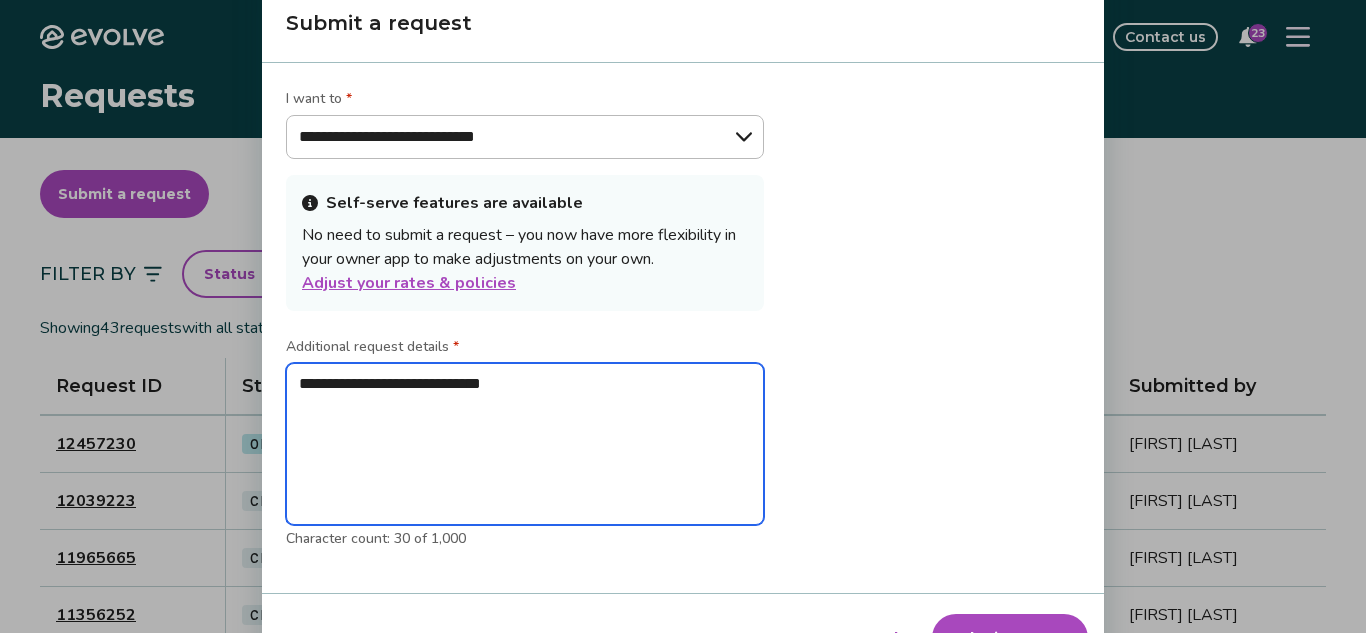 type on "**********" 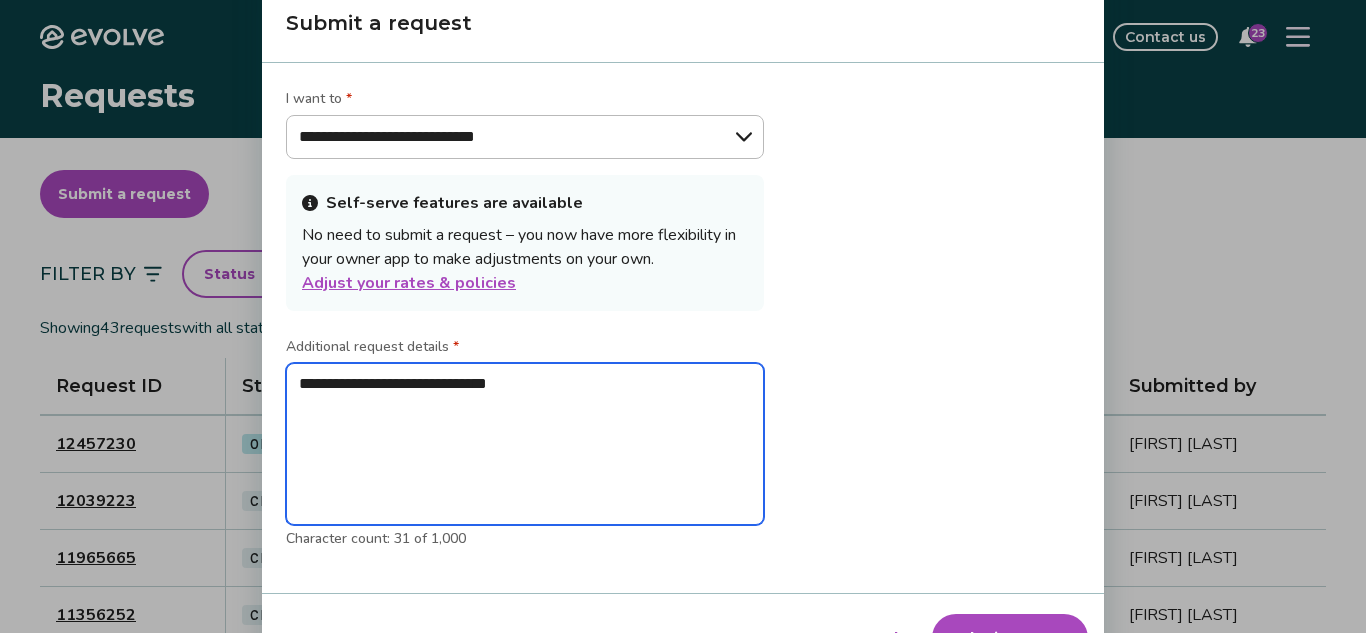 type on "**********" 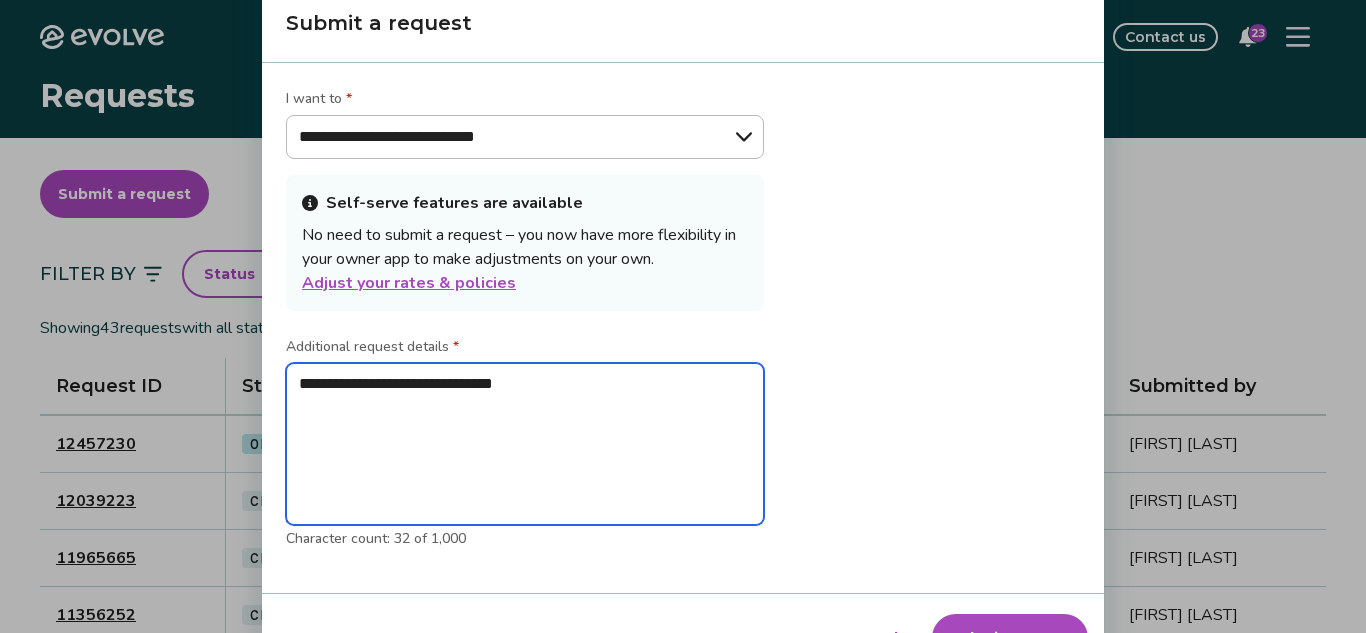 type on "**********" 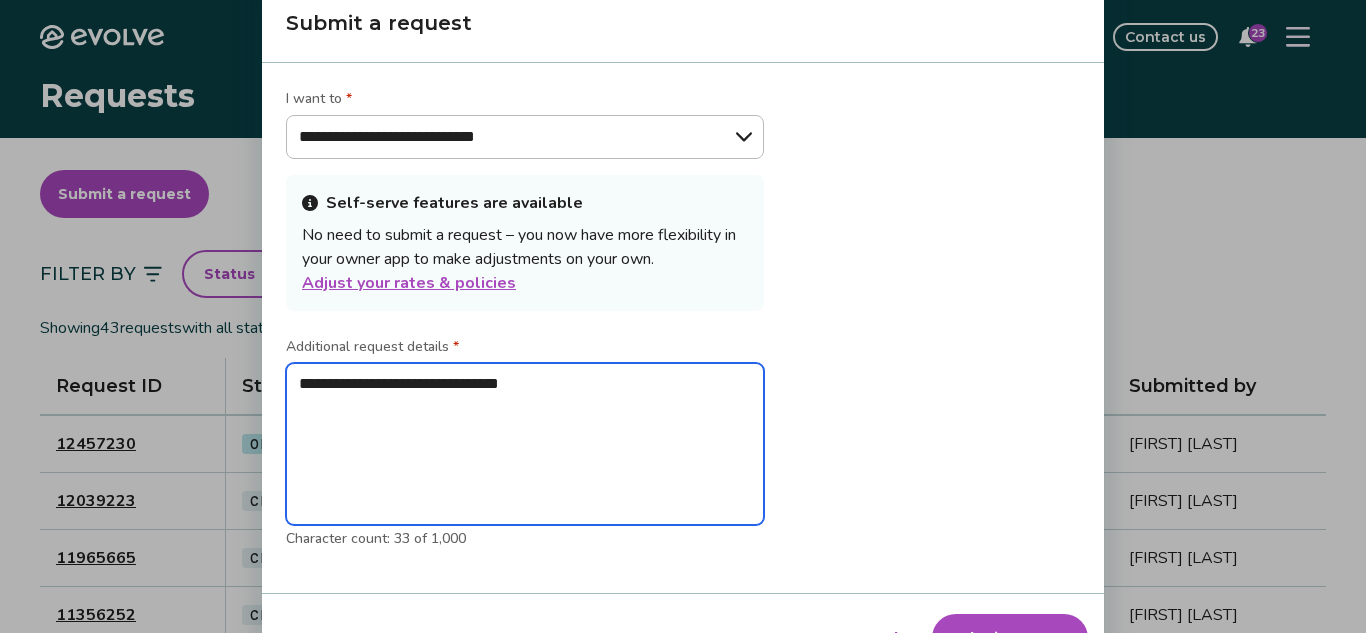 type on "**********" 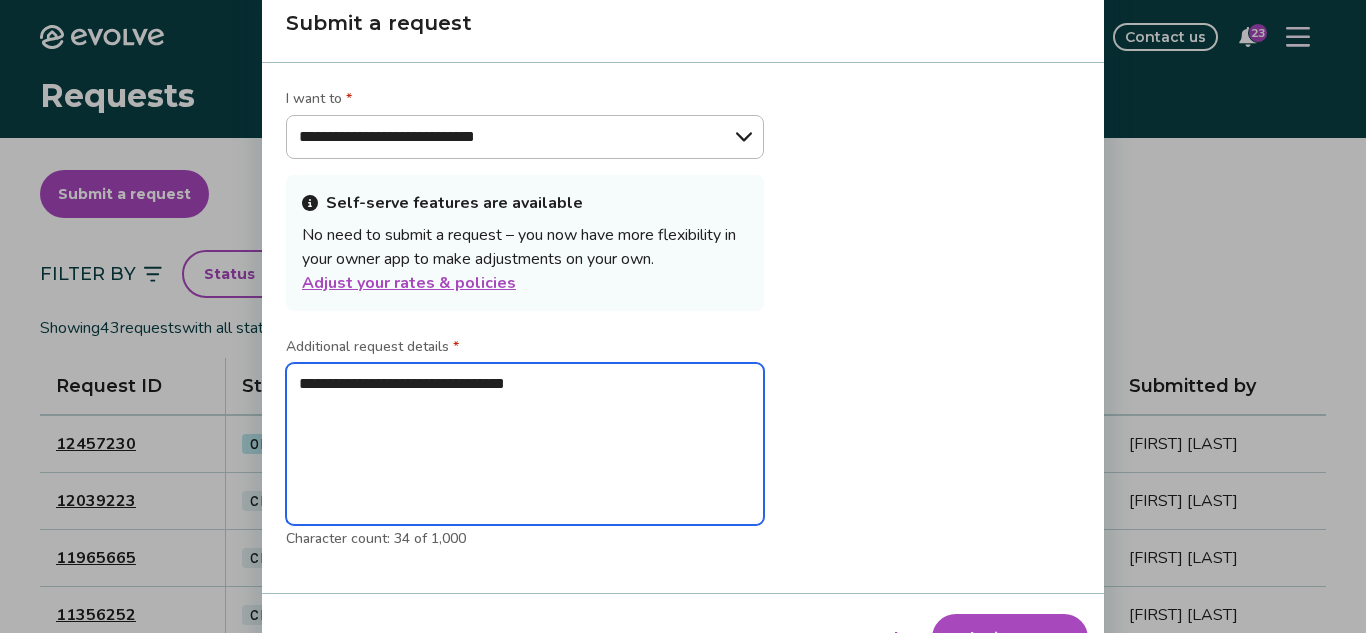 type on "**********" 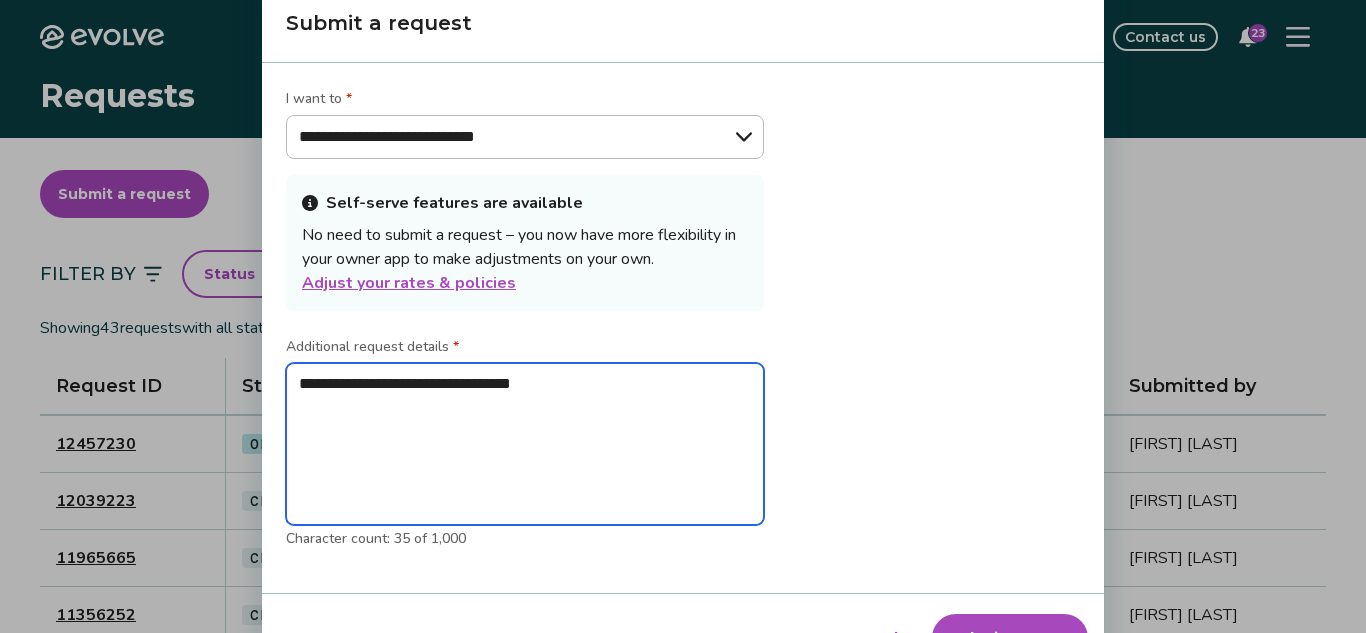 type on "**********" 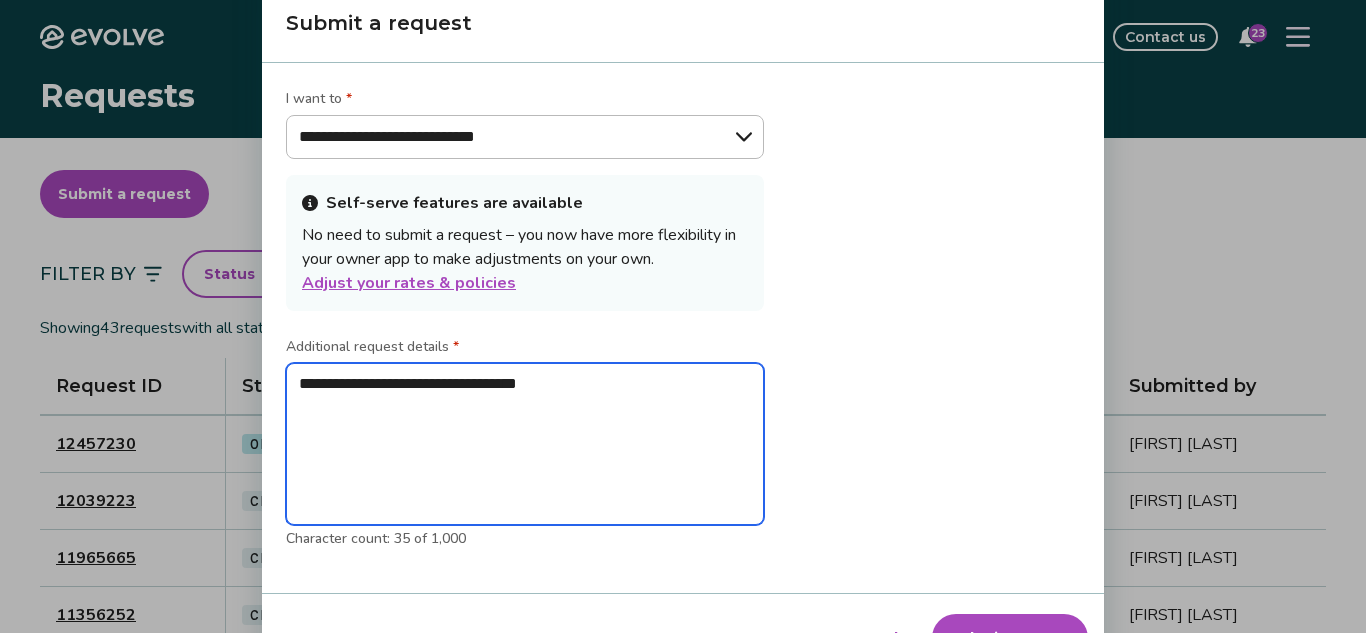 type on "**********" 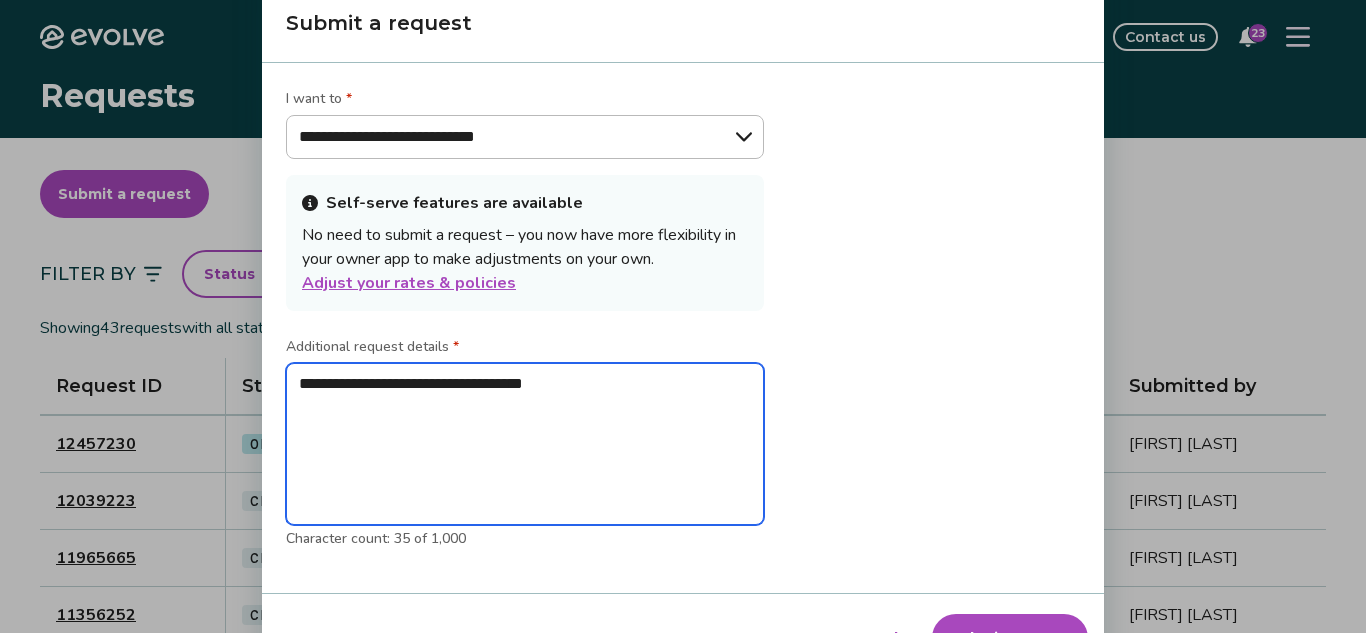 type on "*" 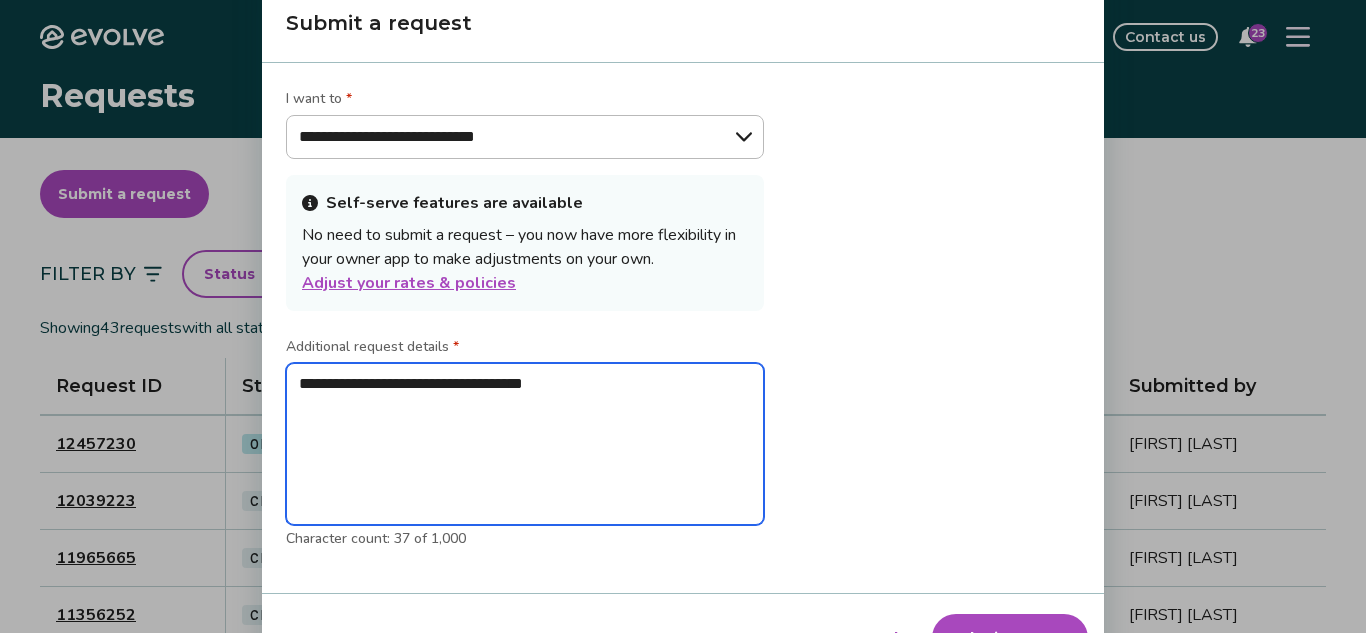 type on "**********" 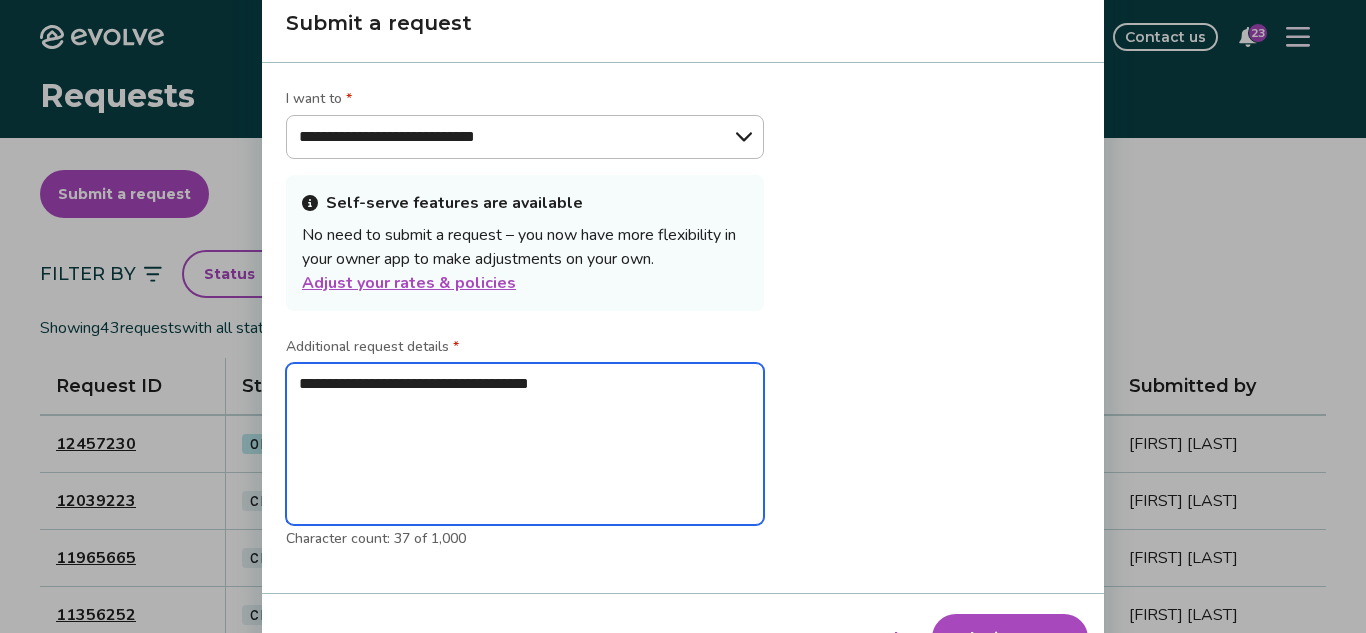 type on "**********" 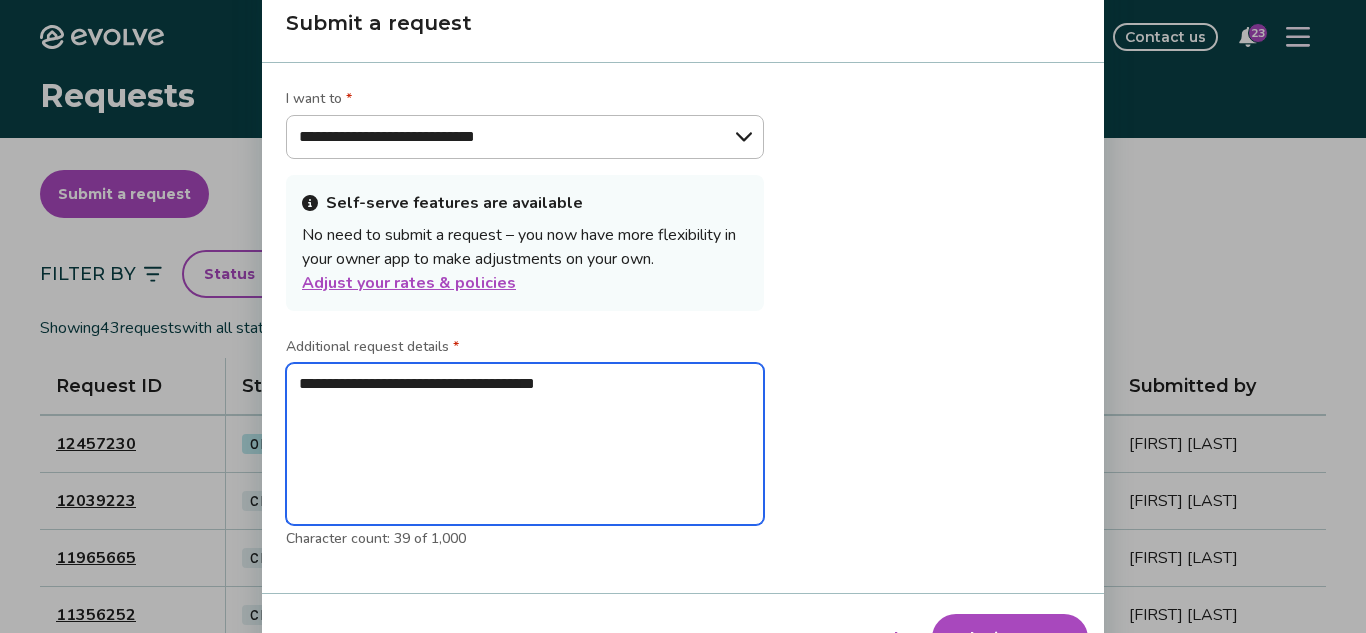 type on "**********" 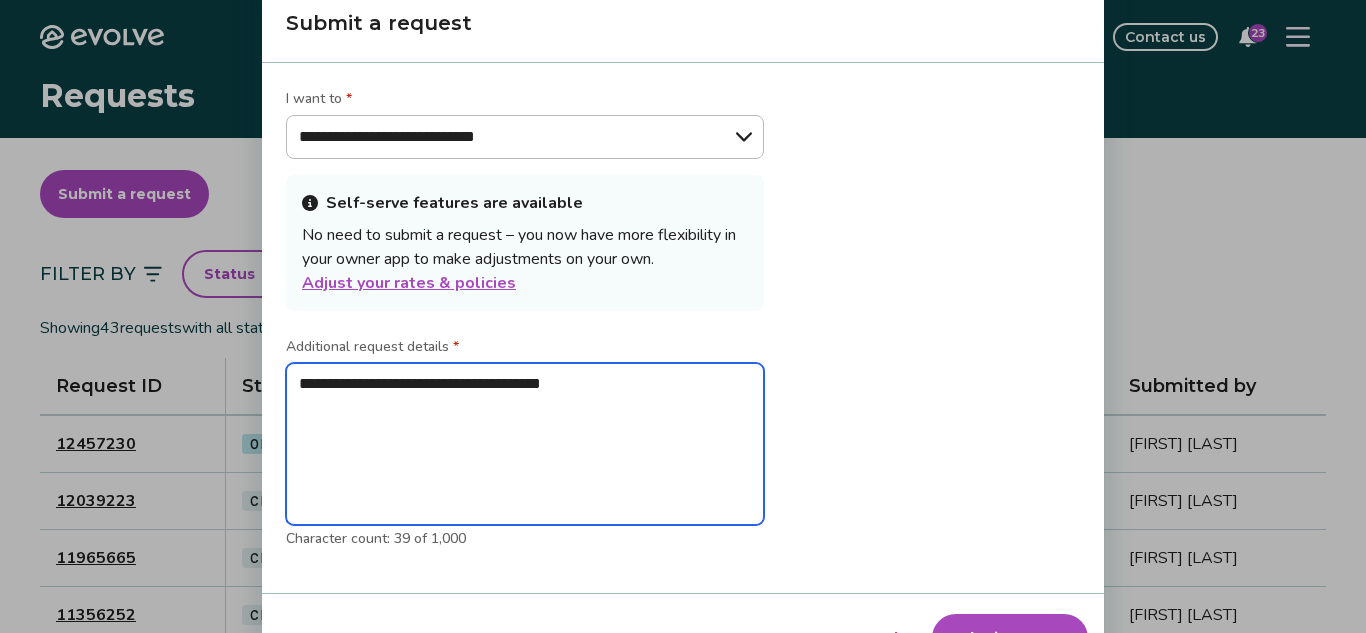 type on "*" 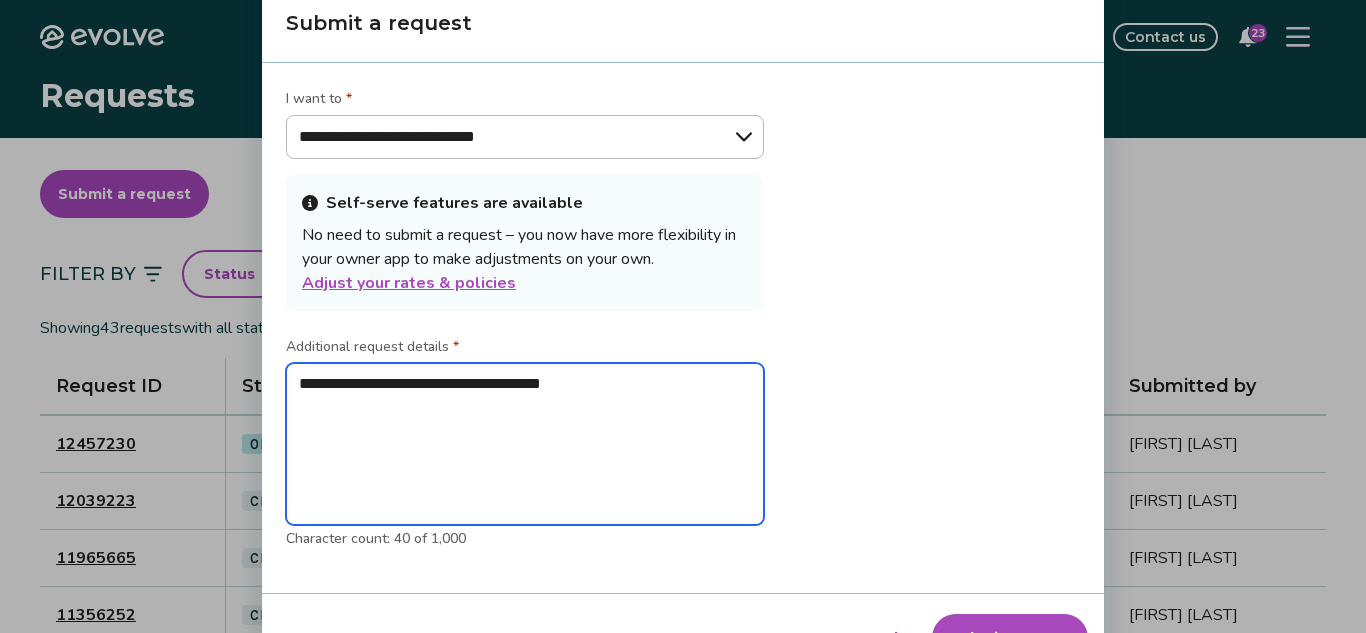 type on "**********" 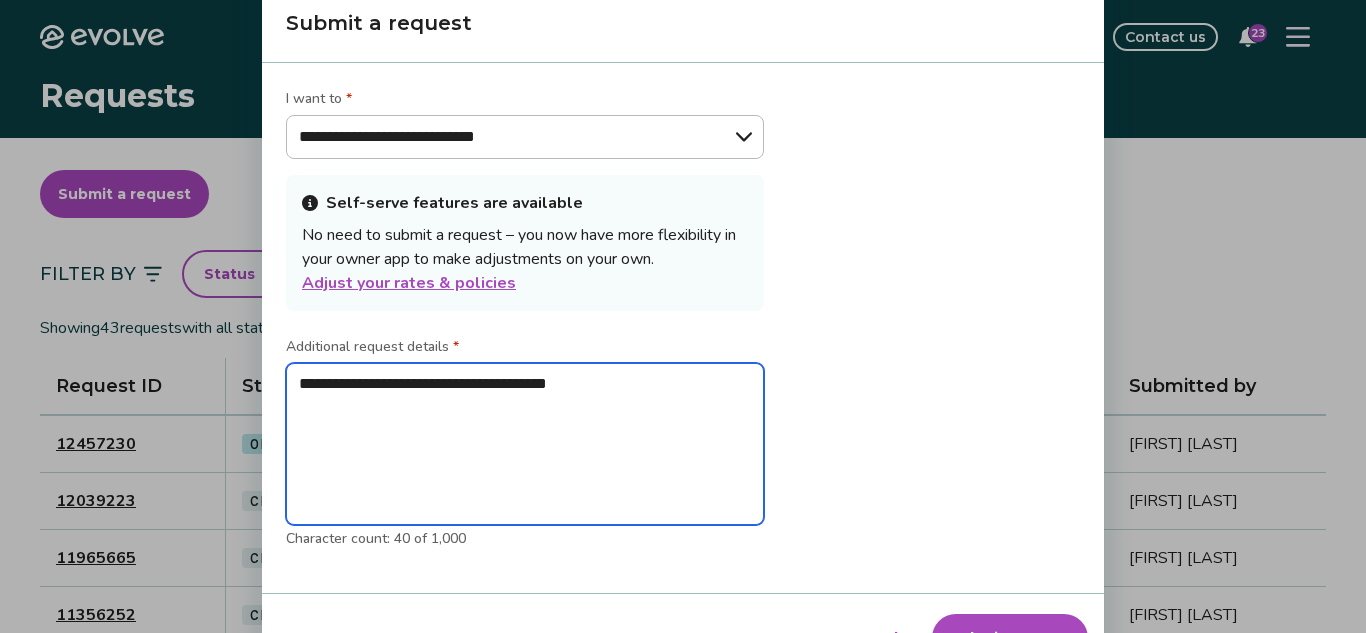 type on "**********" 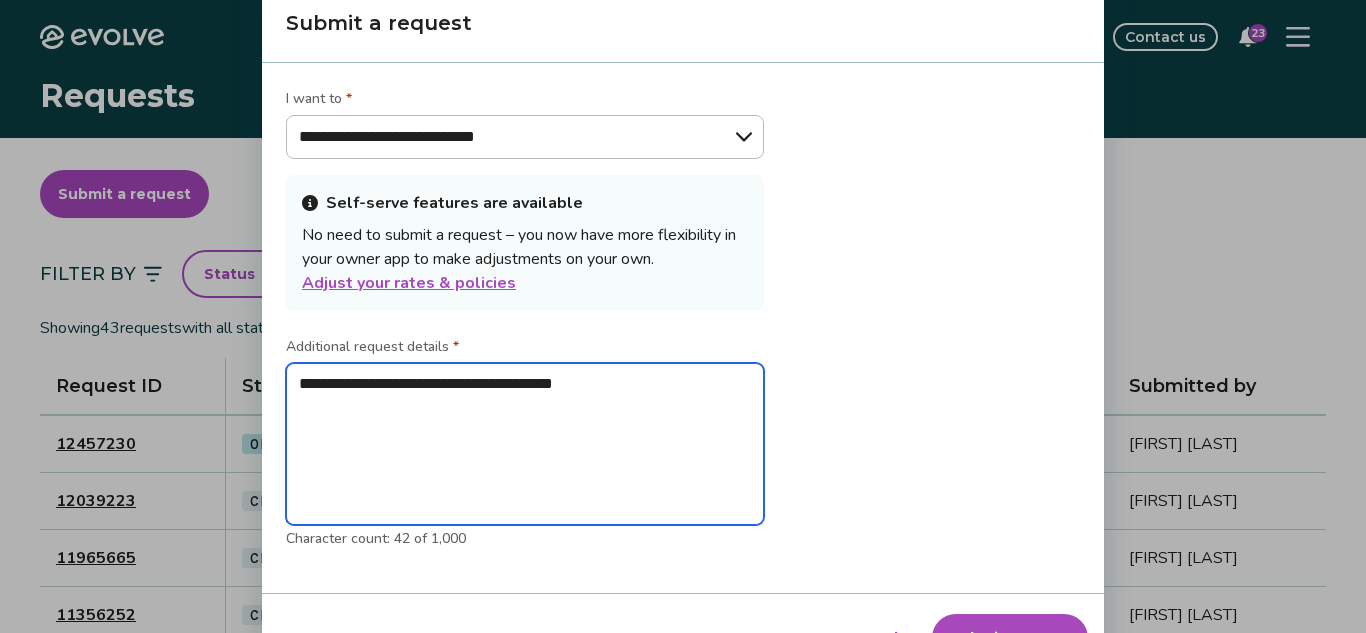 type on "**********" 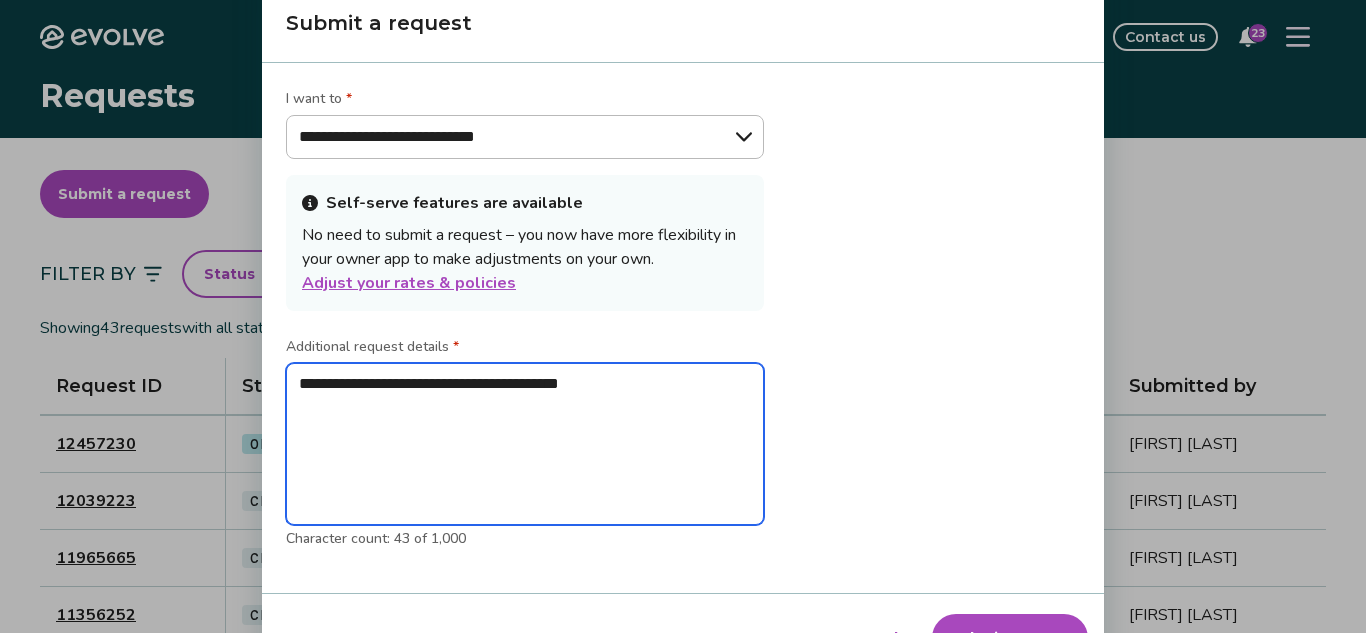type on "**********" 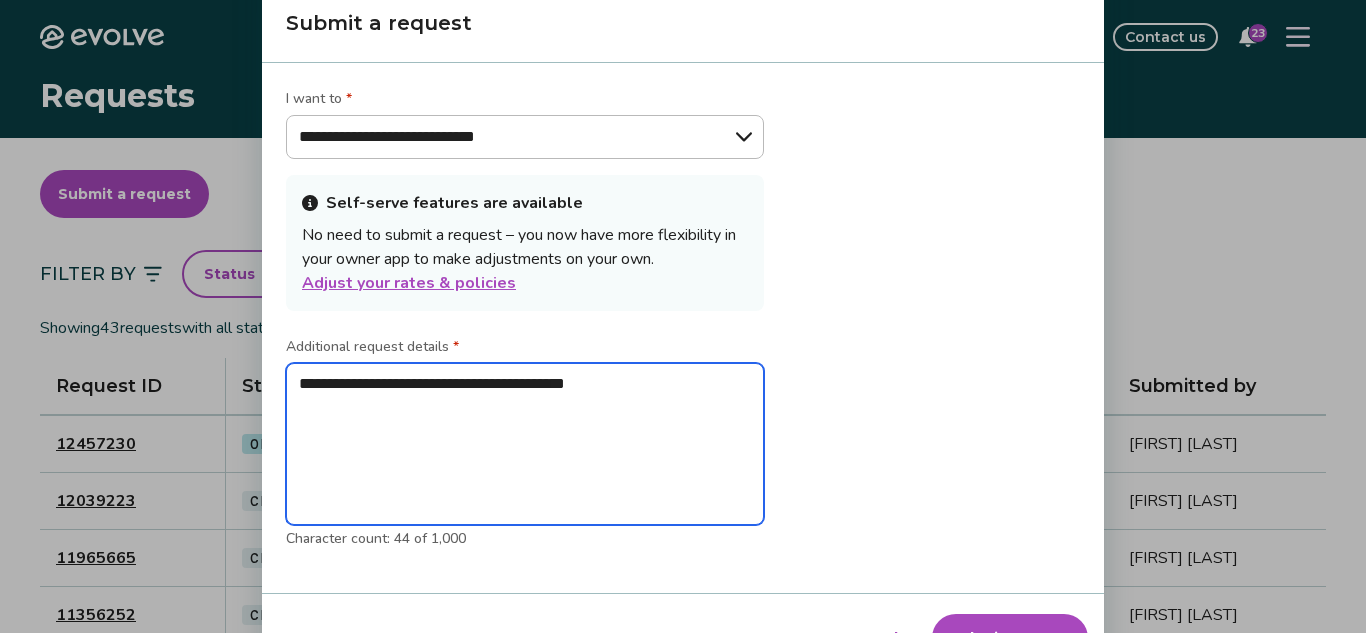 type on "**********" 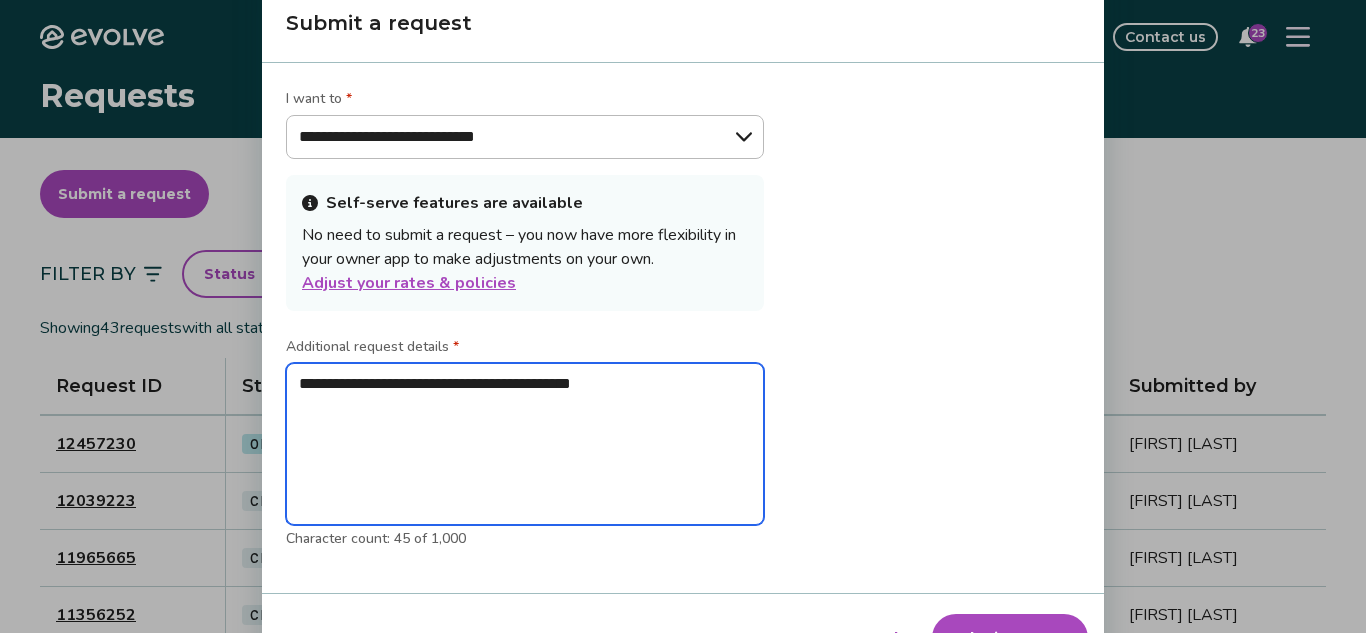 type on "**********" 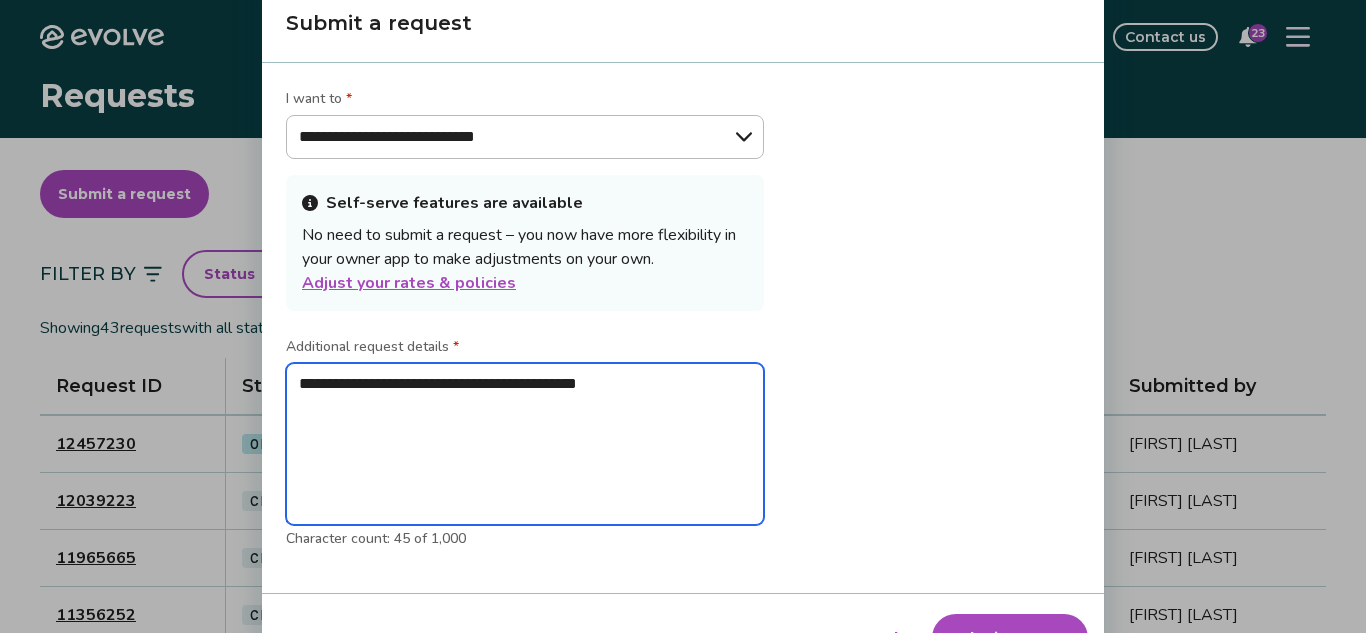 type on "**********" 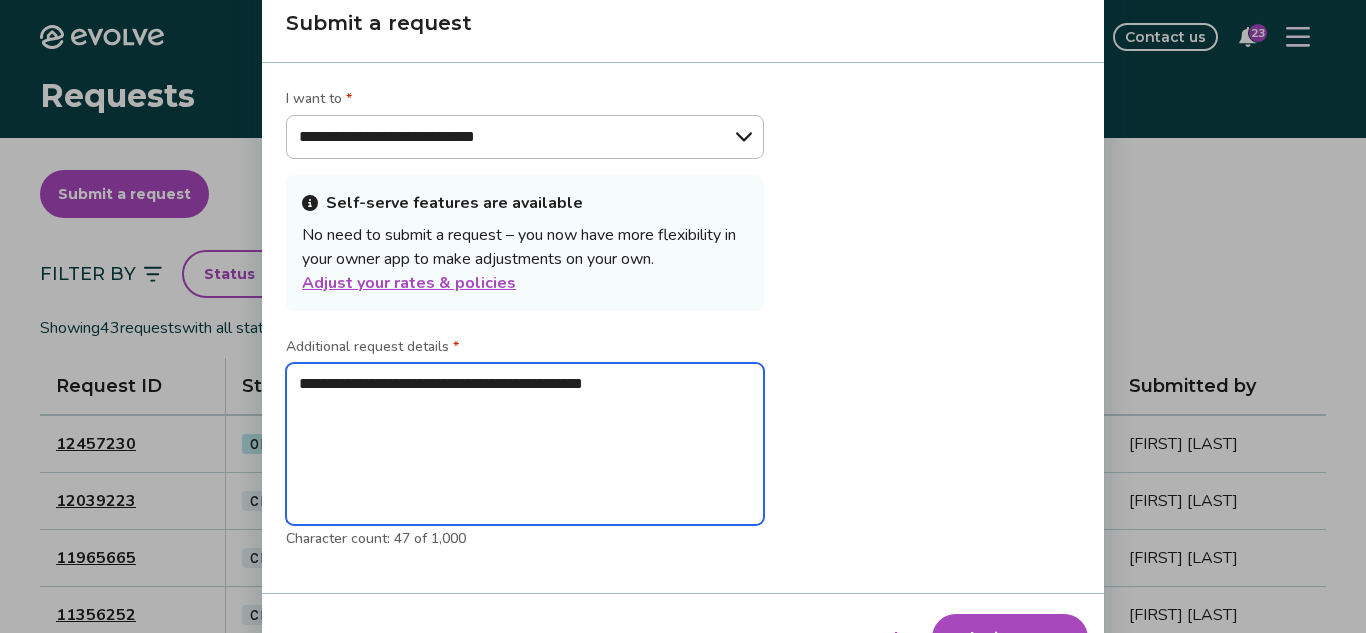 type on "**********" 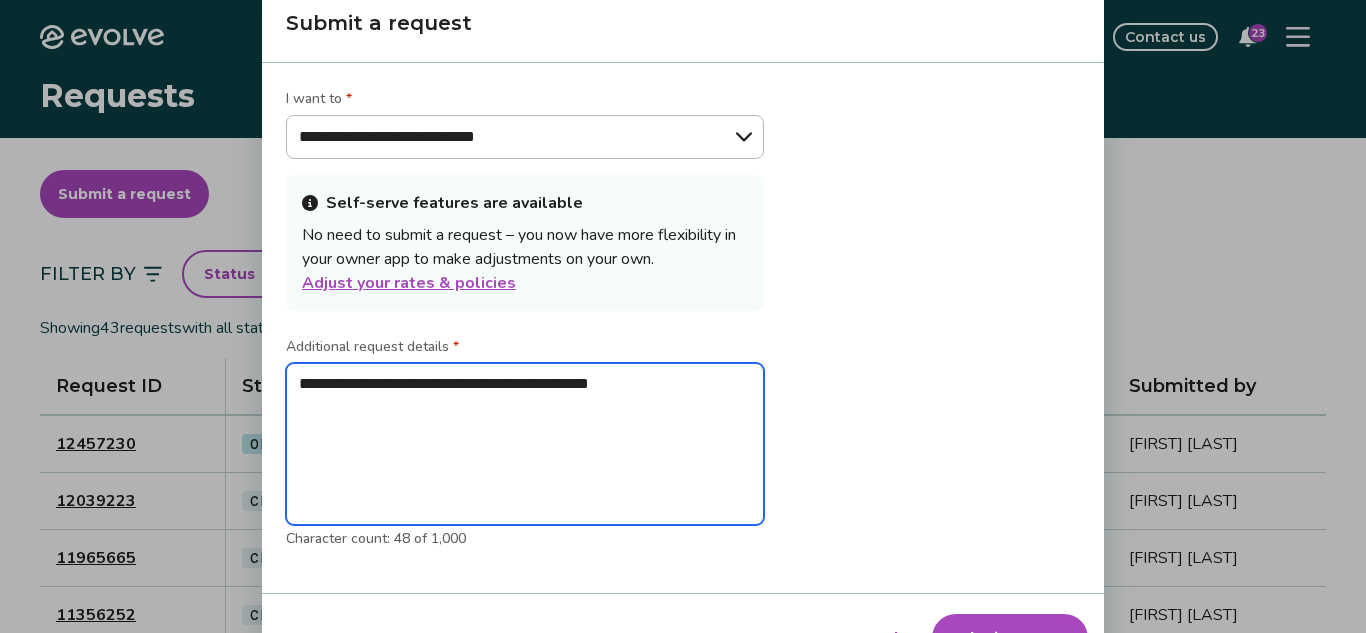 type on "**********" 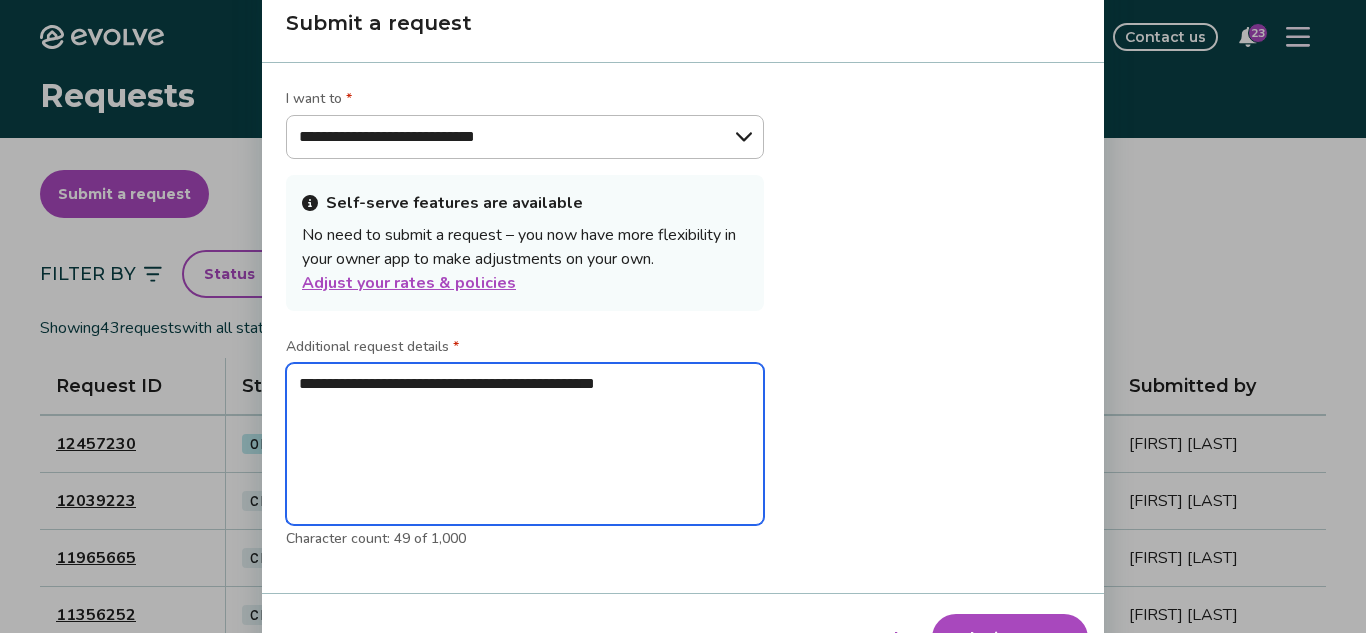 type on "**********" 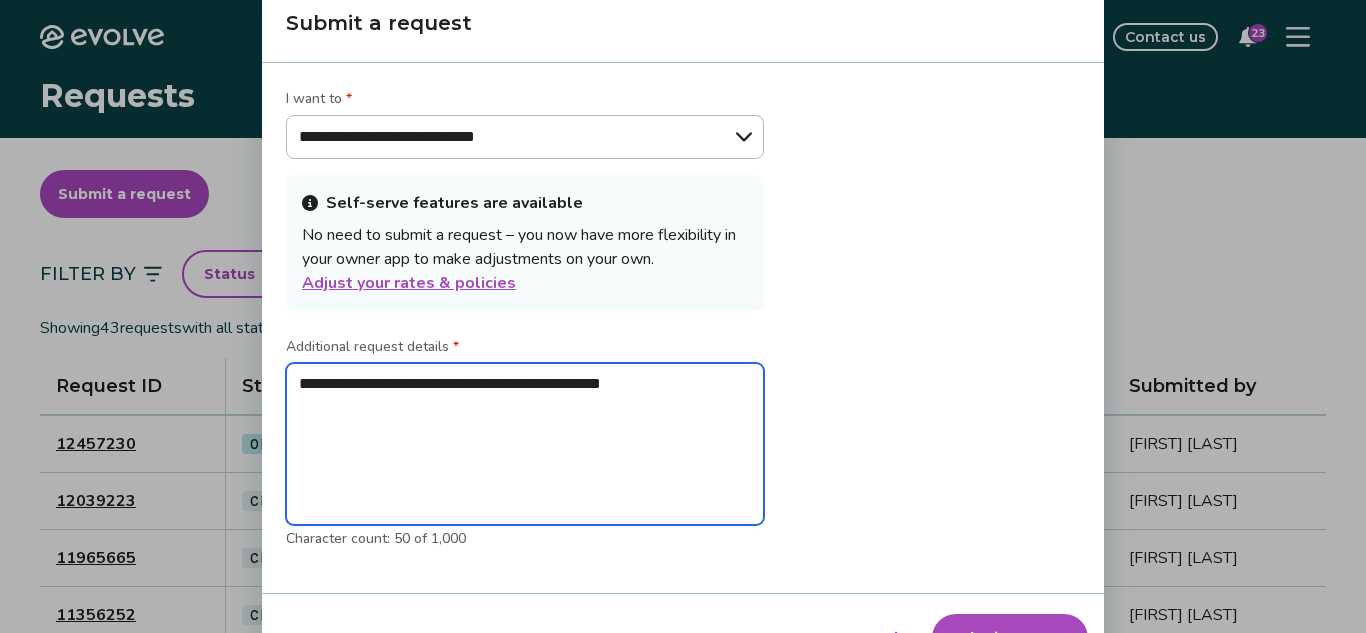 type on "**********" 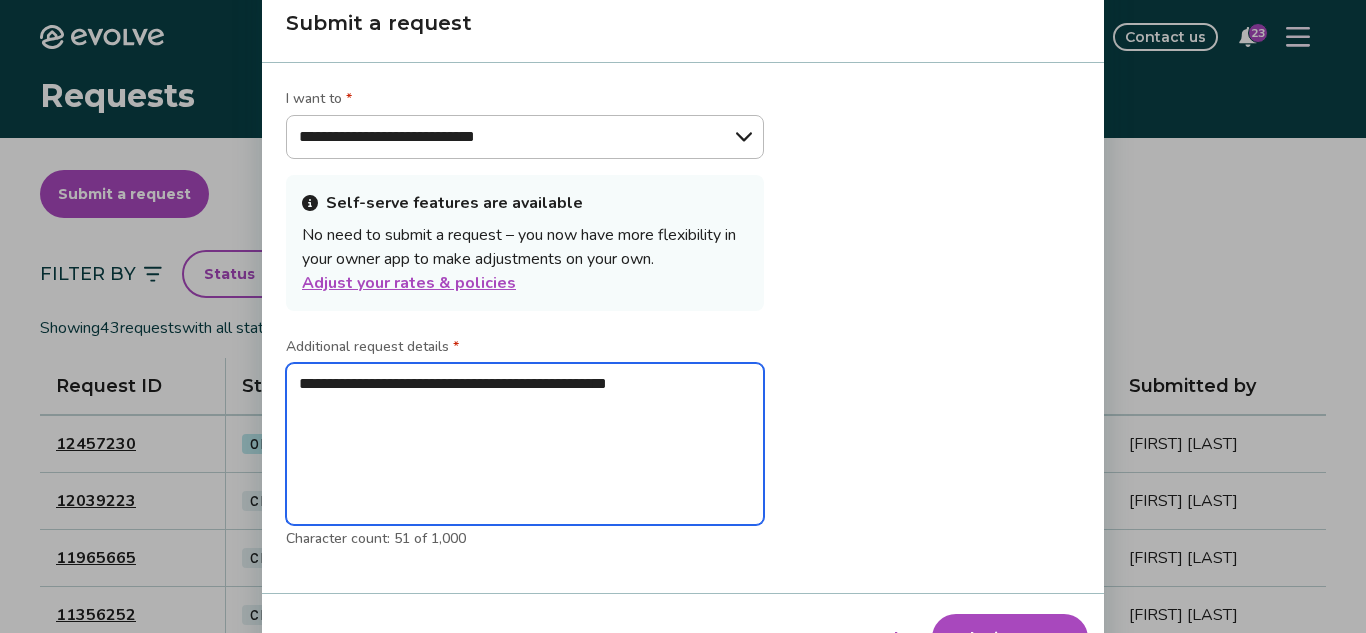 type on "**********" 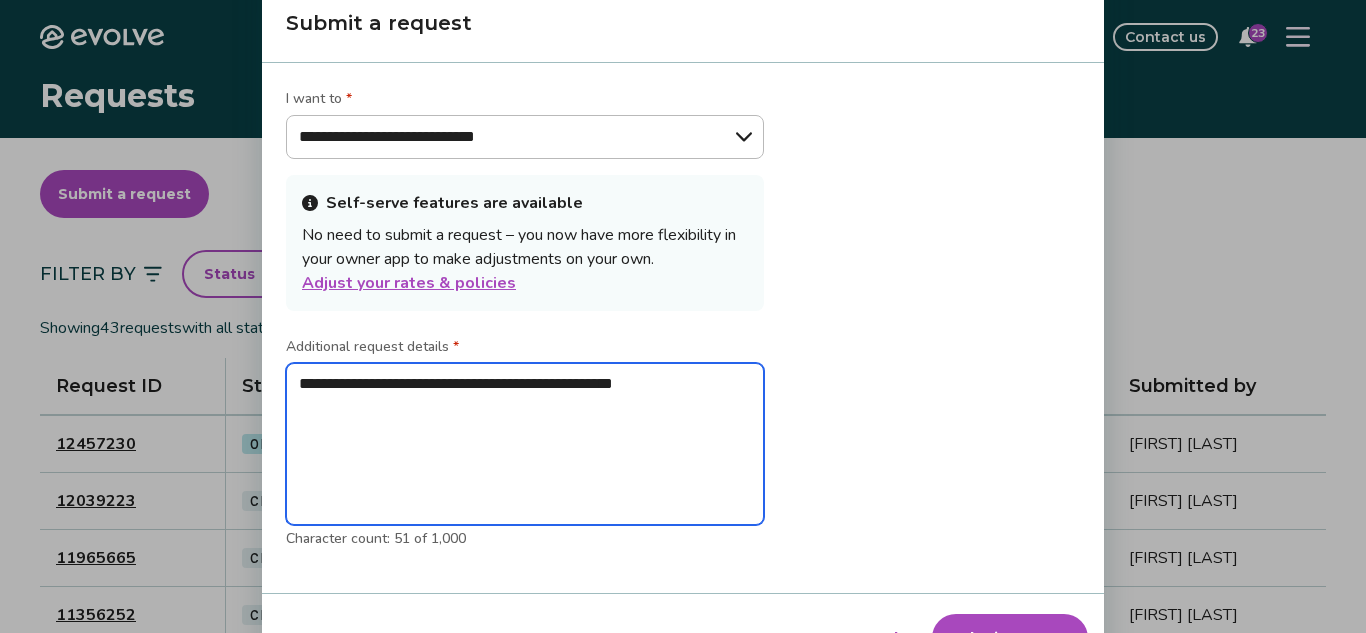 type on "*" 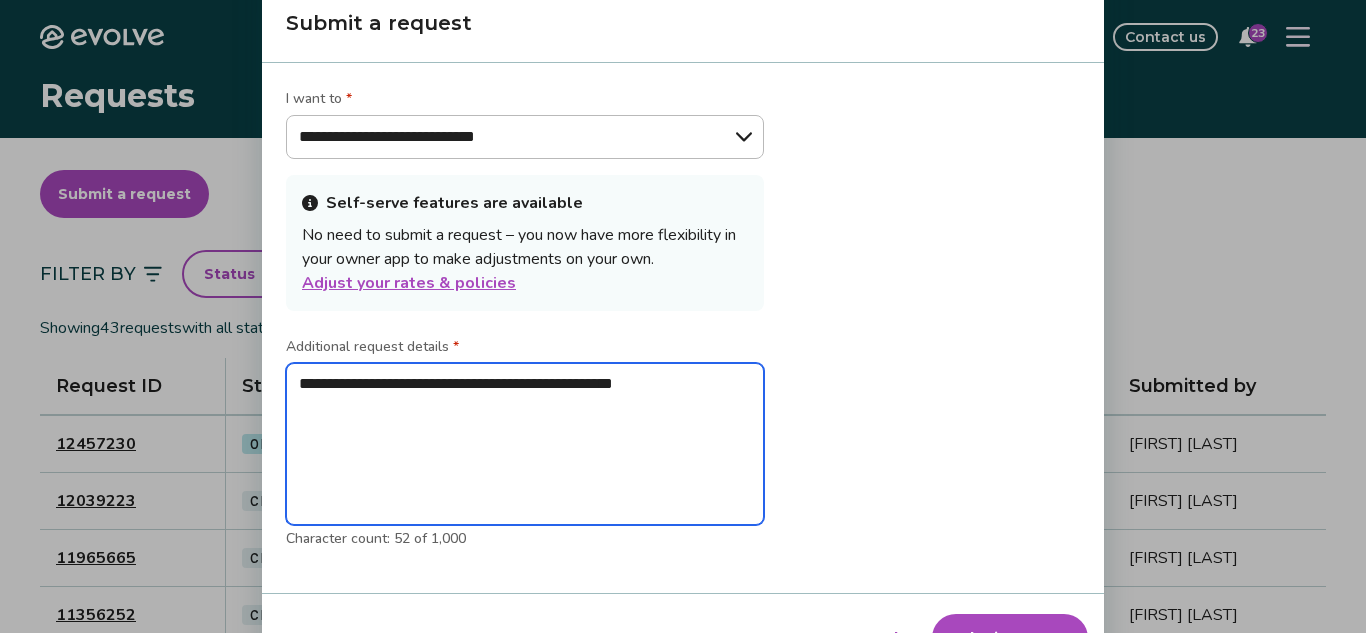 type on "**********" 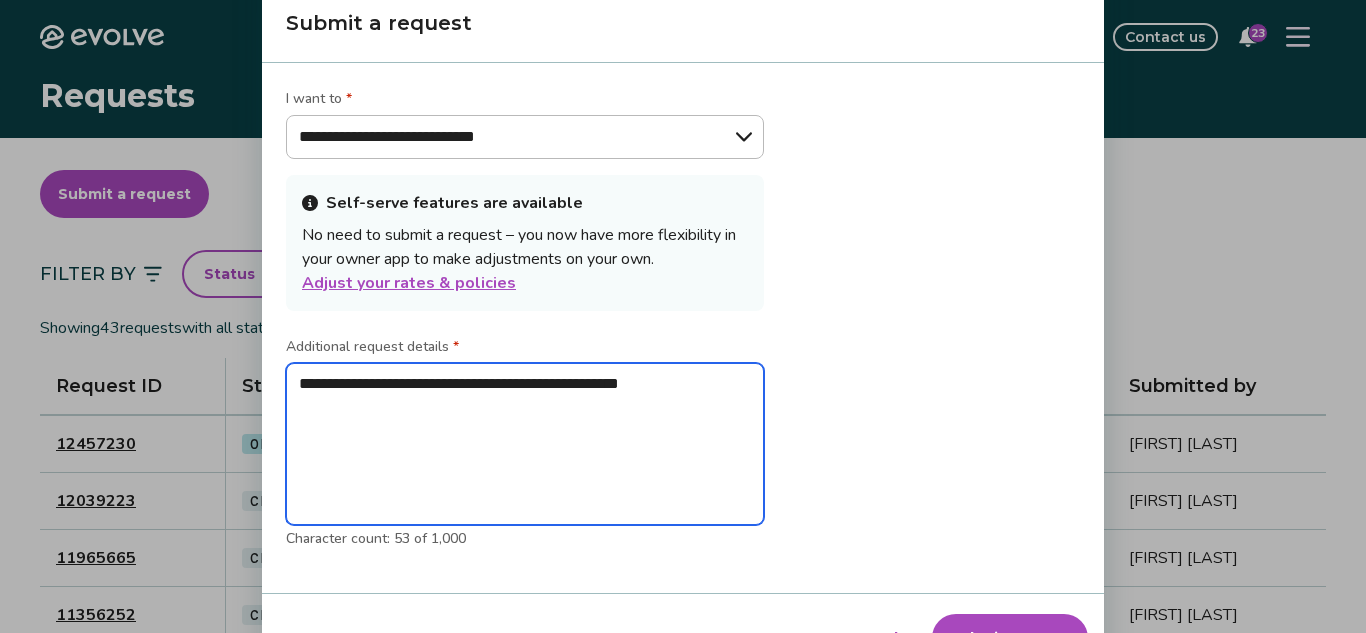 type on "**********" 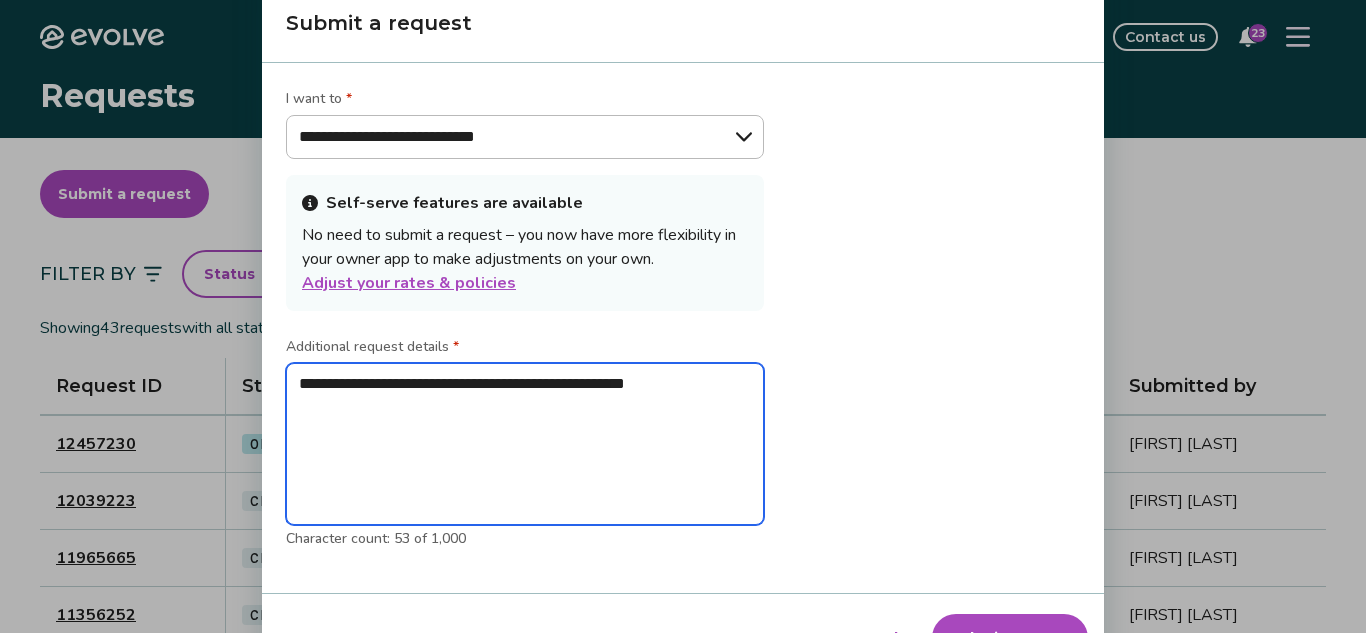 type on "*" 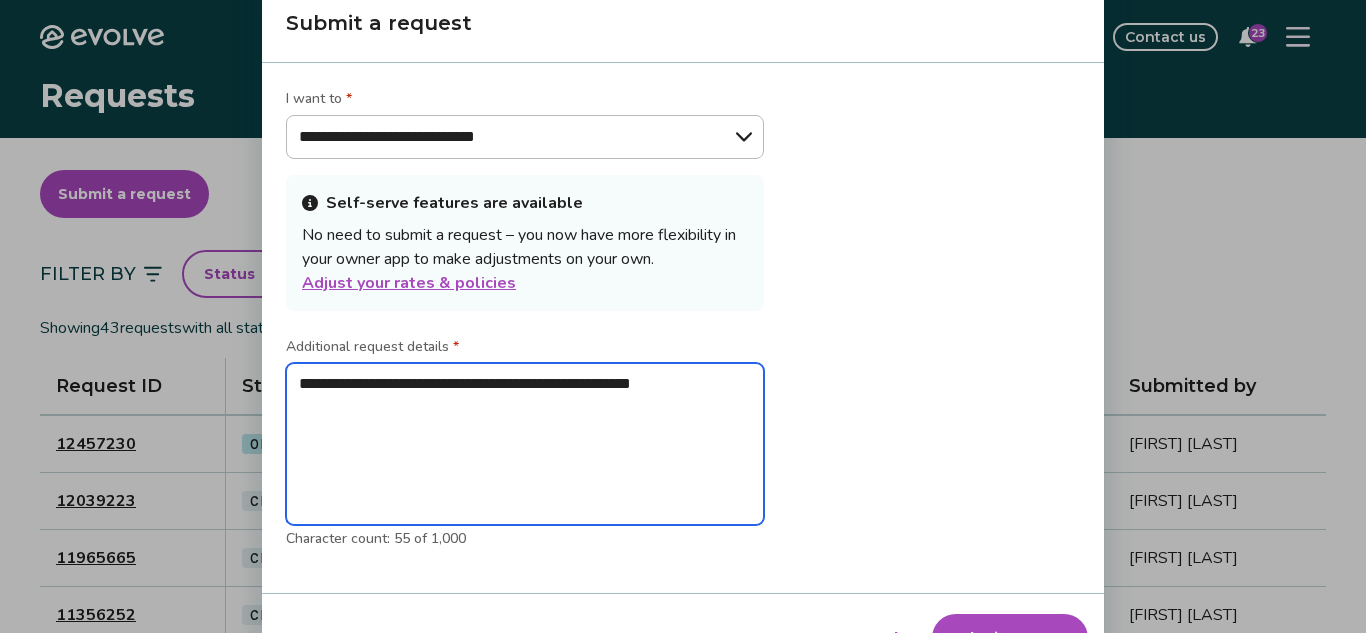 type on "**********" 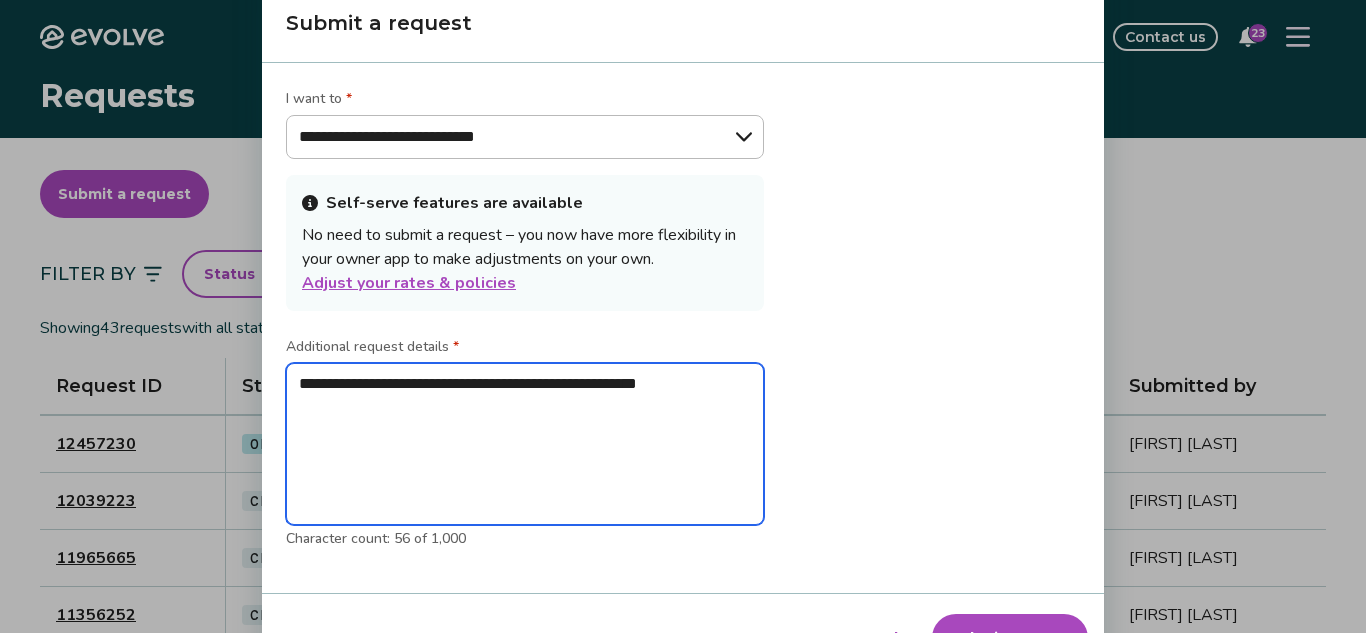 type on "**********" 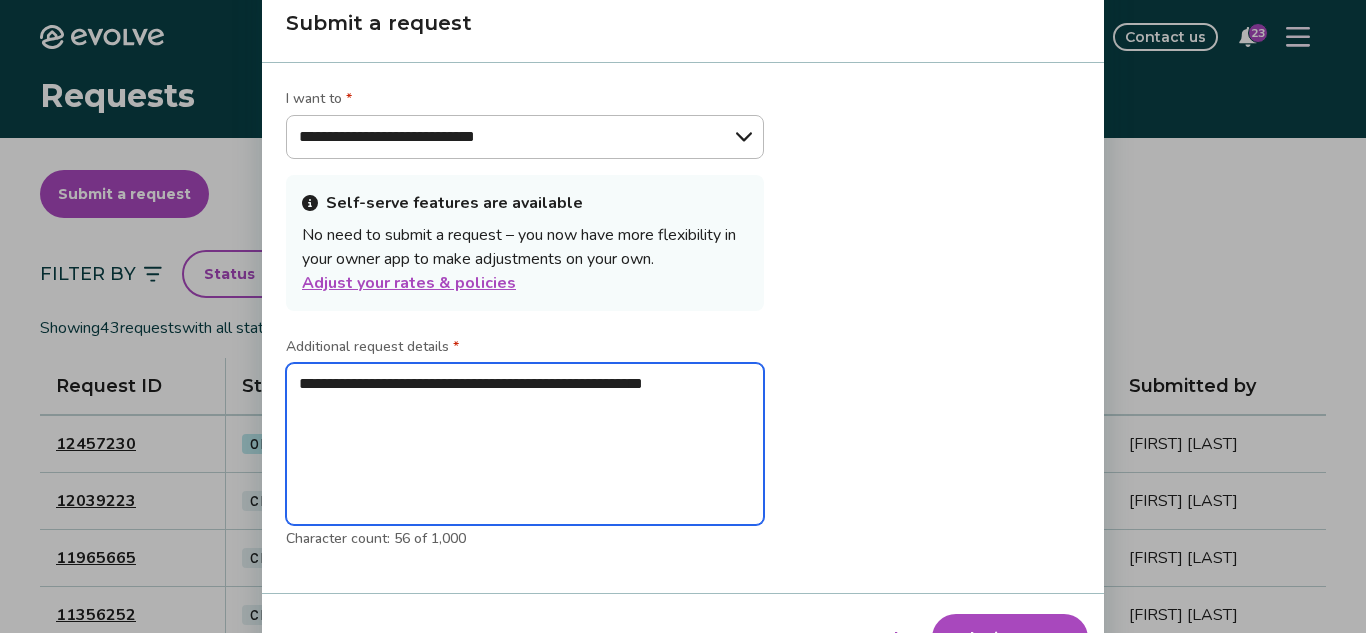 type on "*" 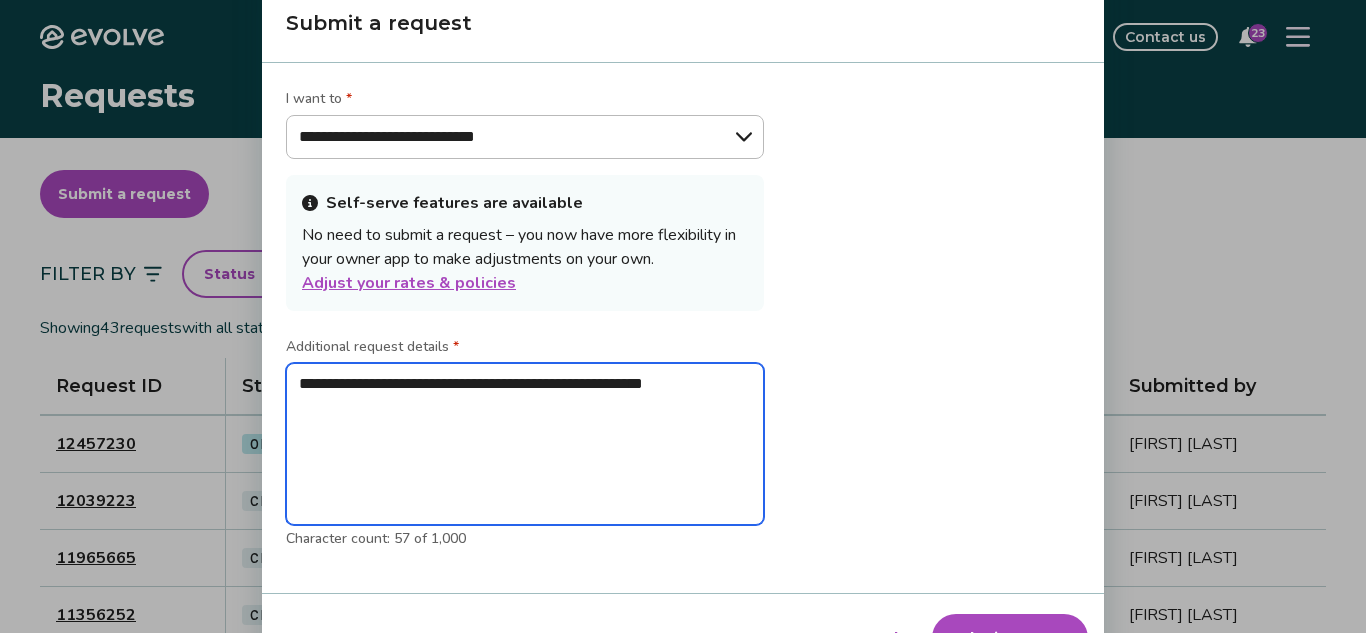 type on "**********" 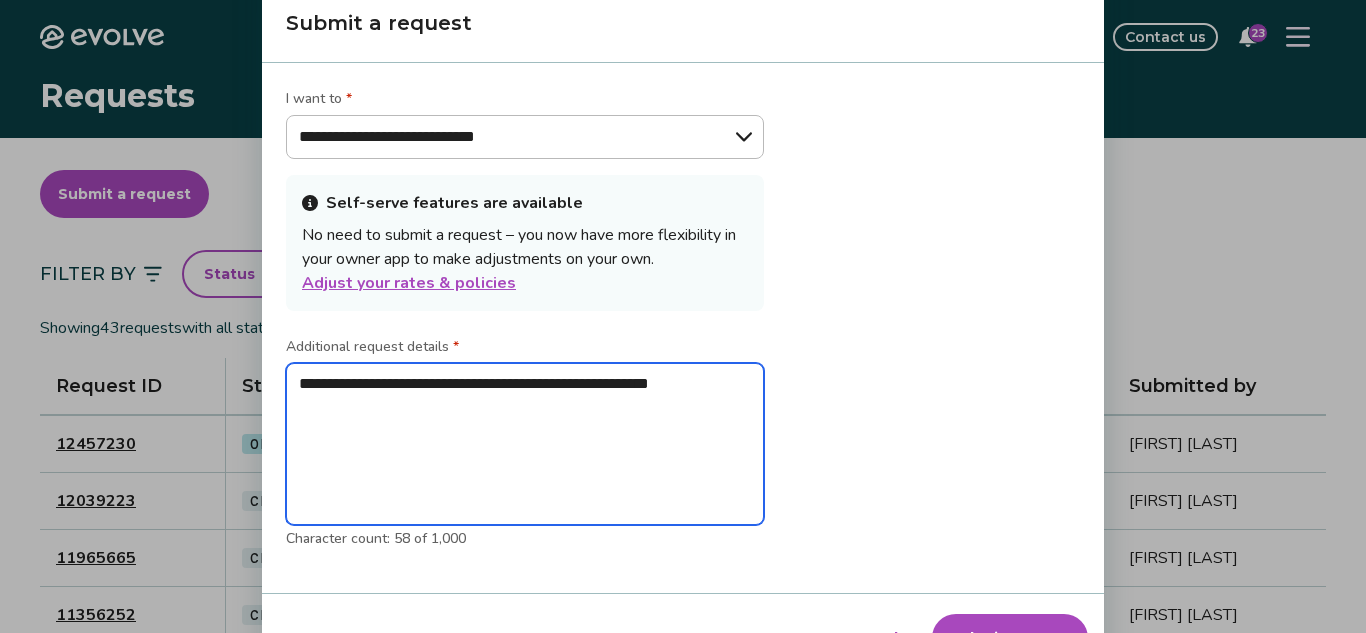 type on "**********" 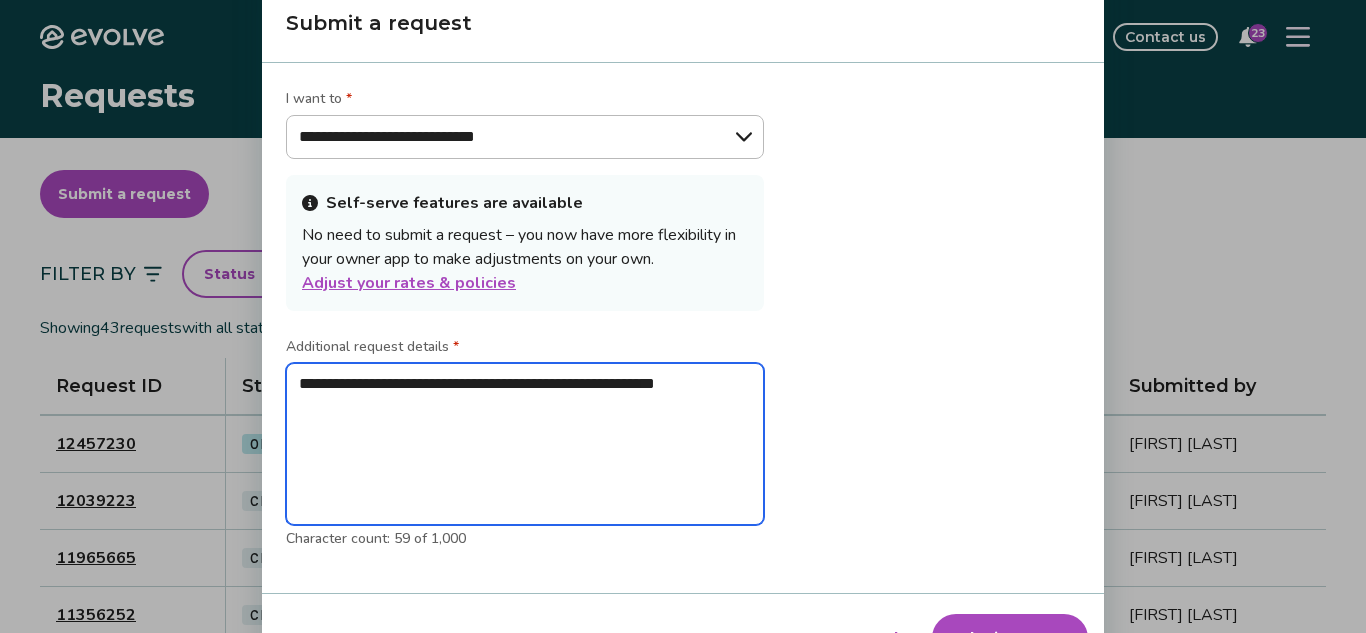 type on "**********" 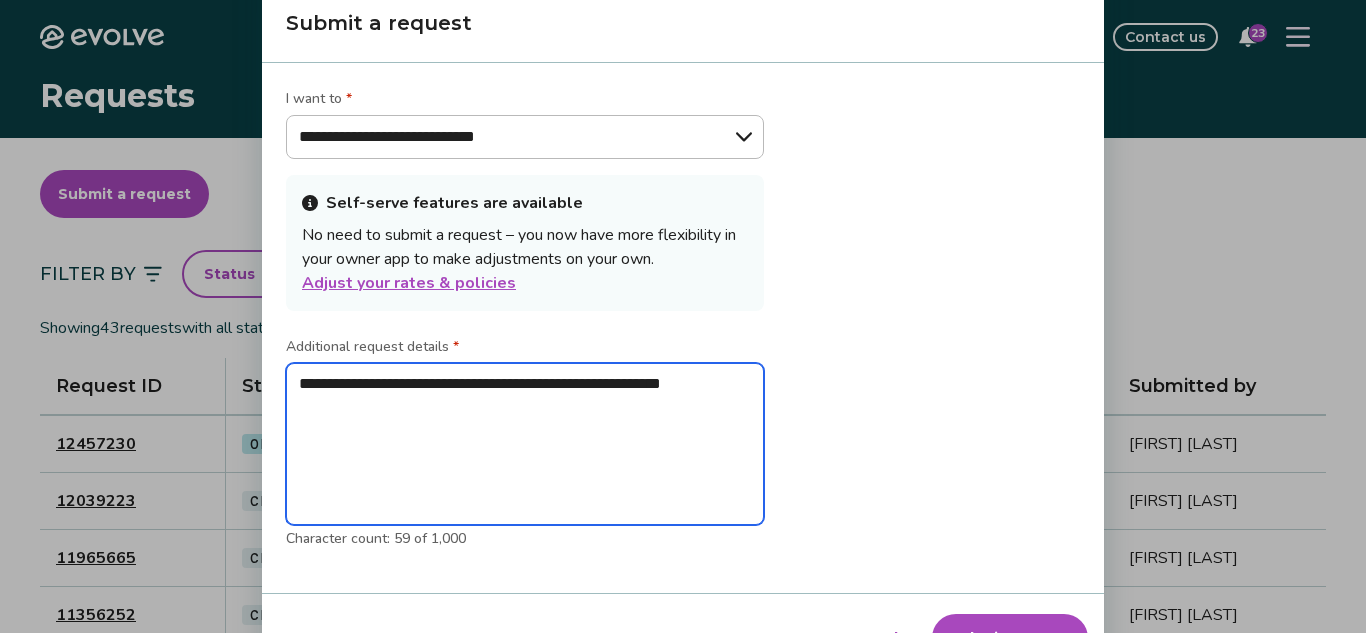 type on "**********" 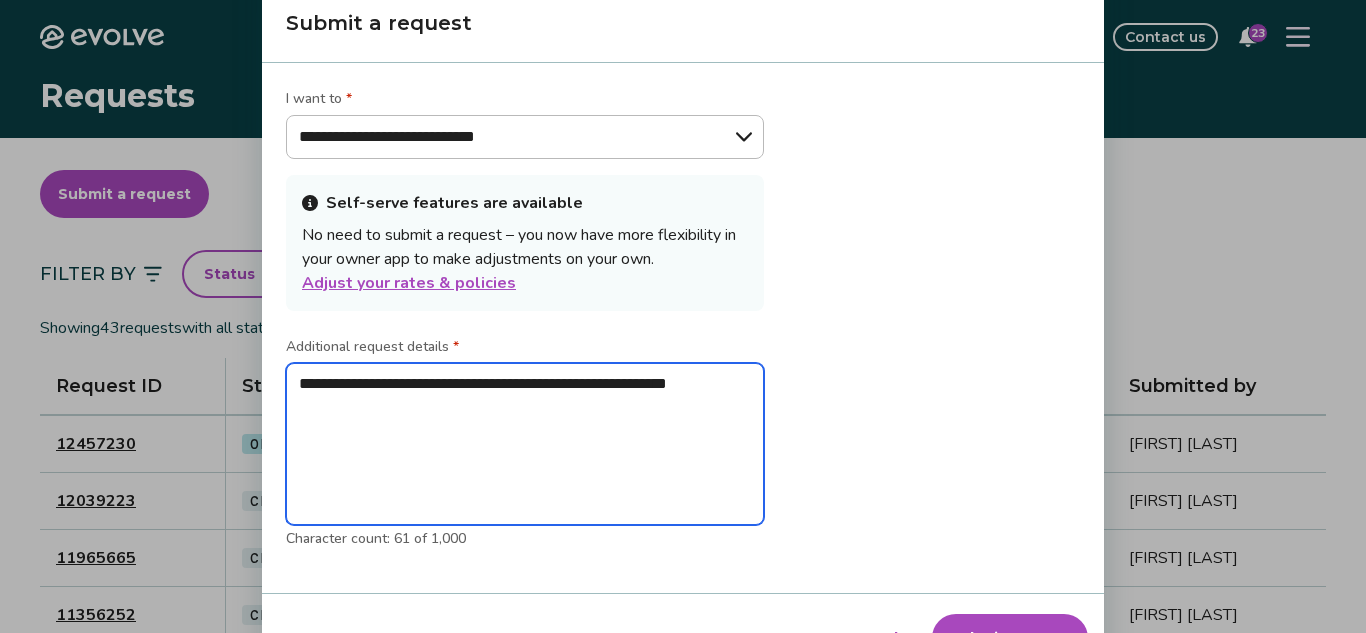type on "**********" 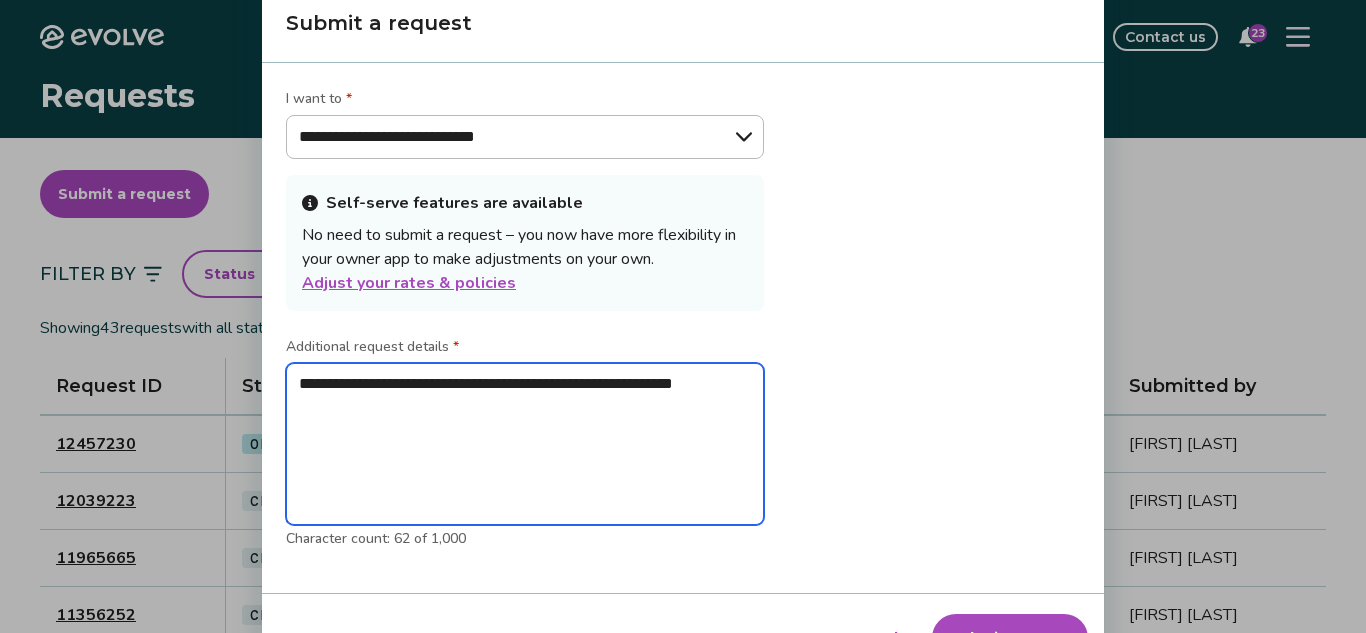 type on "**********" 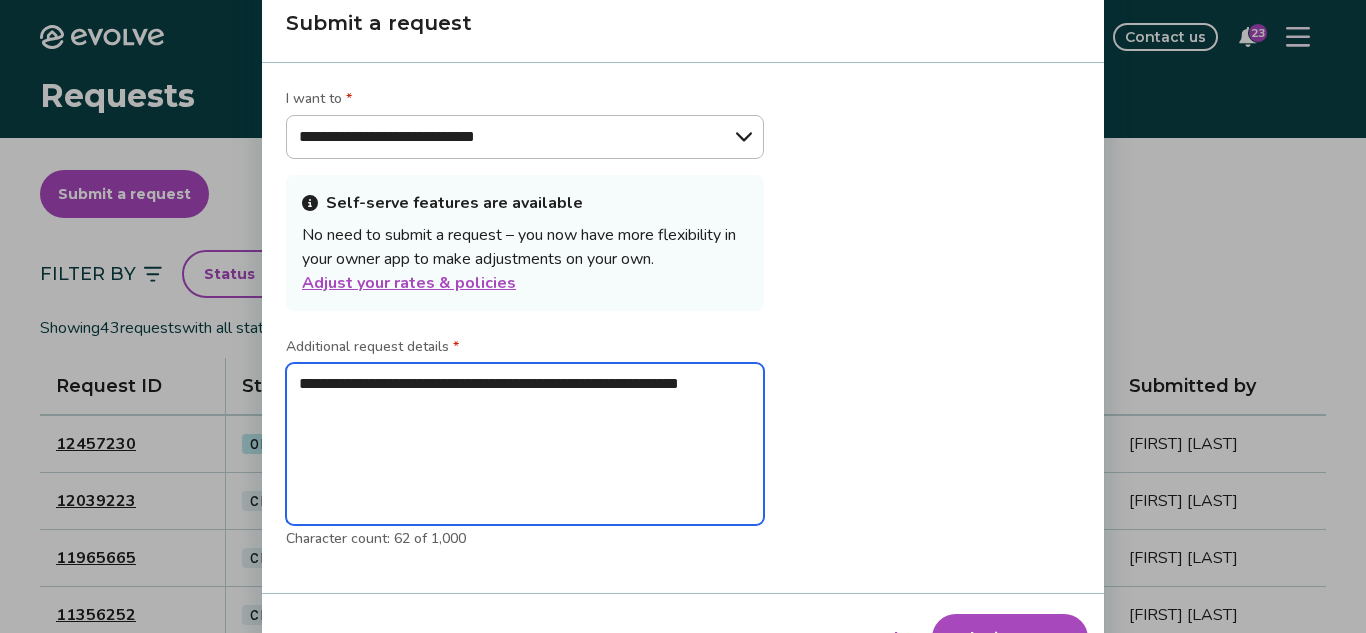 type on "**********" 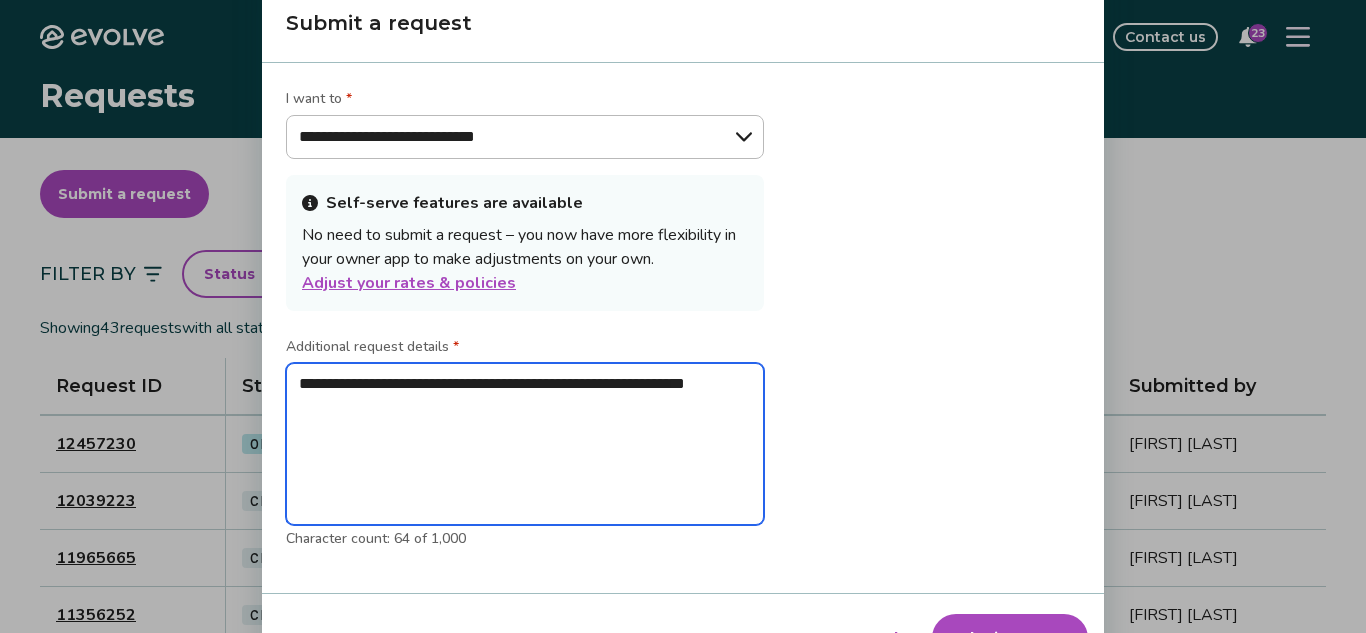 type on "**********" 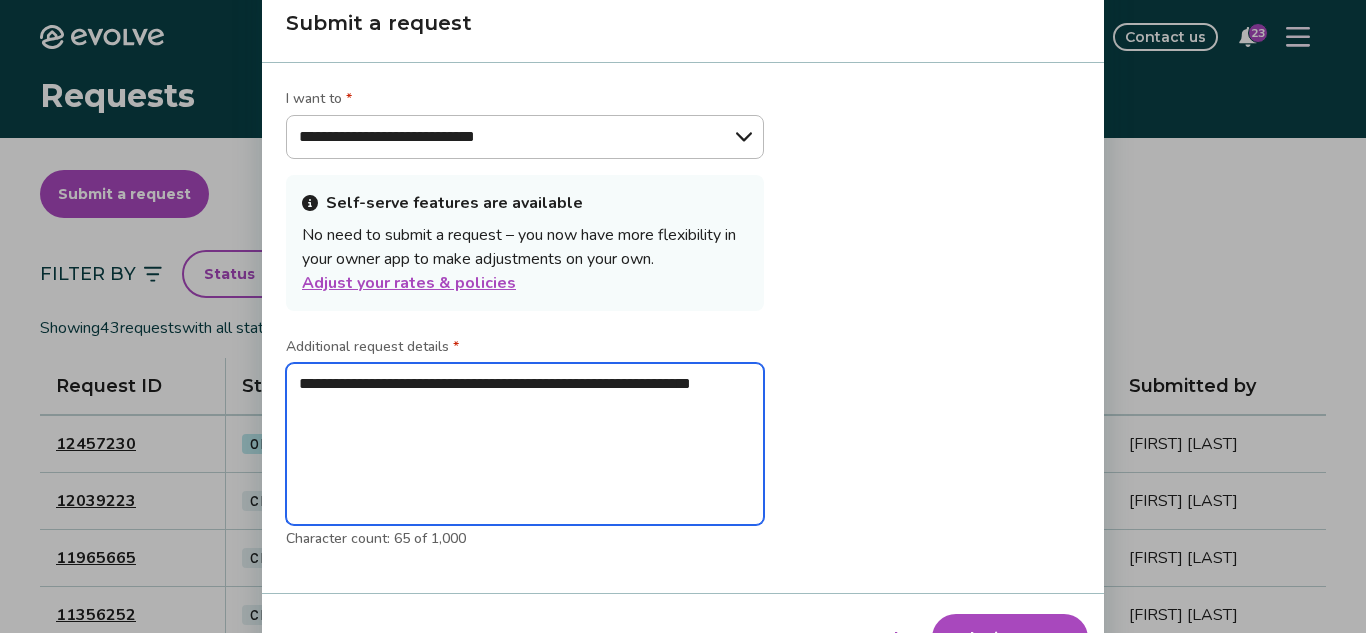 type on "**********" 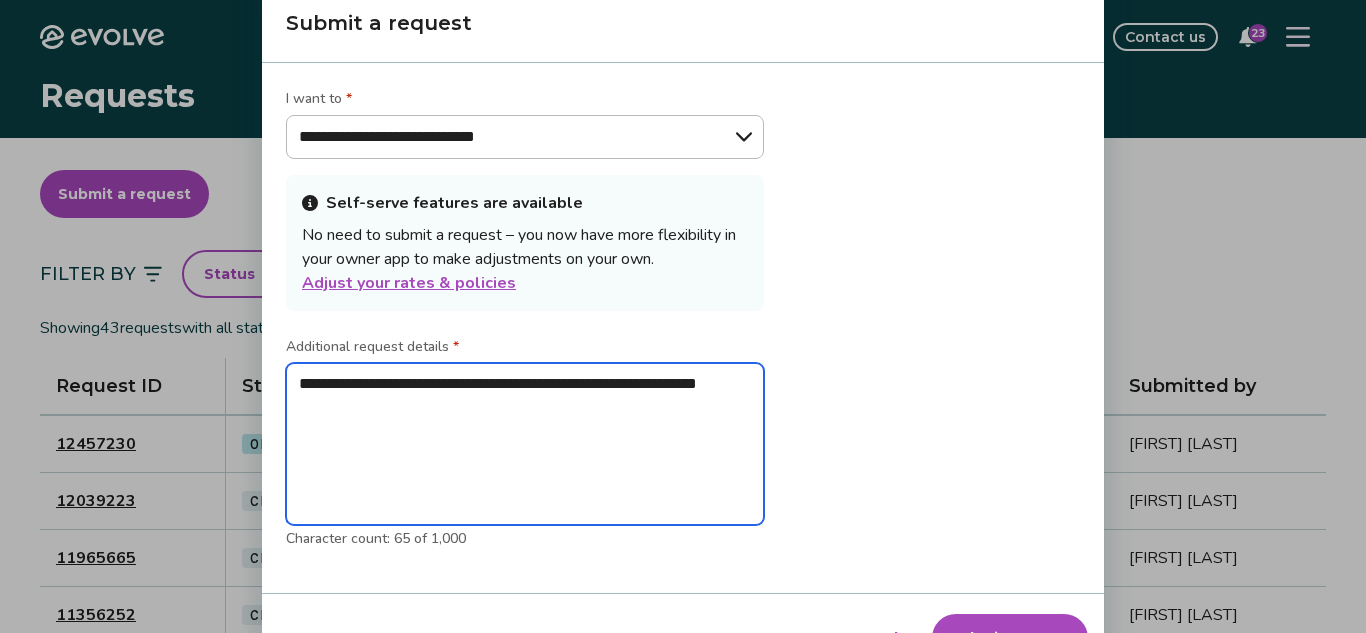 type on "*" 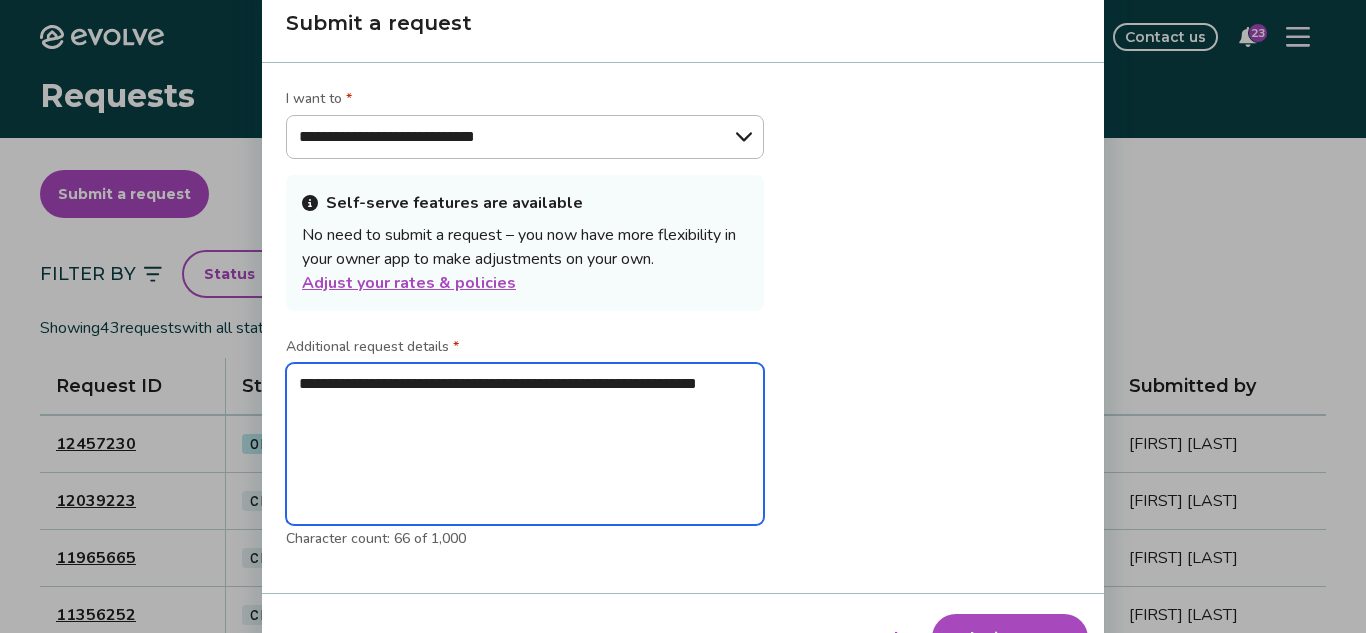 type on "**********" 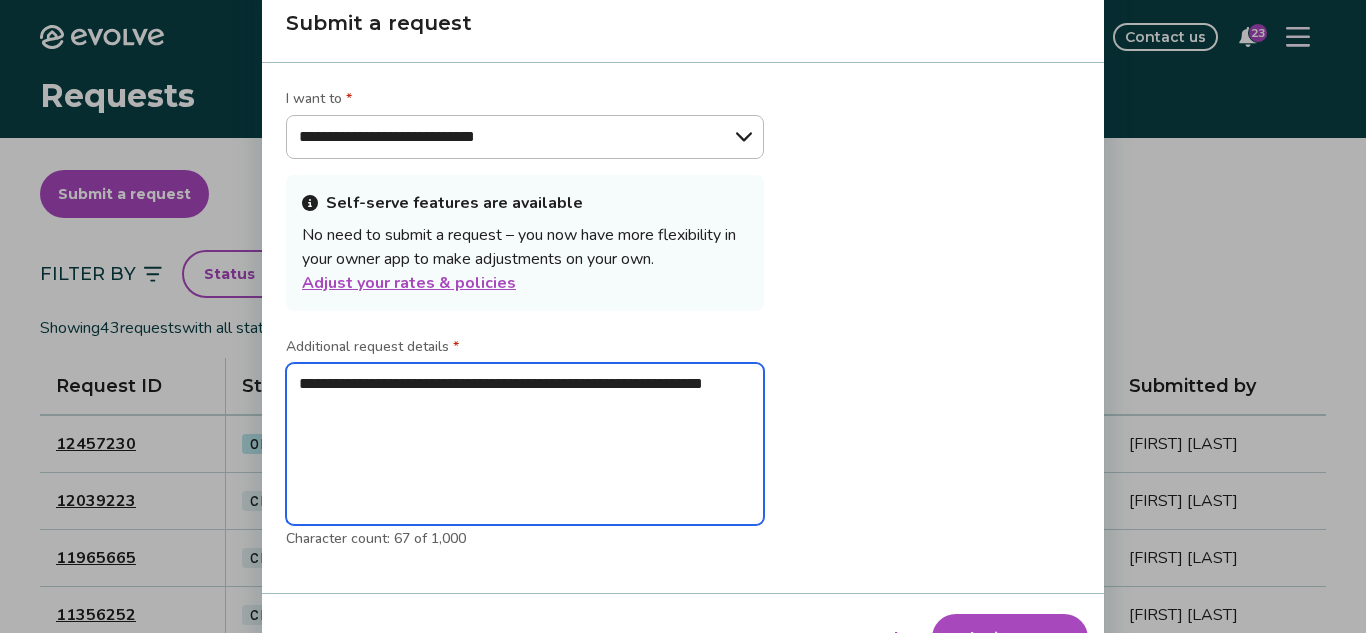 type on "**********" 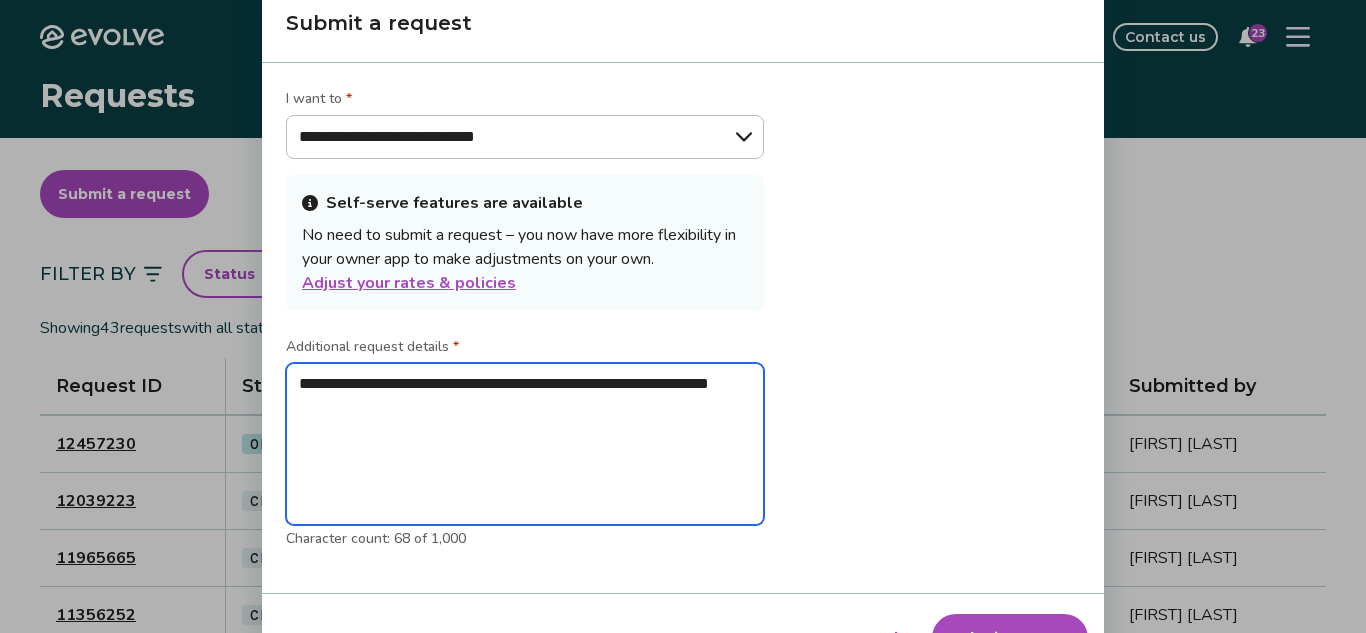 type on "**********" 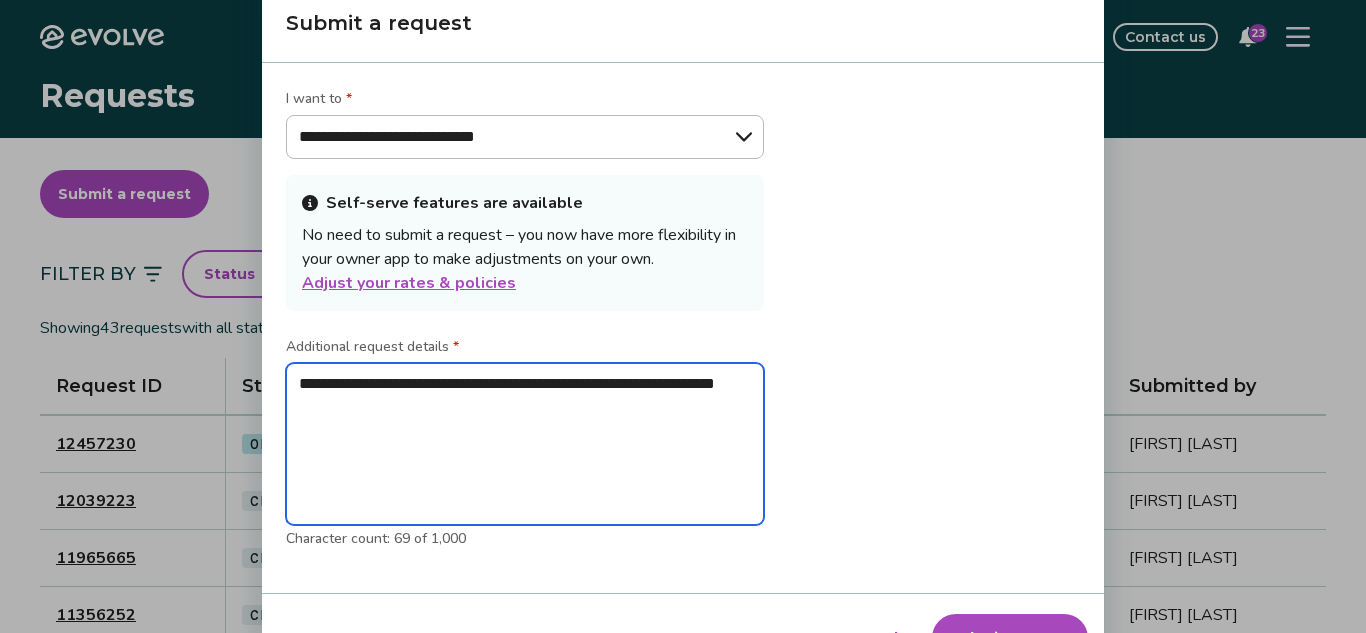type on "**********" 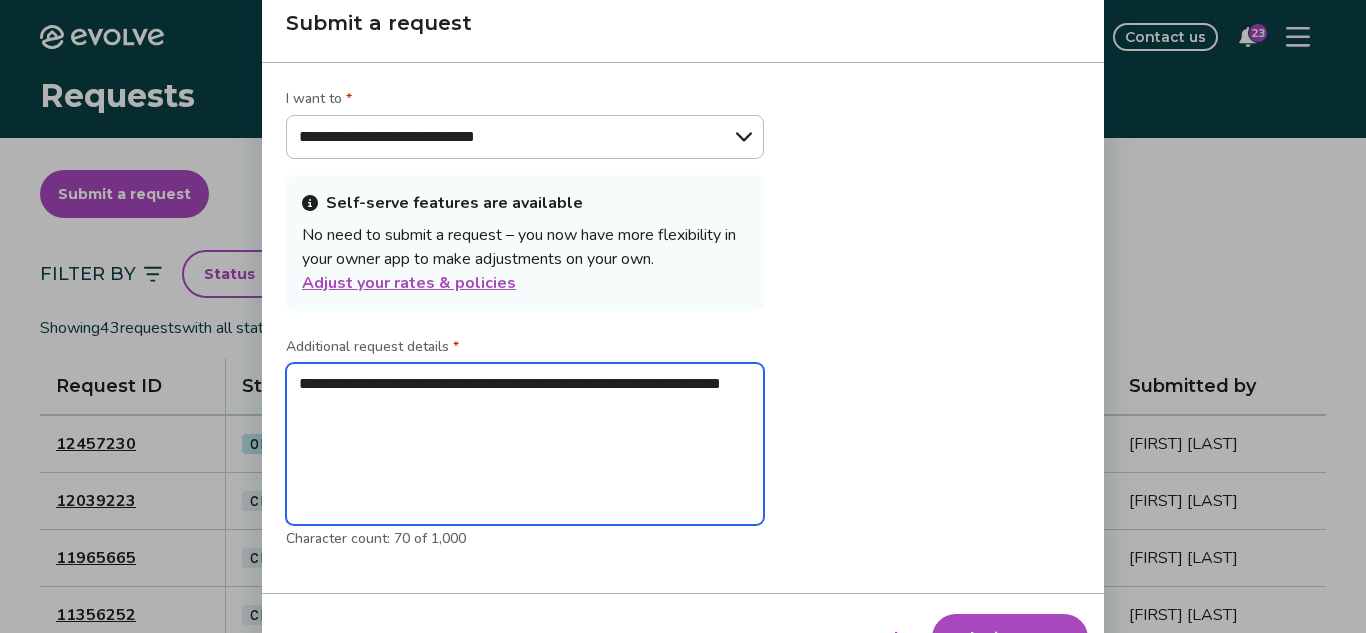 type on "**********" 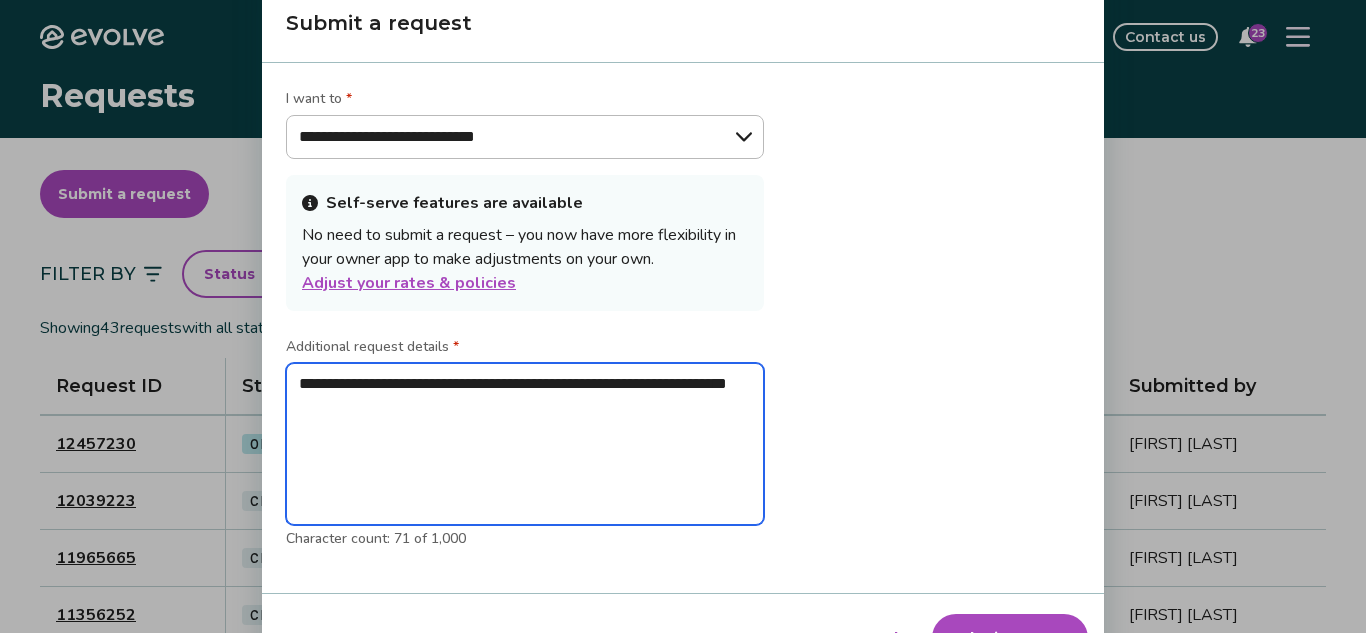 type on "**********" 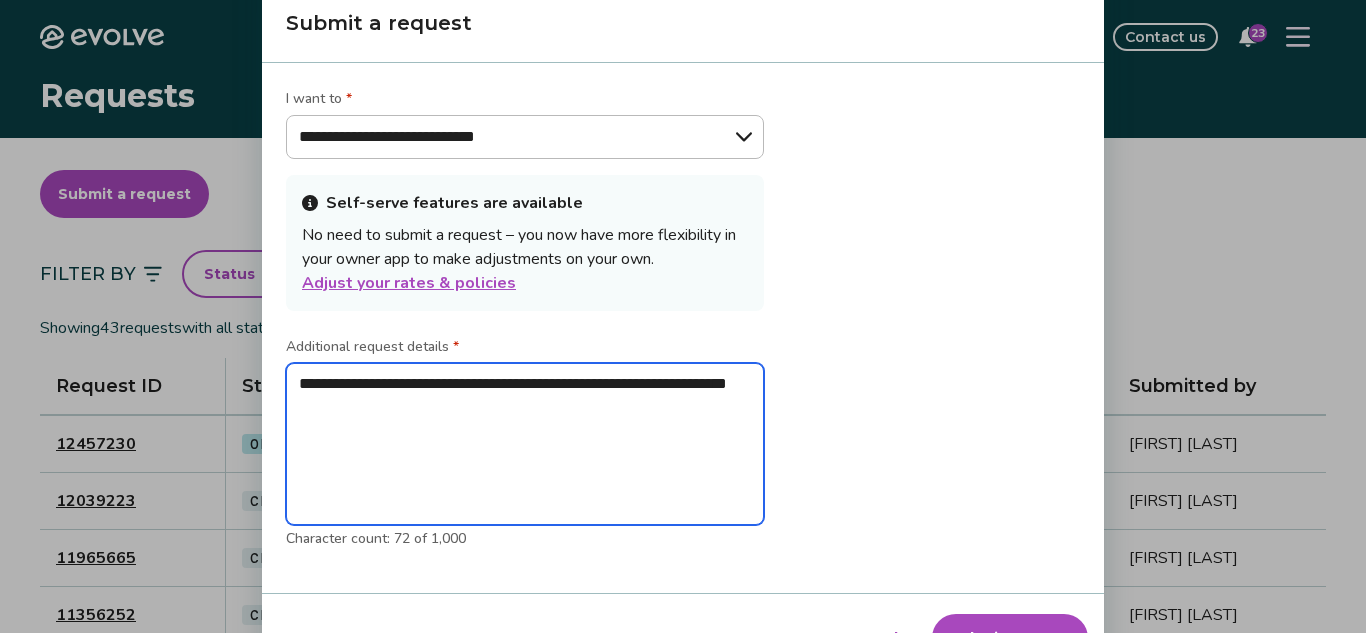 type on "**********" 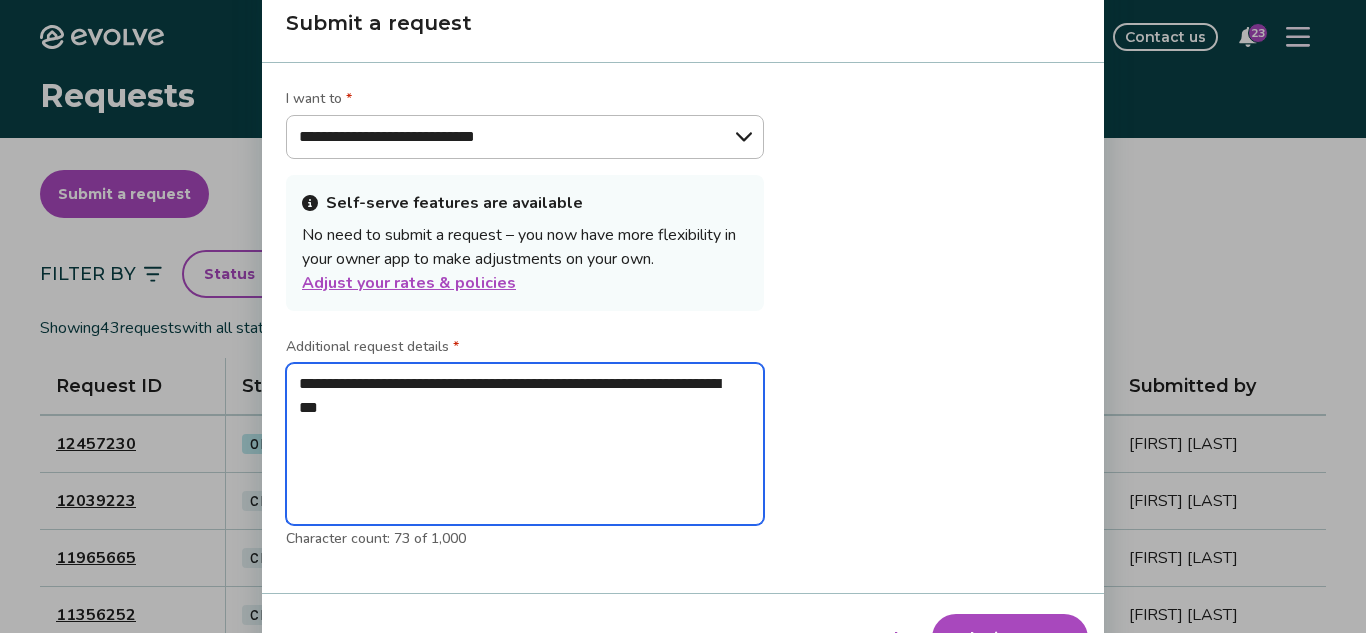 type on "**********" 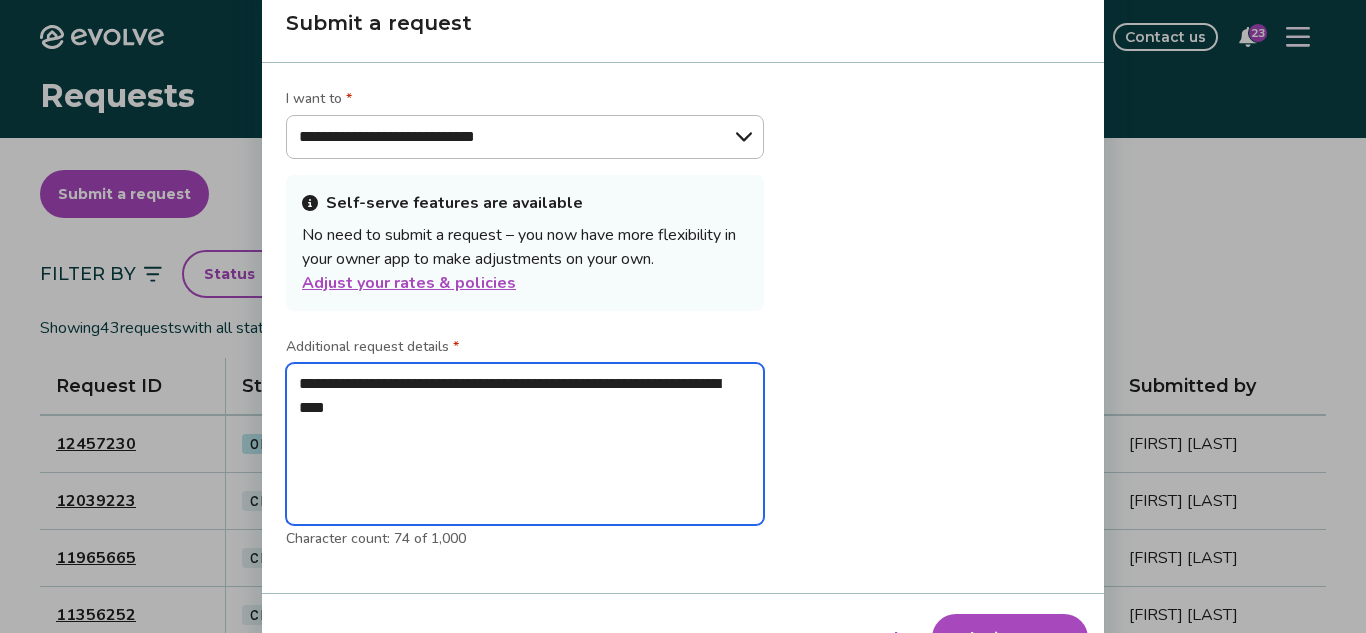 type on "**********" 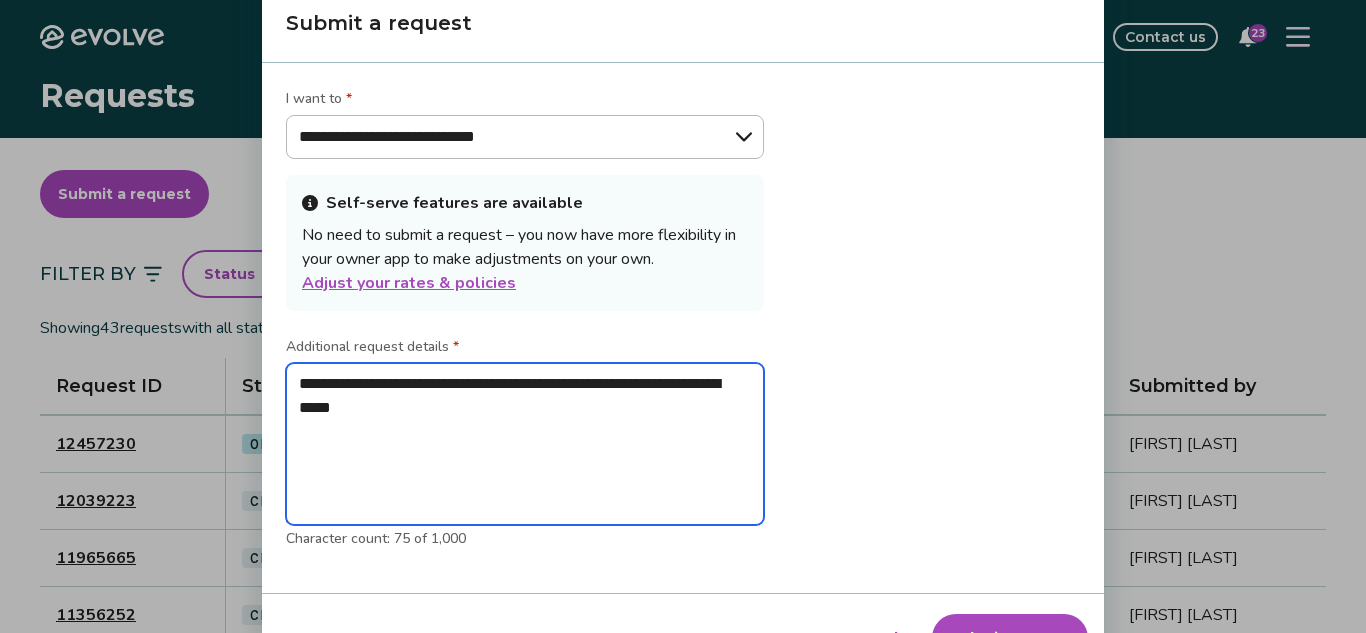 type on "**********" 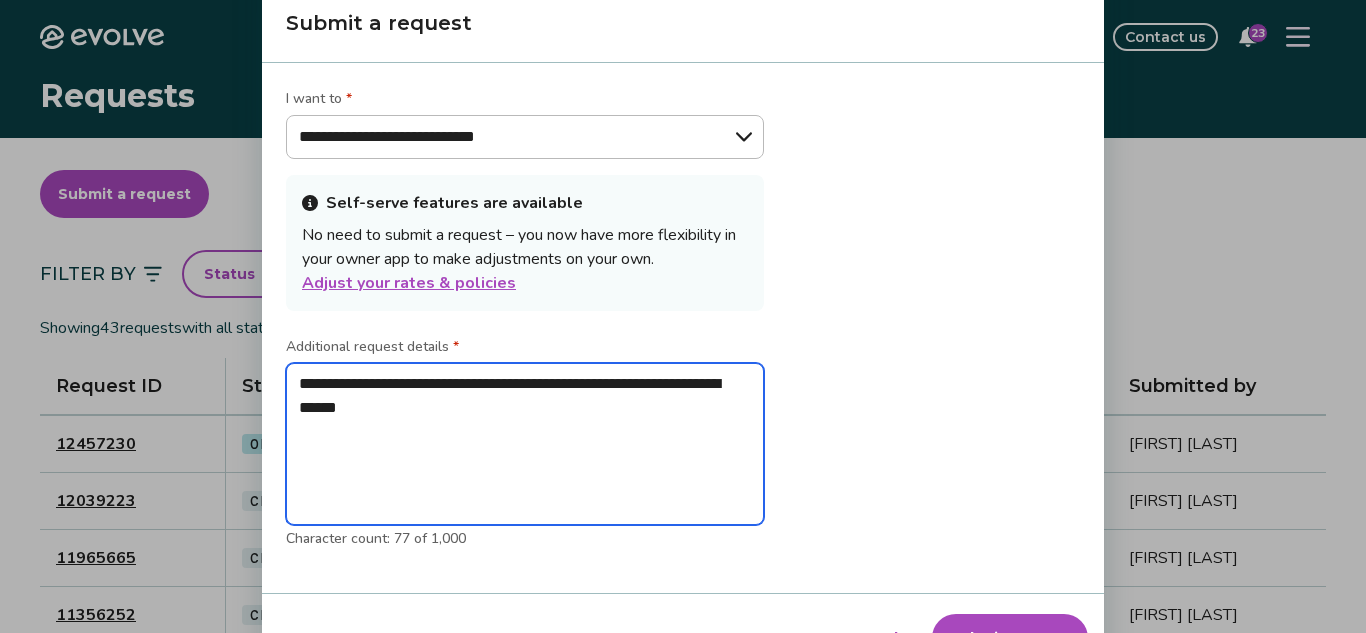 type on "**********" 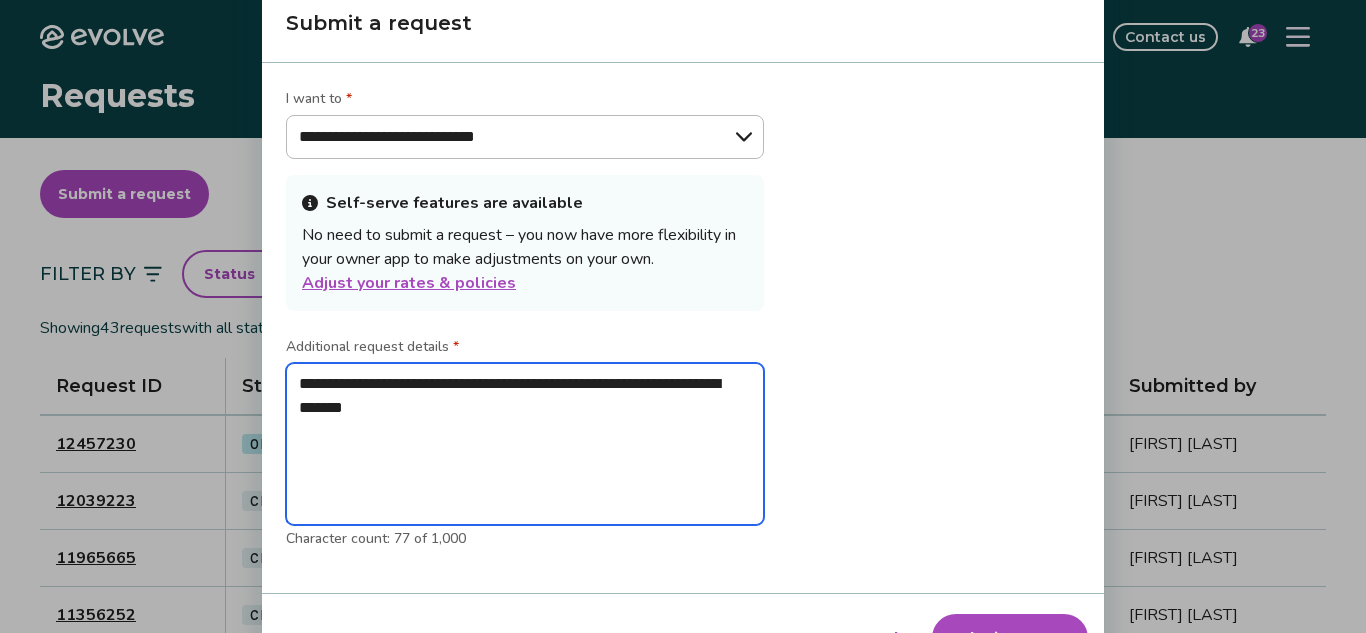 type on "**********" 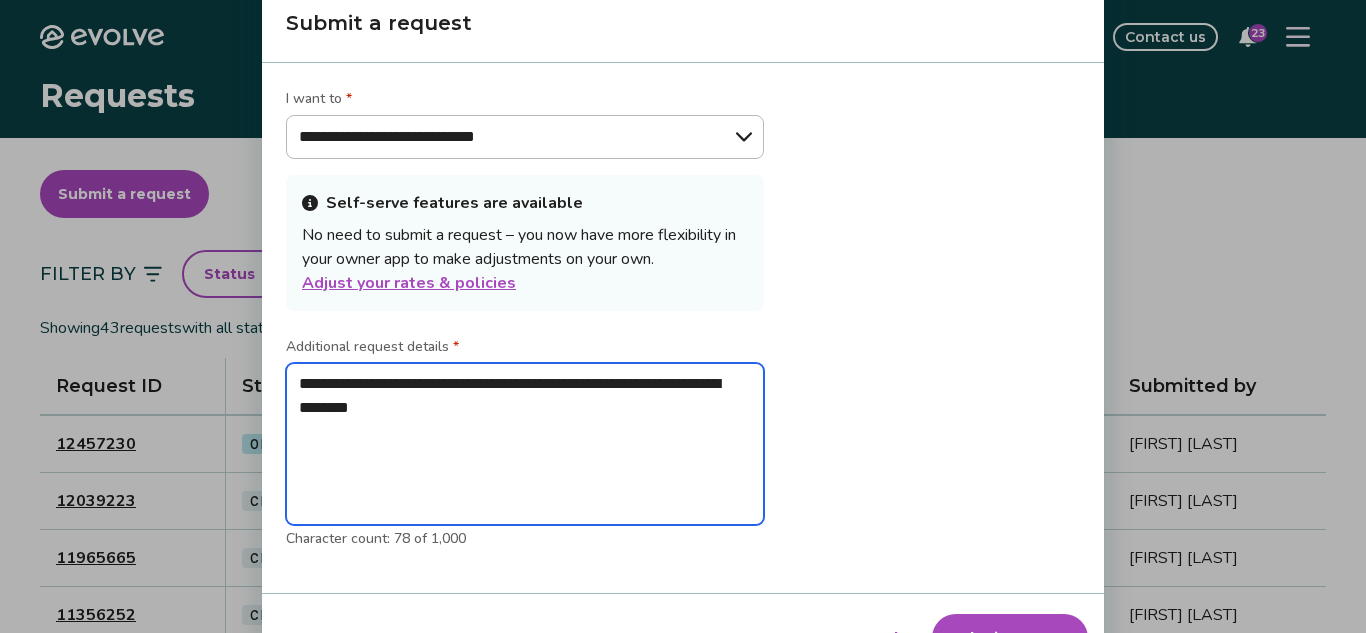 type on "**********" 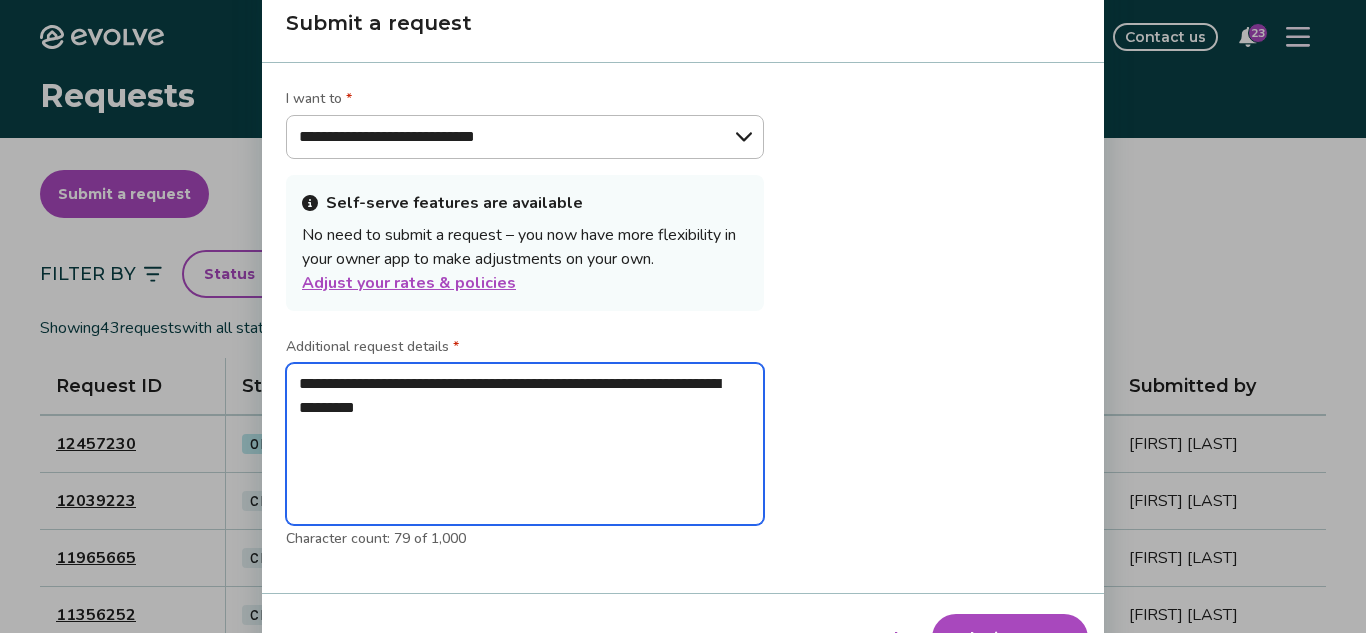 type on "**********" 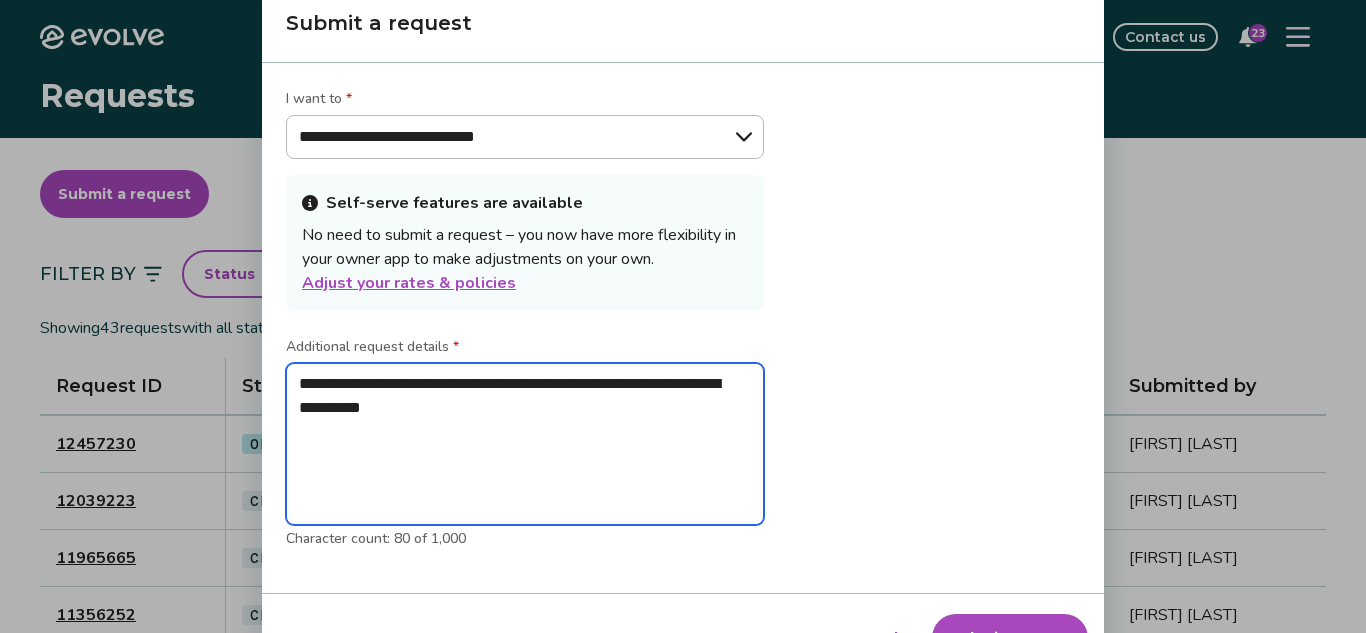 click on "**********" at bounding box center (525, 444) 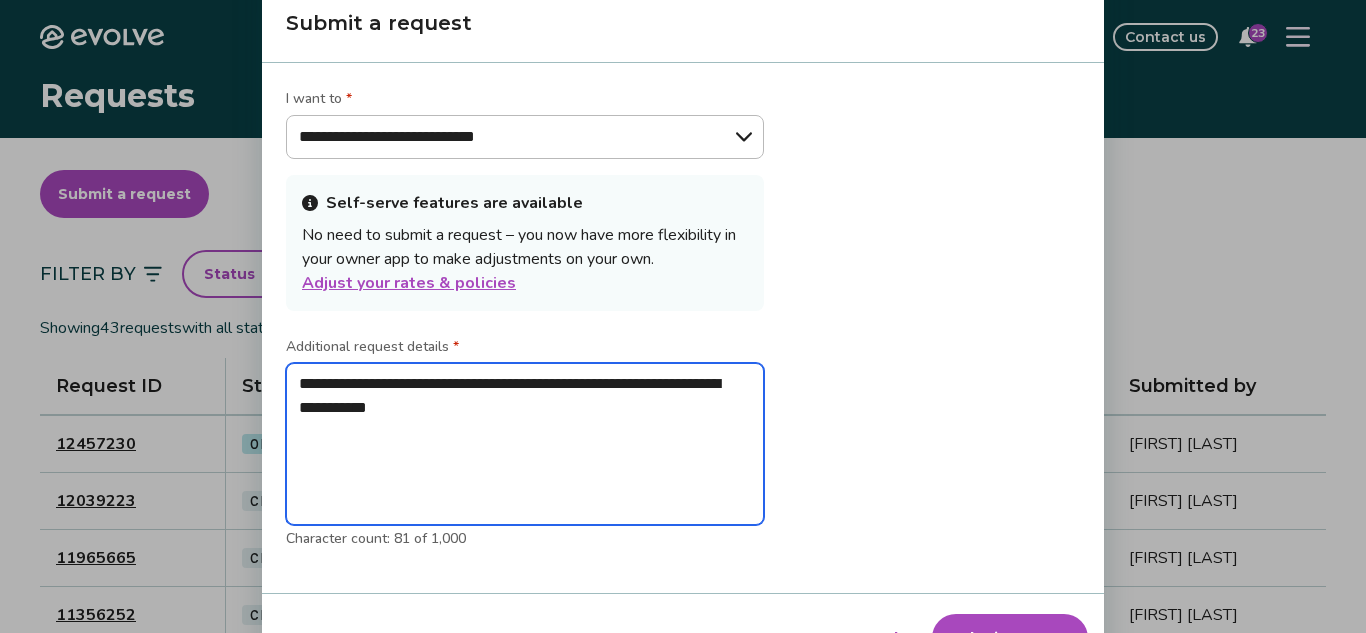 type on "**********" 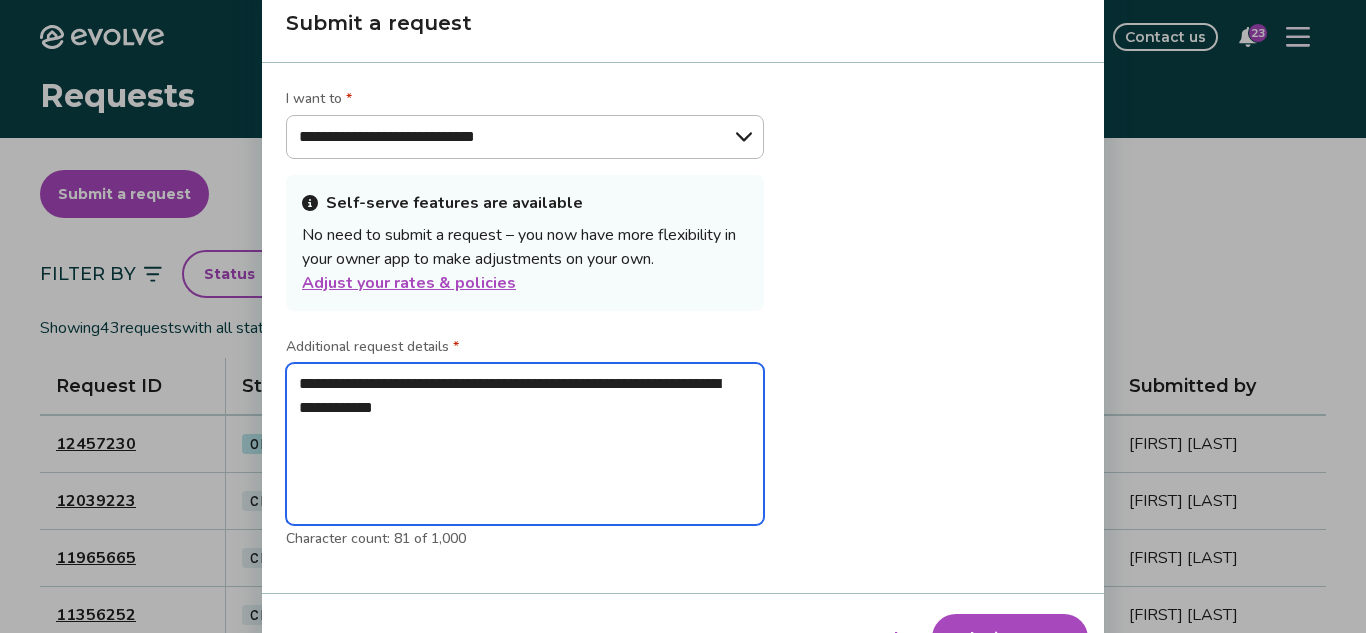 type on "*" 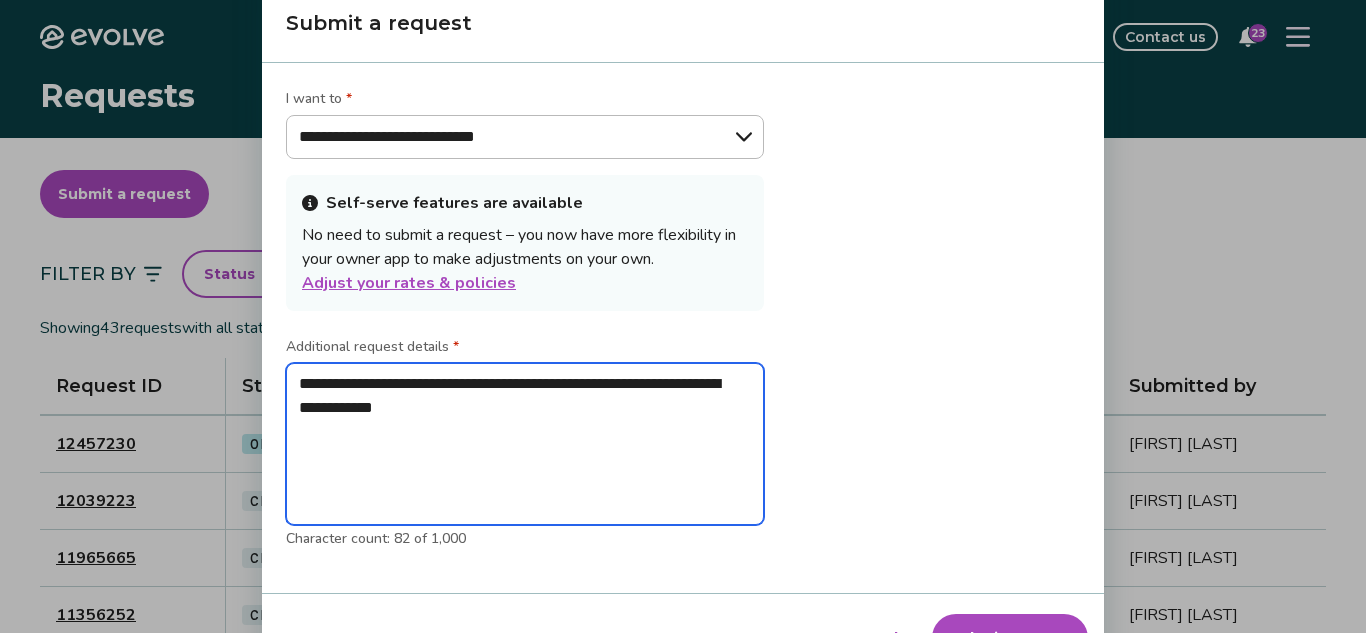 type on "**********" 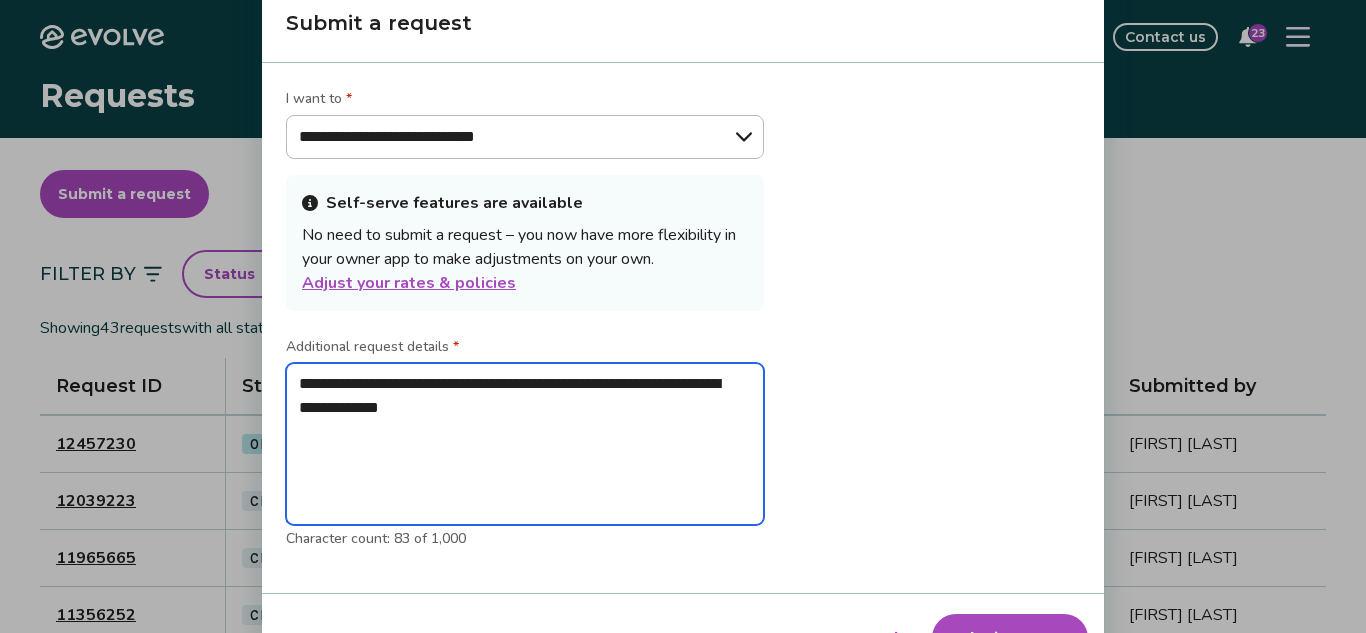 type on "**********" 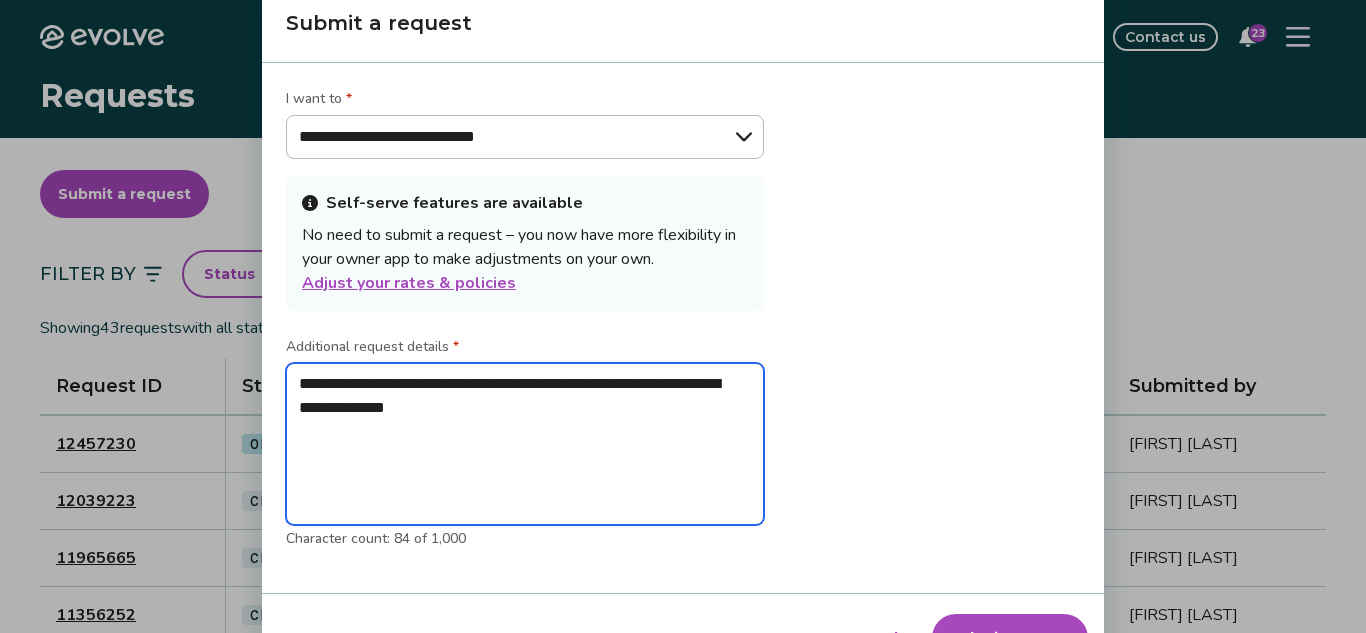 type on "**********" 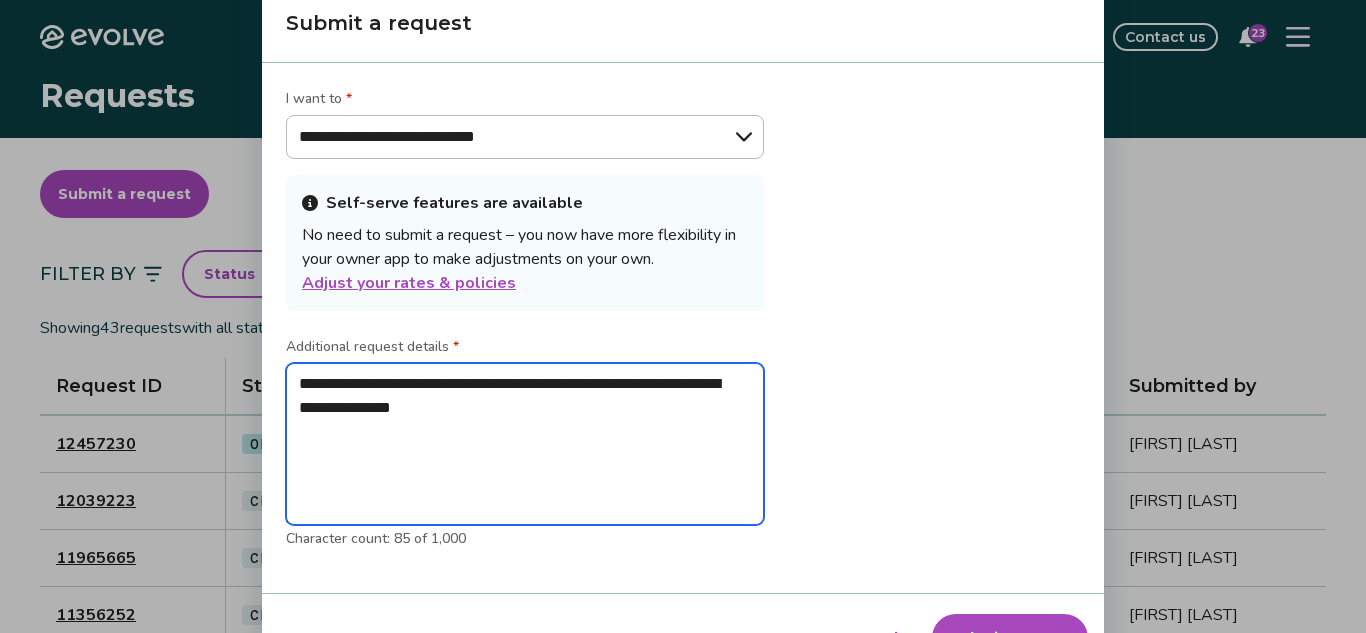 type on "**********" 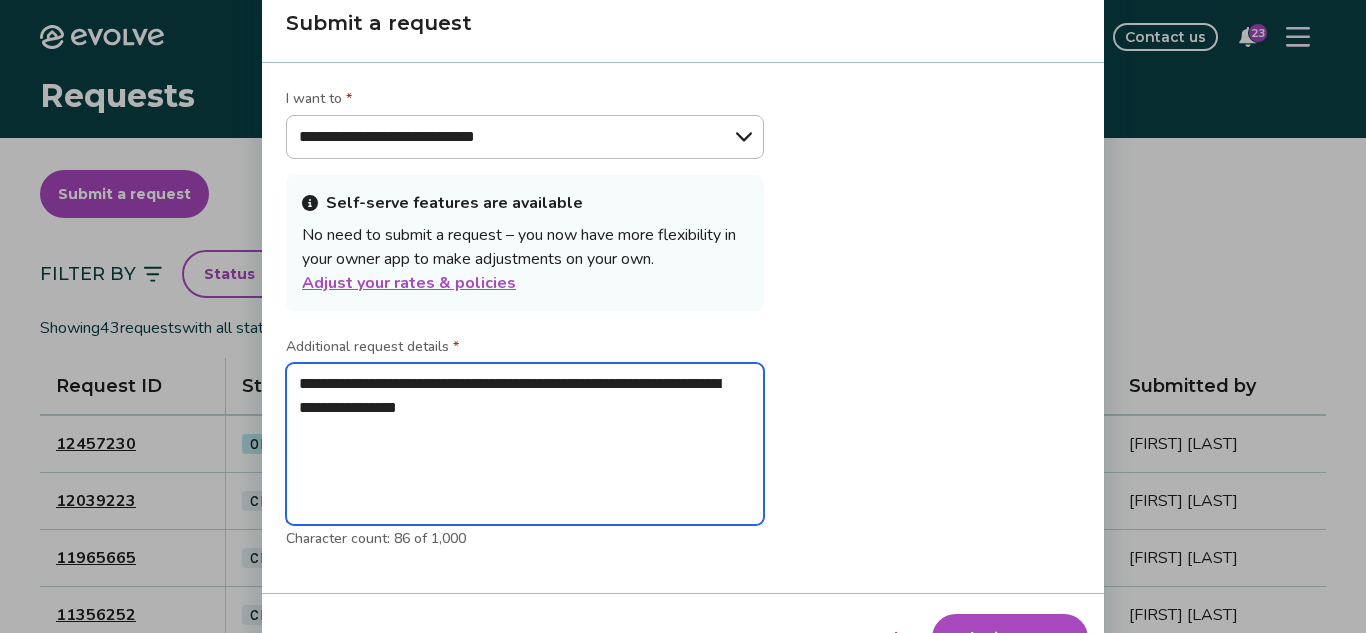 type on "**********" 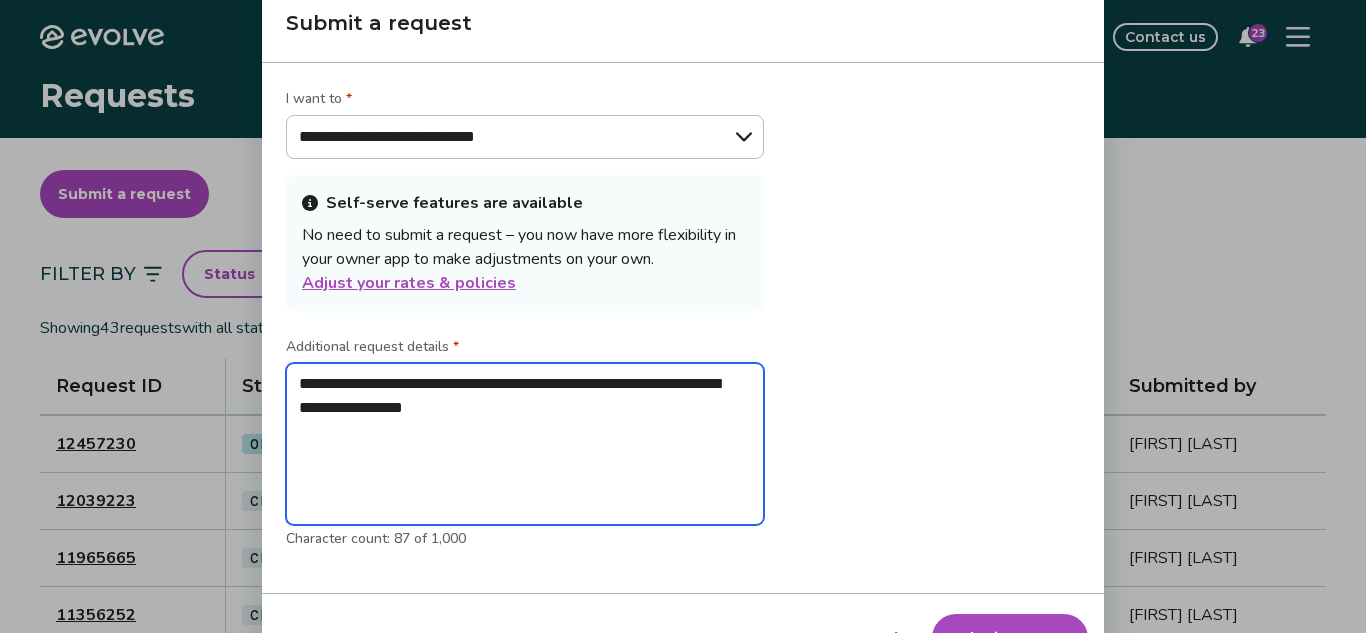 type on "**********" 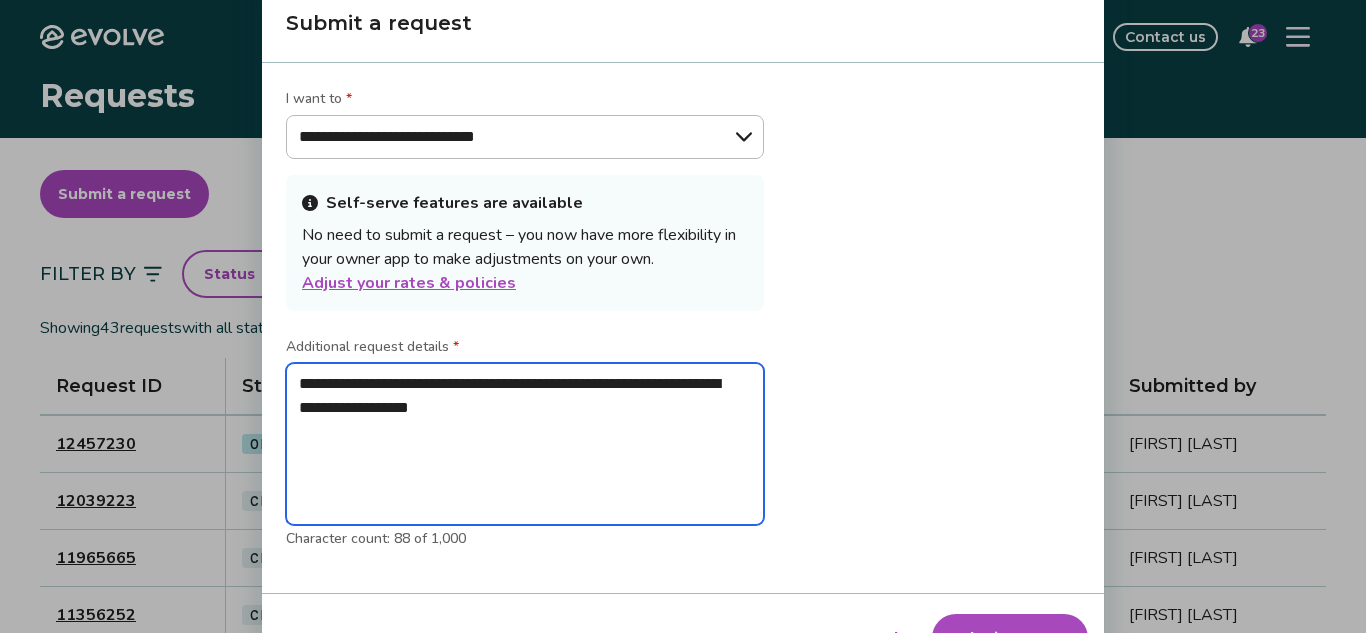 type on "**********" 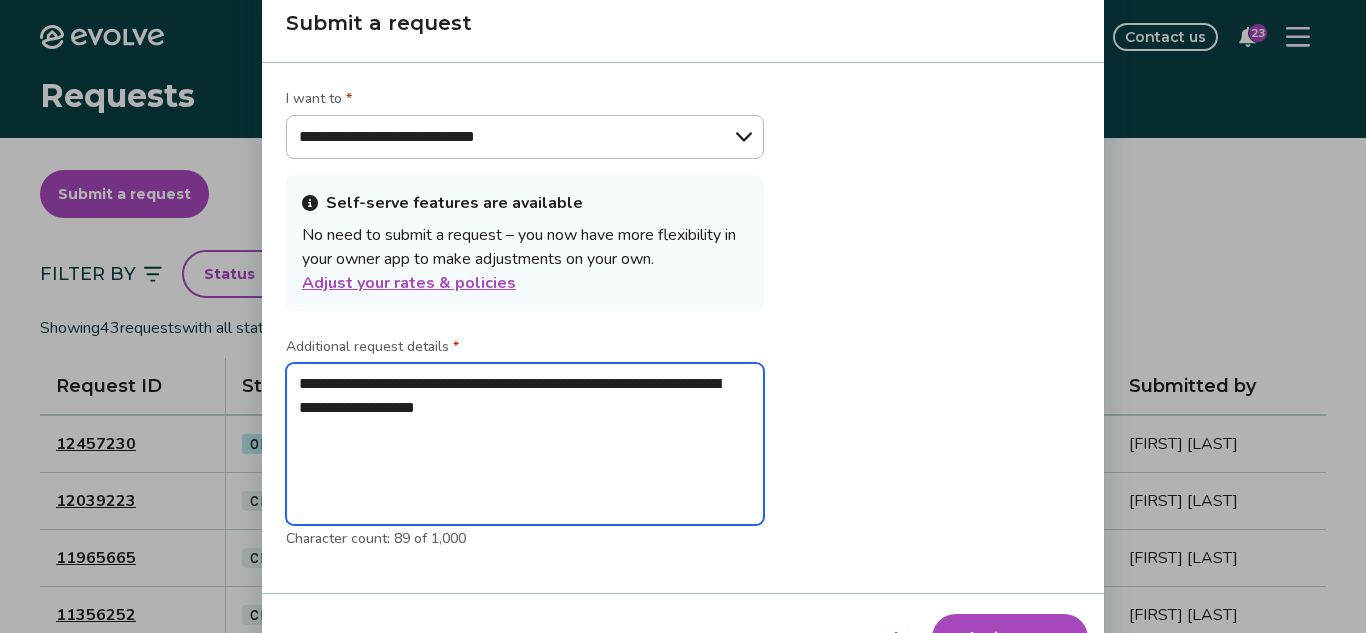 type on "**********" 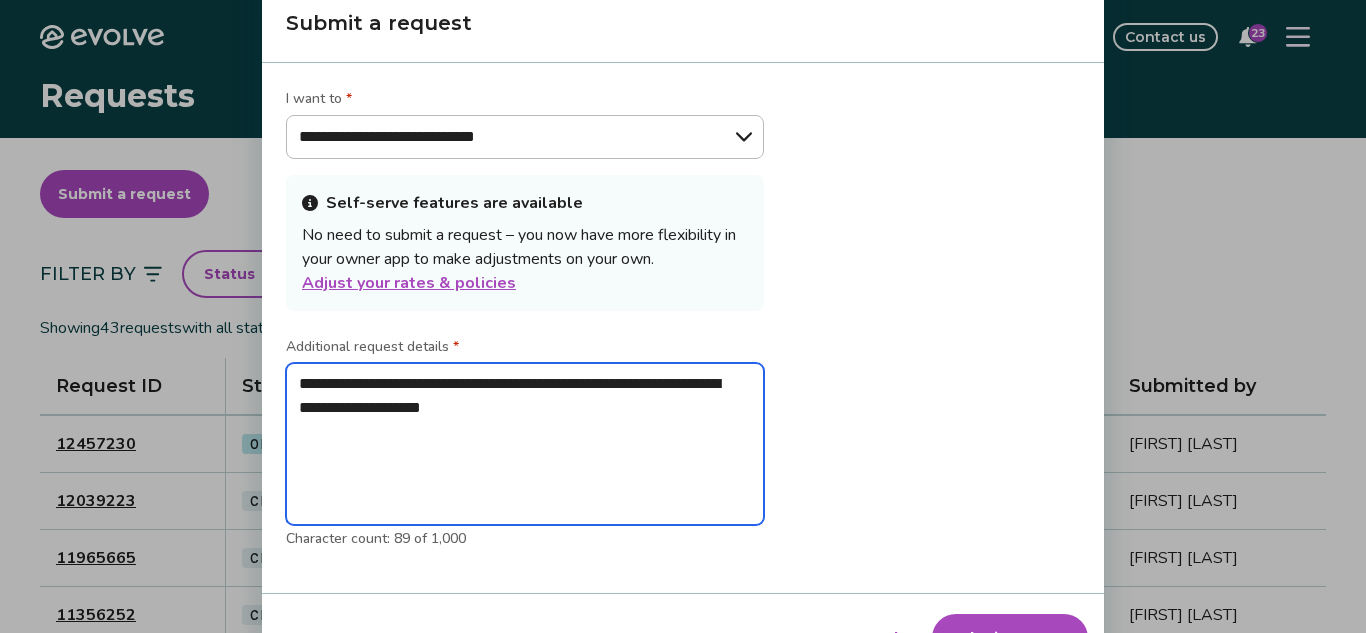 type on "*" 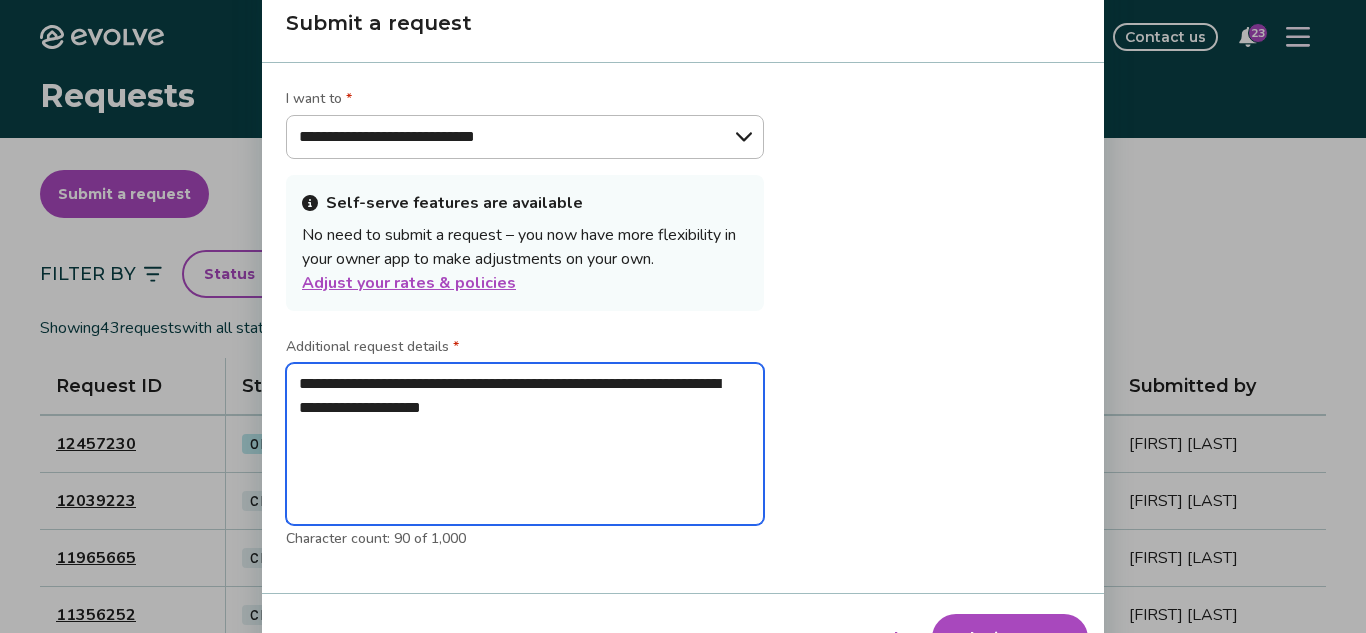 type on "**********" 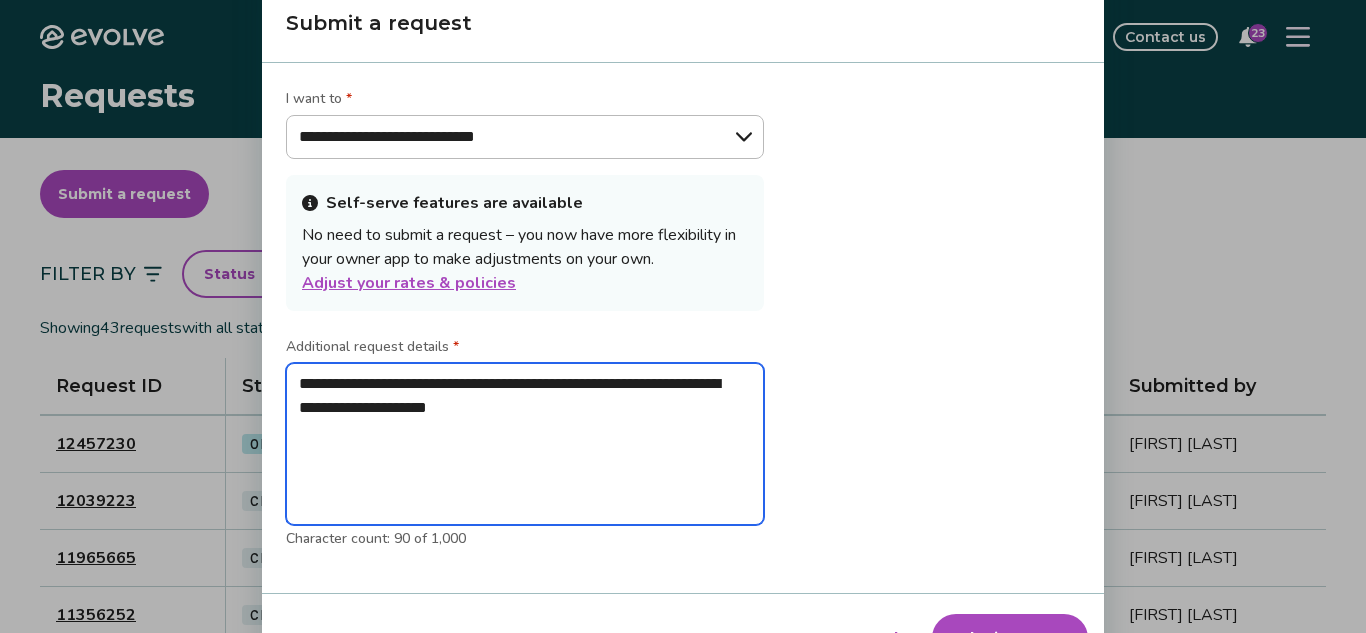 type on "*" 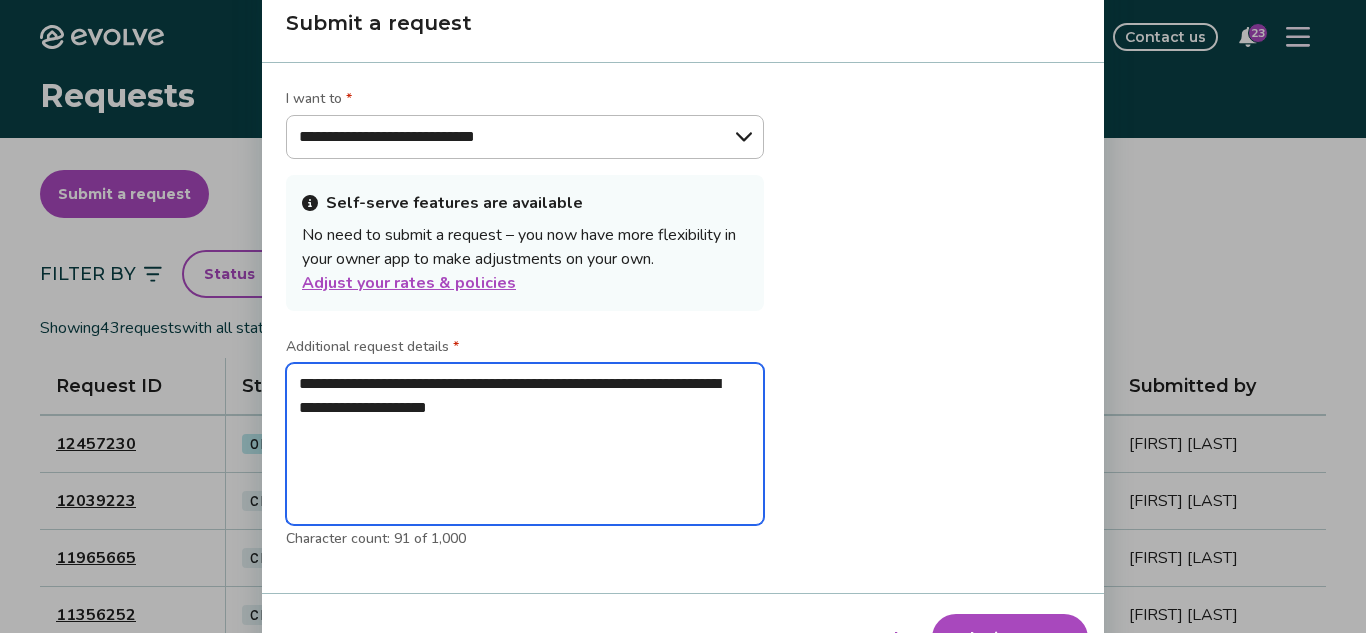 type on "**********" 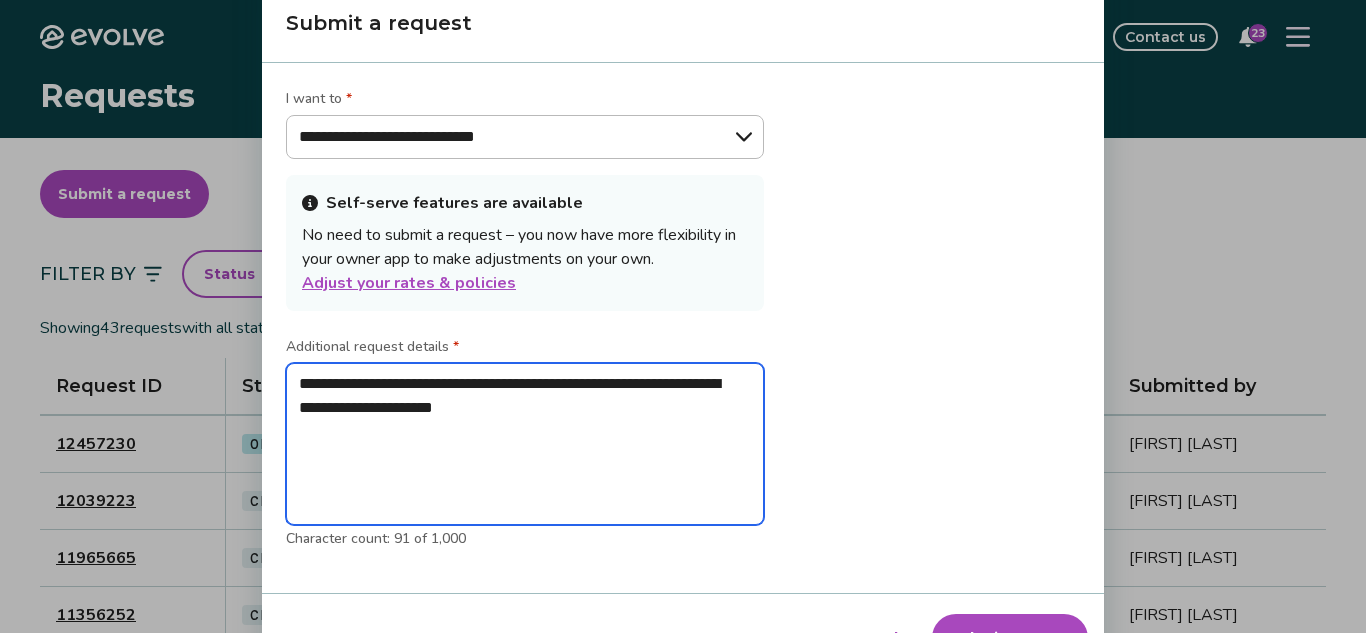 type on "**********" 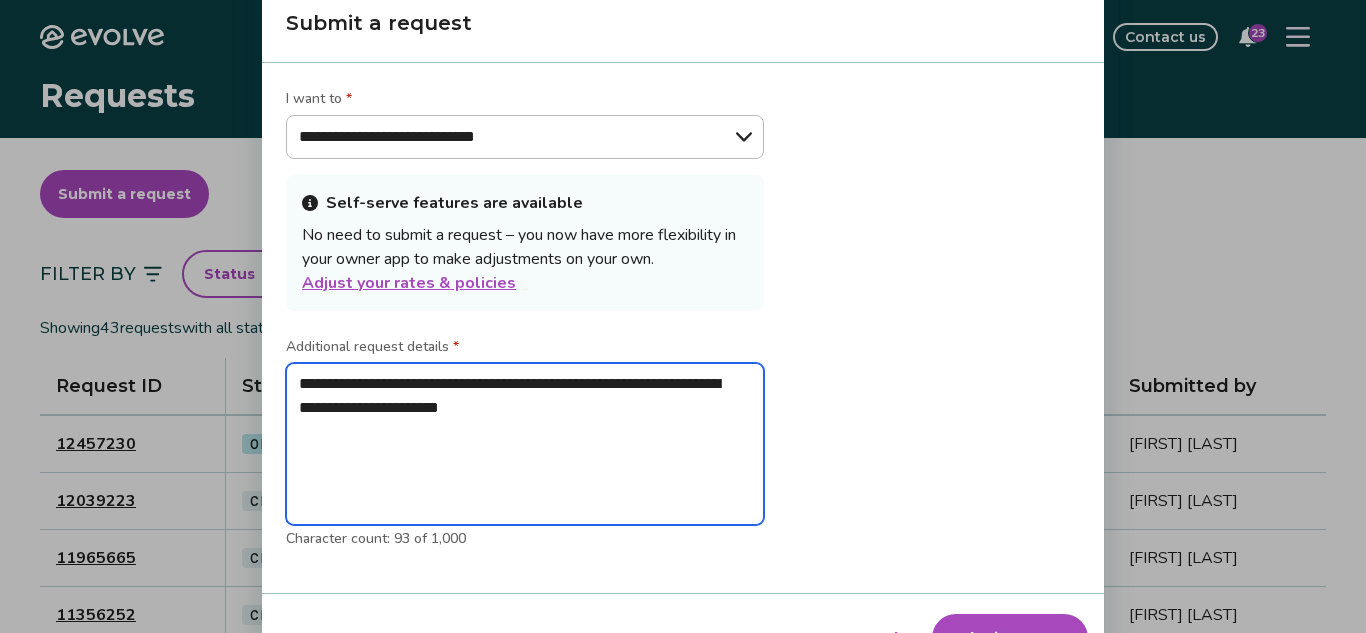 type on "**********" 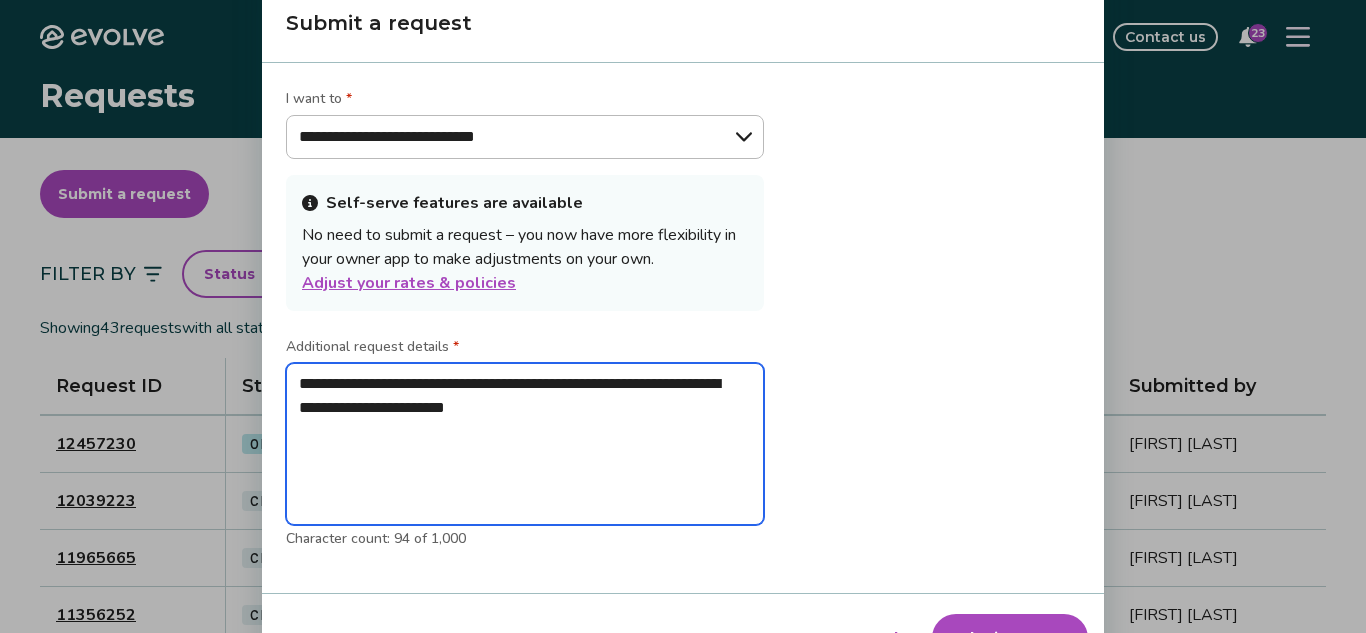 click on "**********" at bounding box center (525, 444) 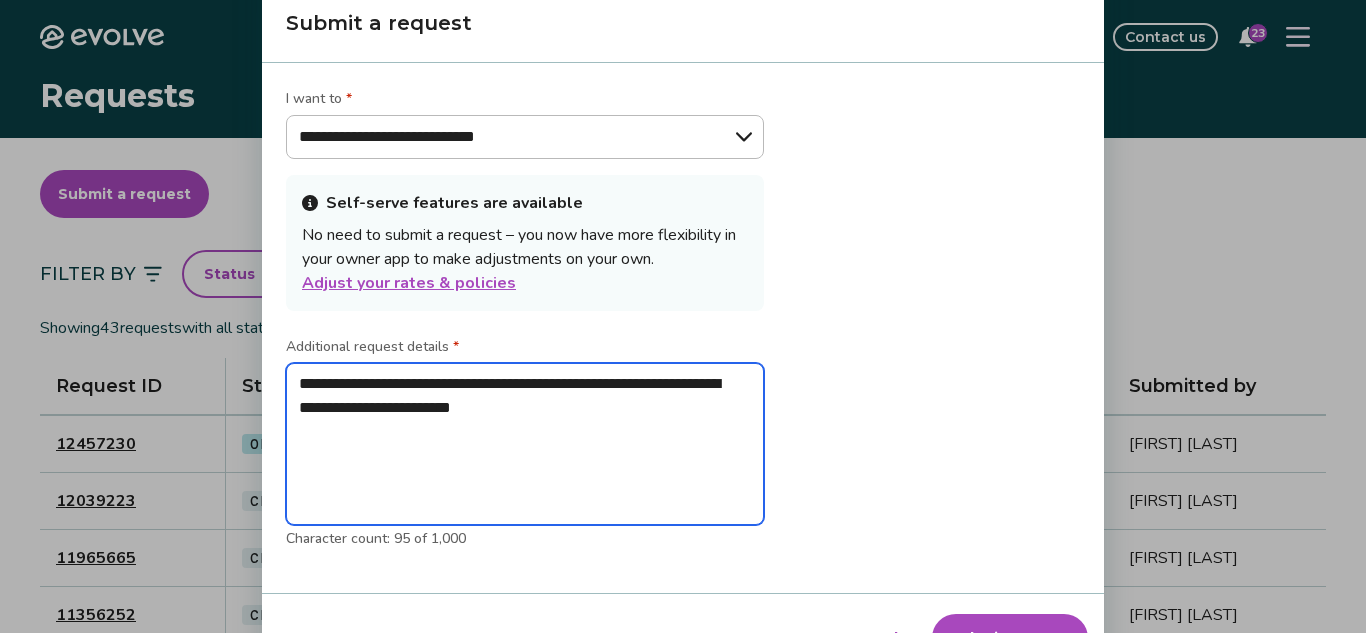 type on "**********" 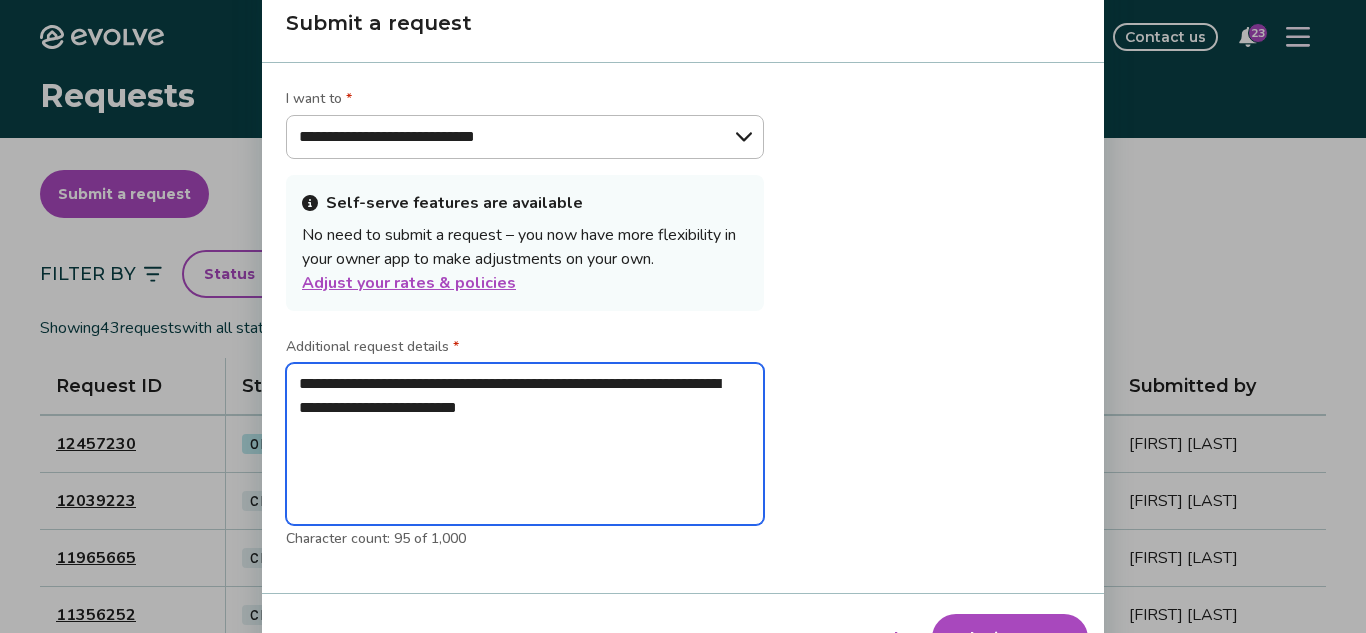 type on "**********" 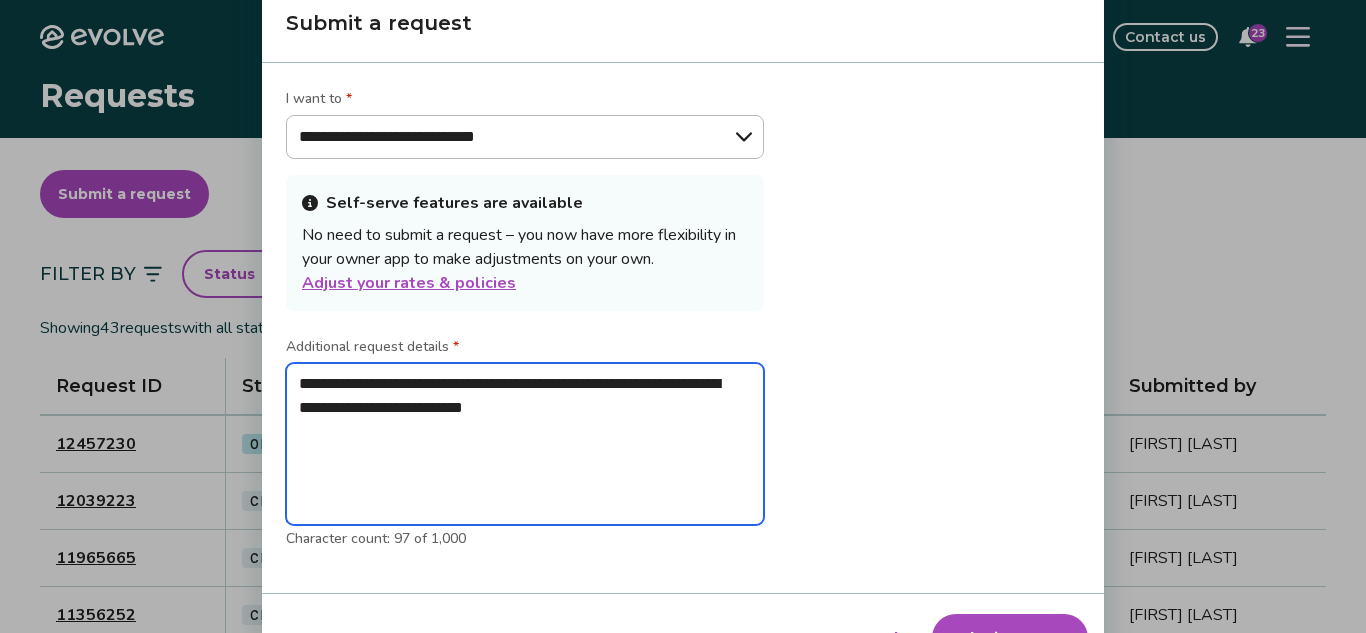type on "**********" 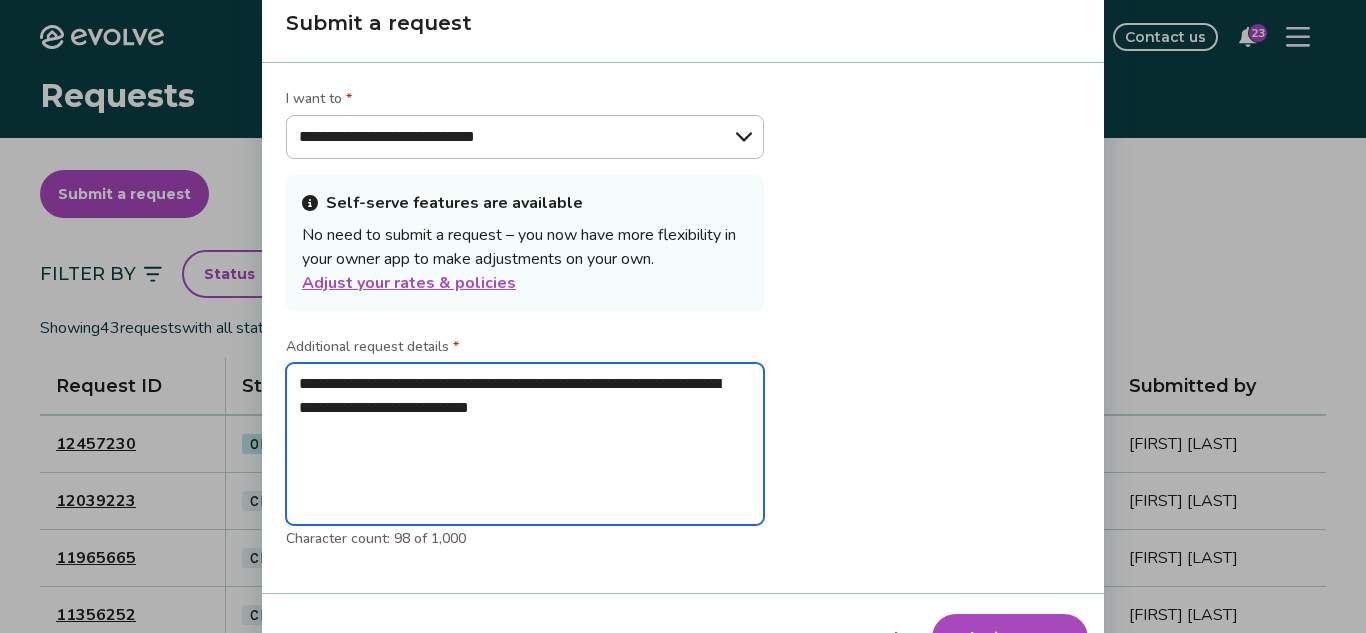 type on "**********" 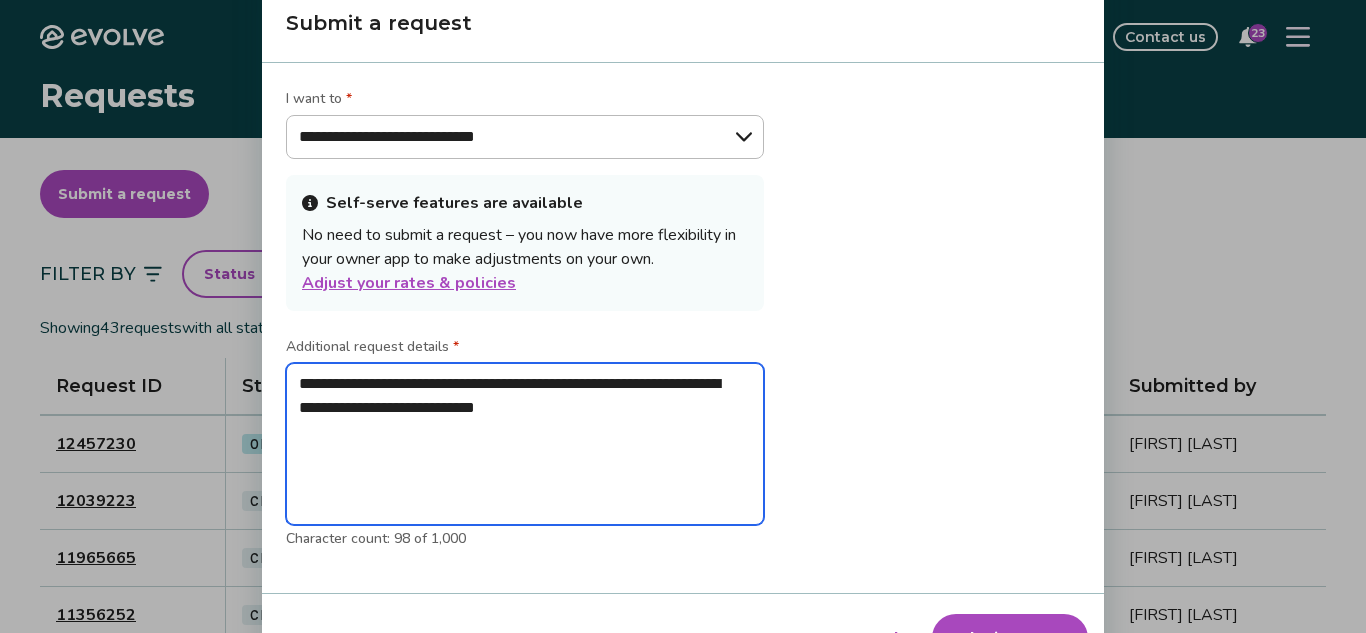 type 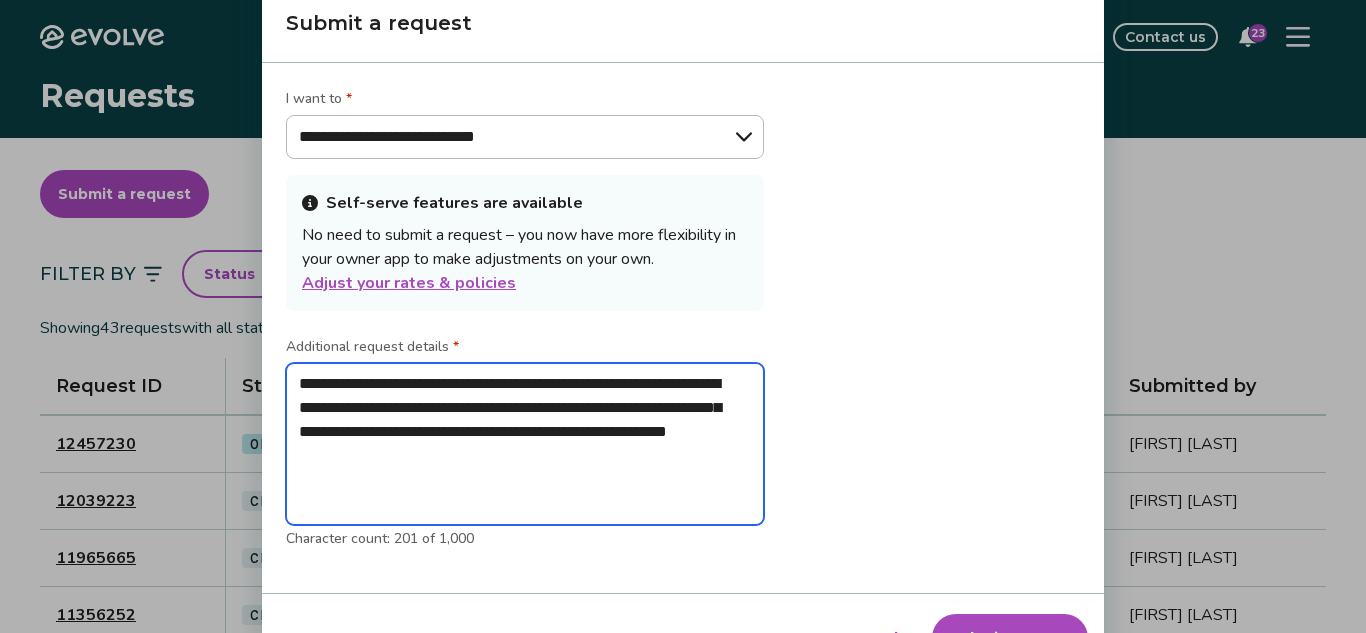 click on "**********" at bounding box center [525, 444] 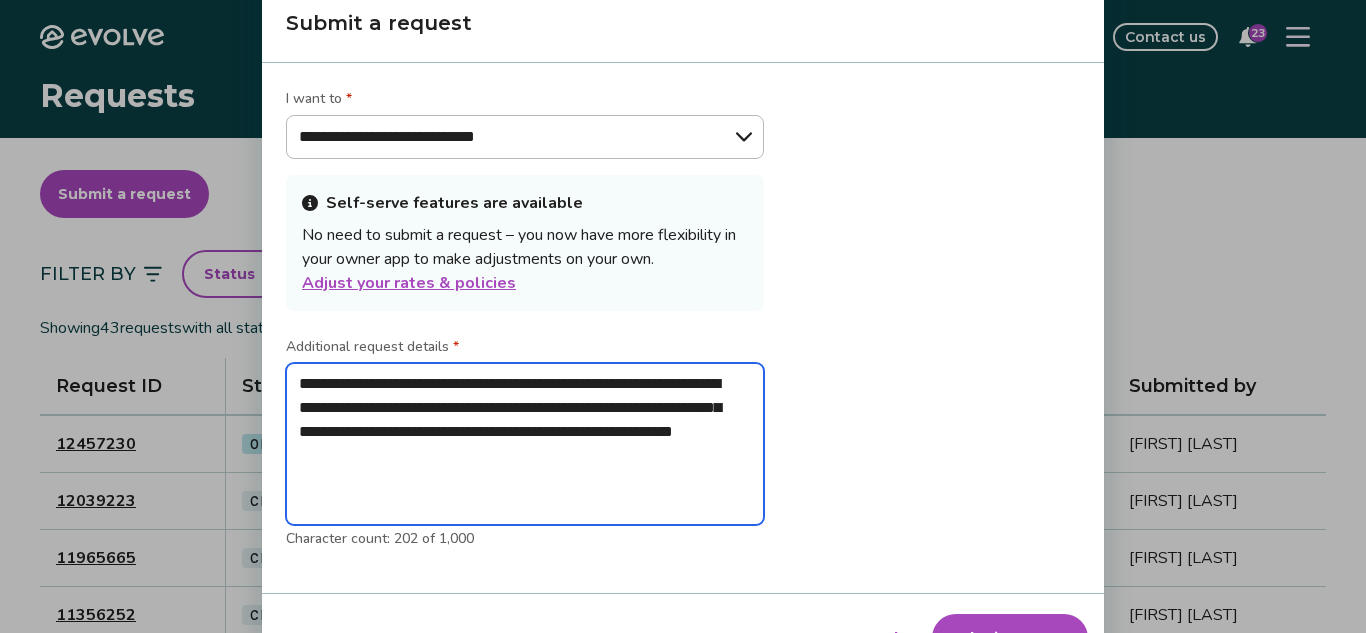 click on "**********" at bounding box center (525, 444) 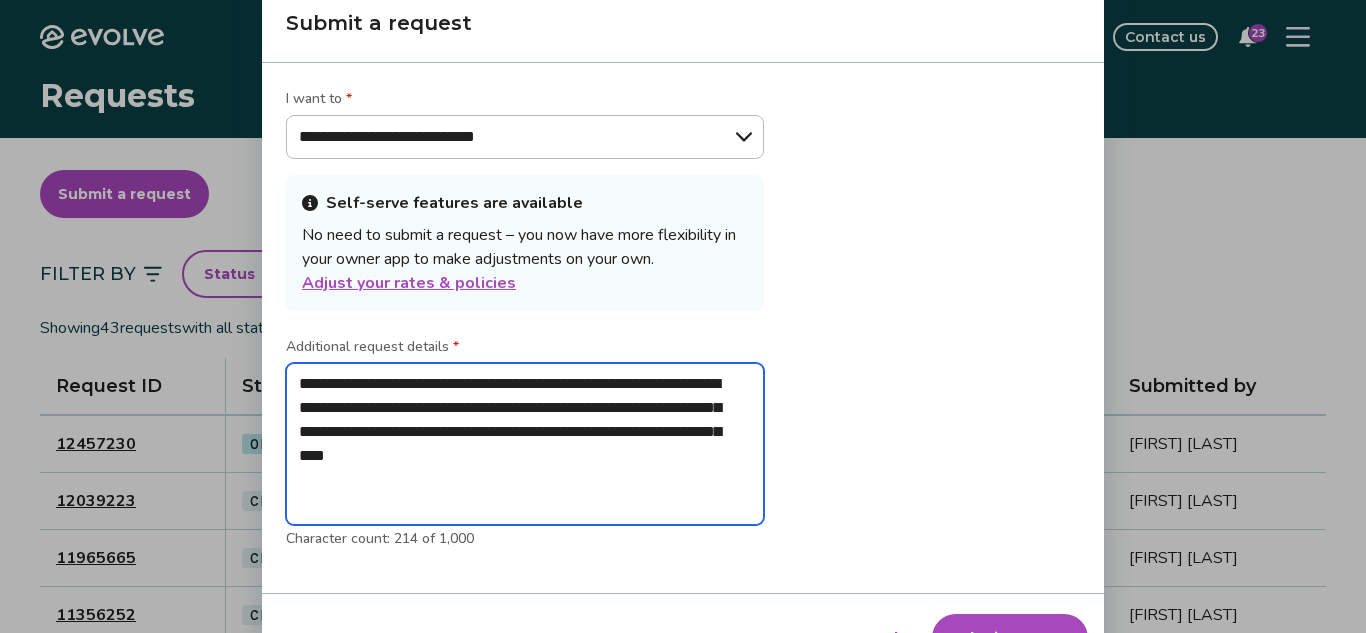 click on "**********" at bounding box center [525, 444] 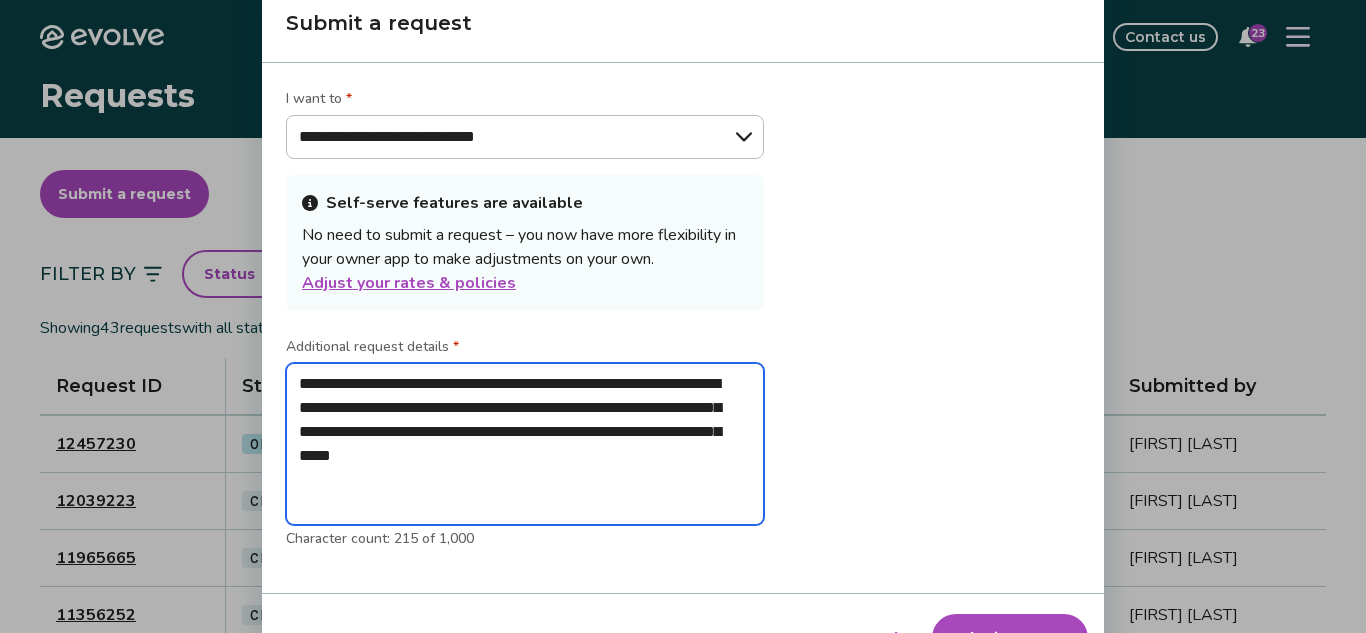 click on "**********" at bounding box center [525, 444] 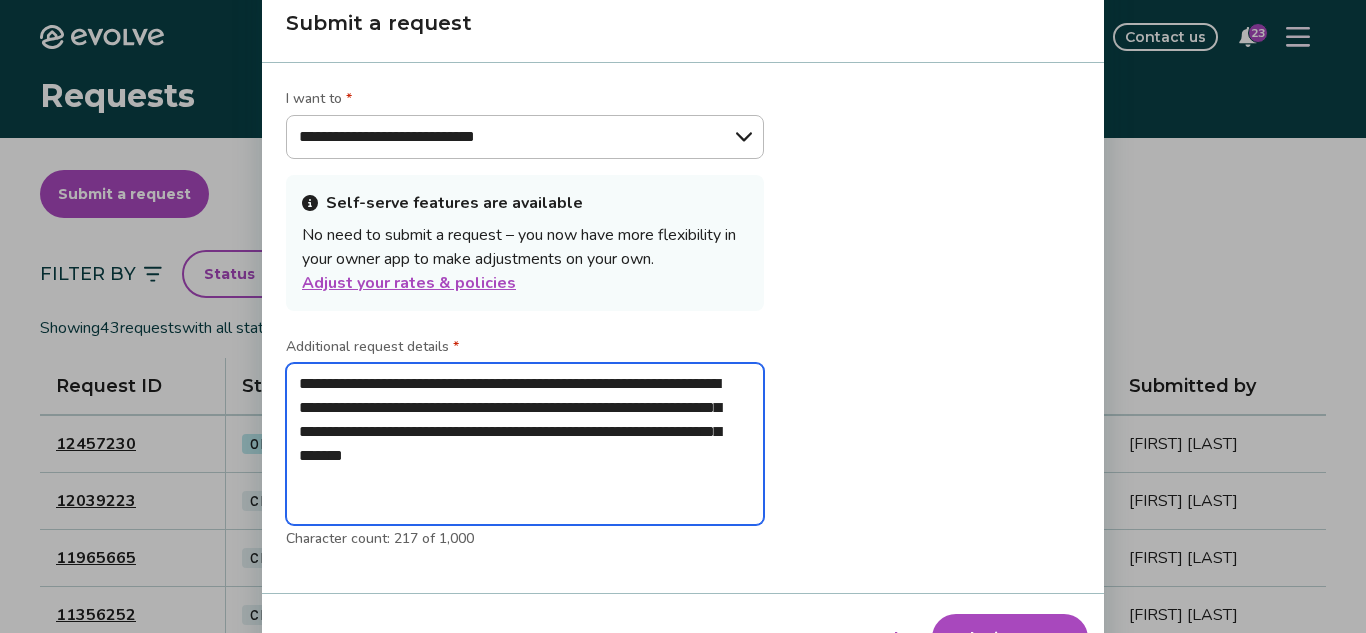 click on "**********" at bounding box center (525, 444) 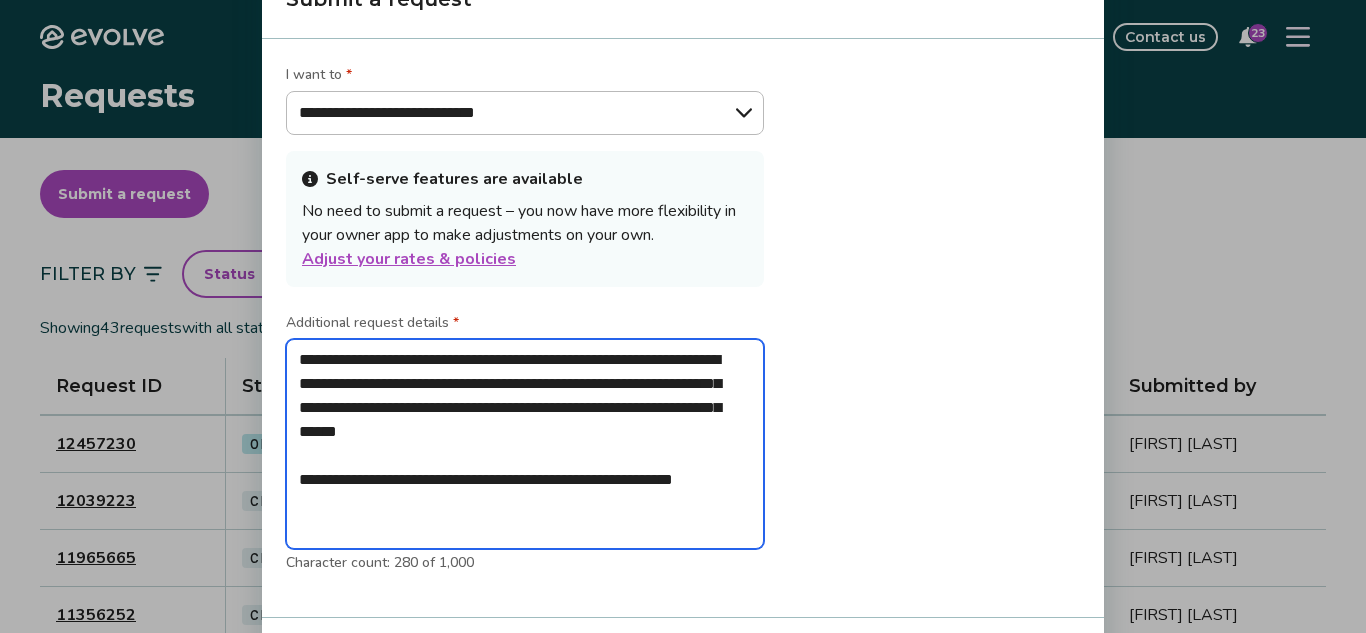 click on "**********" at bounding box center [525, 444] 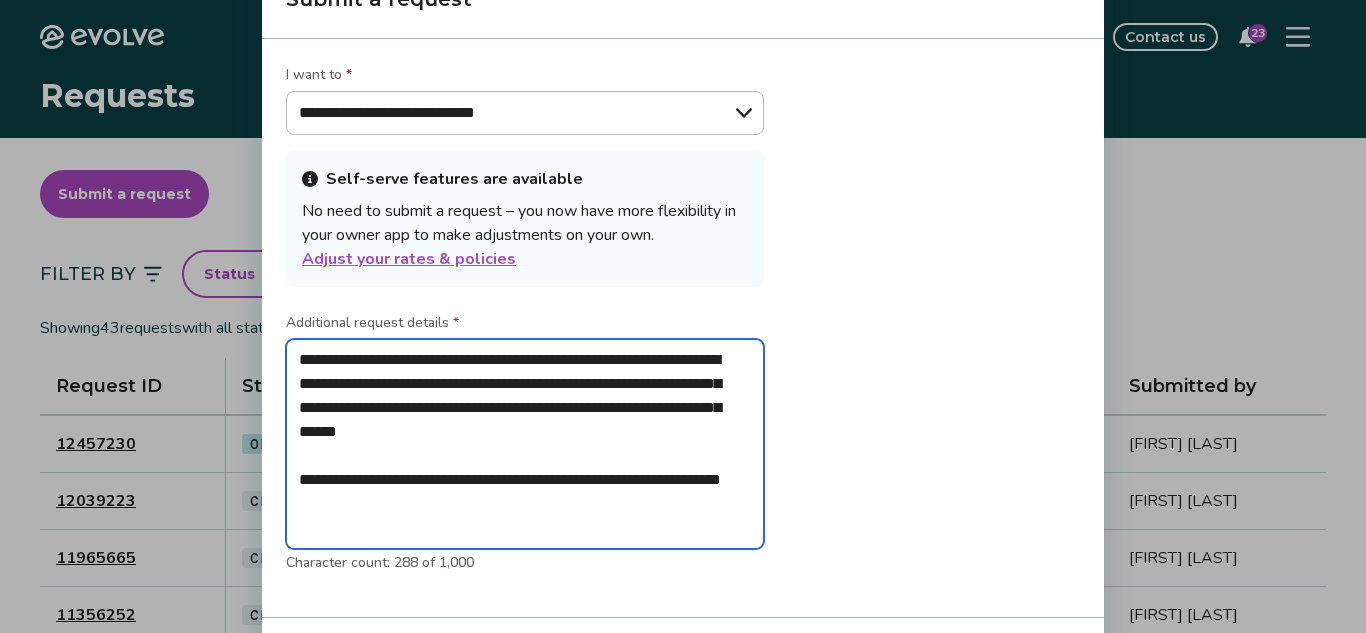 click on "**********" at bounding box center [525, 444] 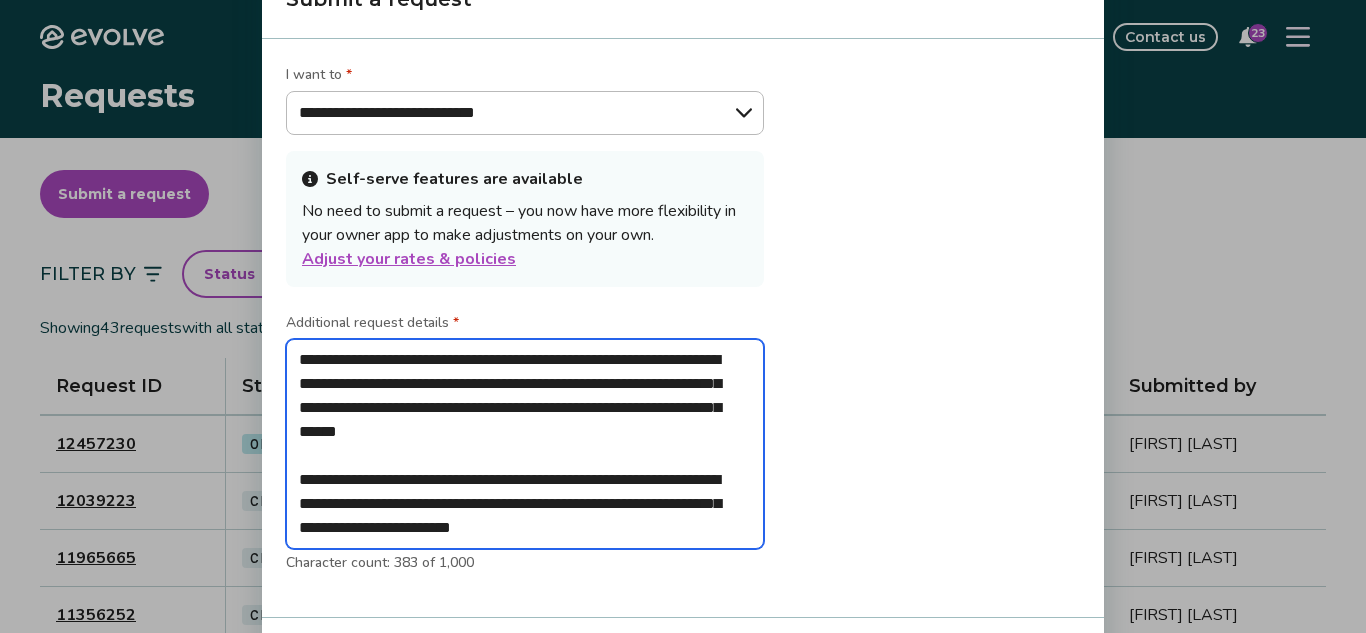 click on "**********" at bounding box center [525, 444] 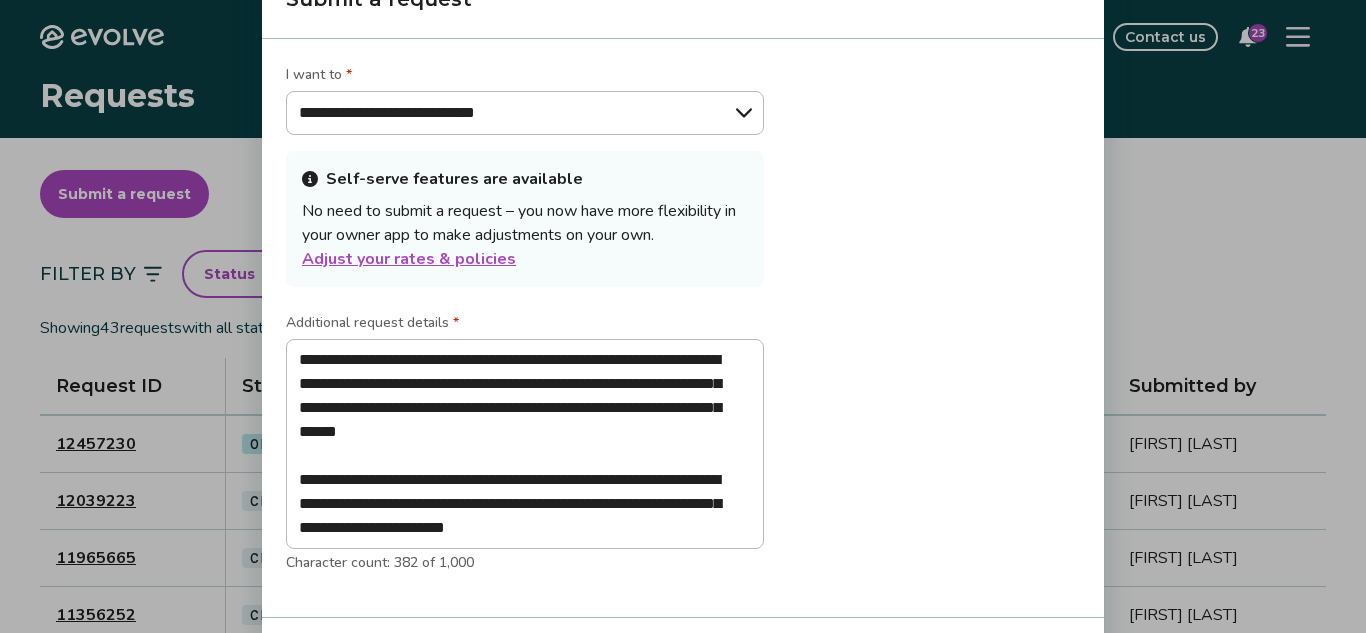 click on "**********" at bounding box center (683, 328) 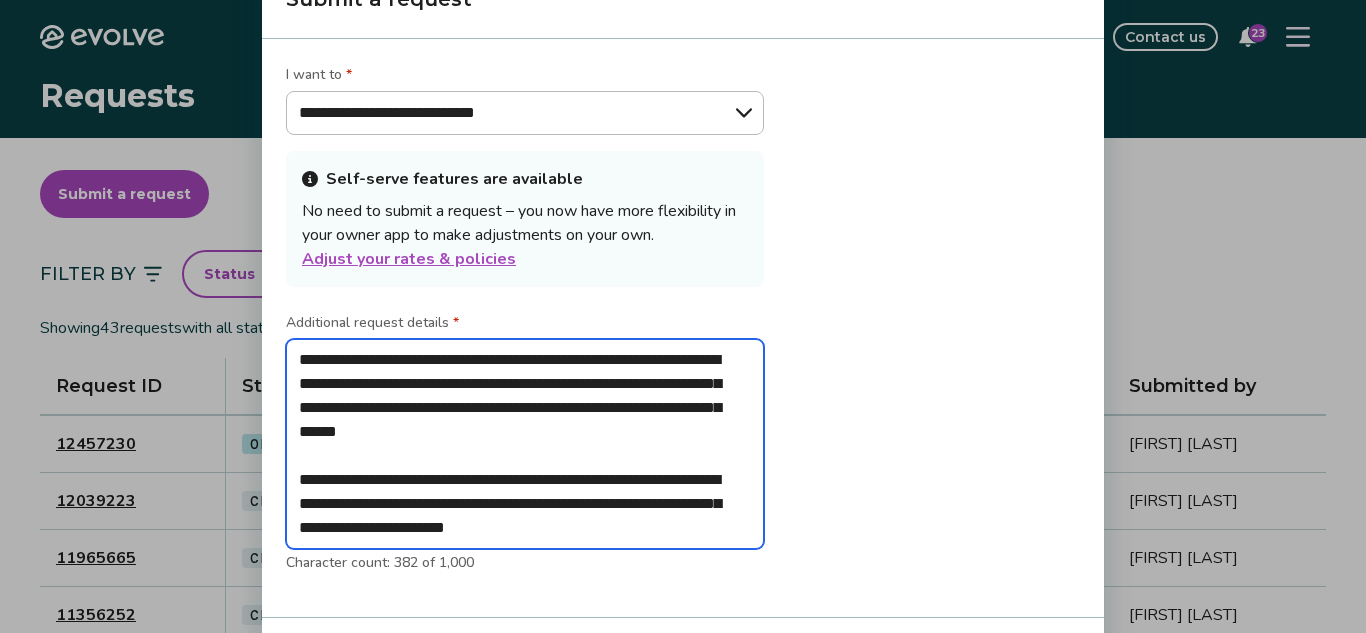 drag, startPoint x: 300, startPoint y: 357, endPoint x: 711, endPoint y: 553, distance: 455.34274 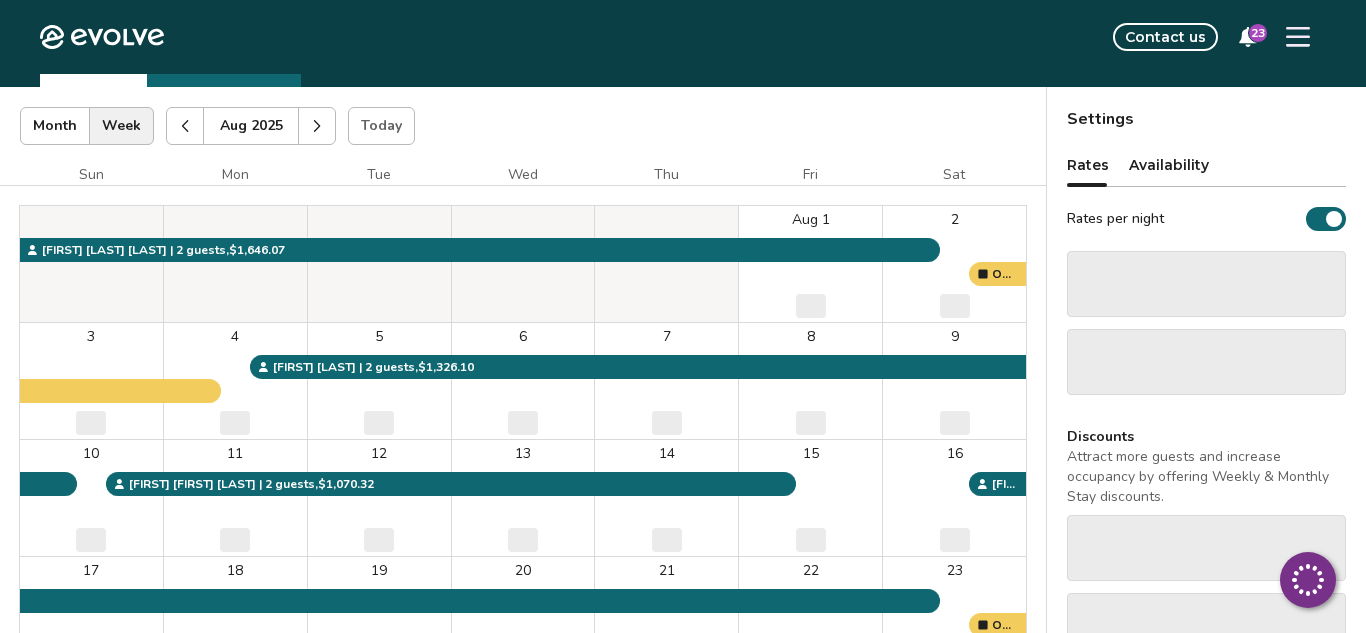scroll, scrollTop: 95, scrollLeft: 0, axis: vertical 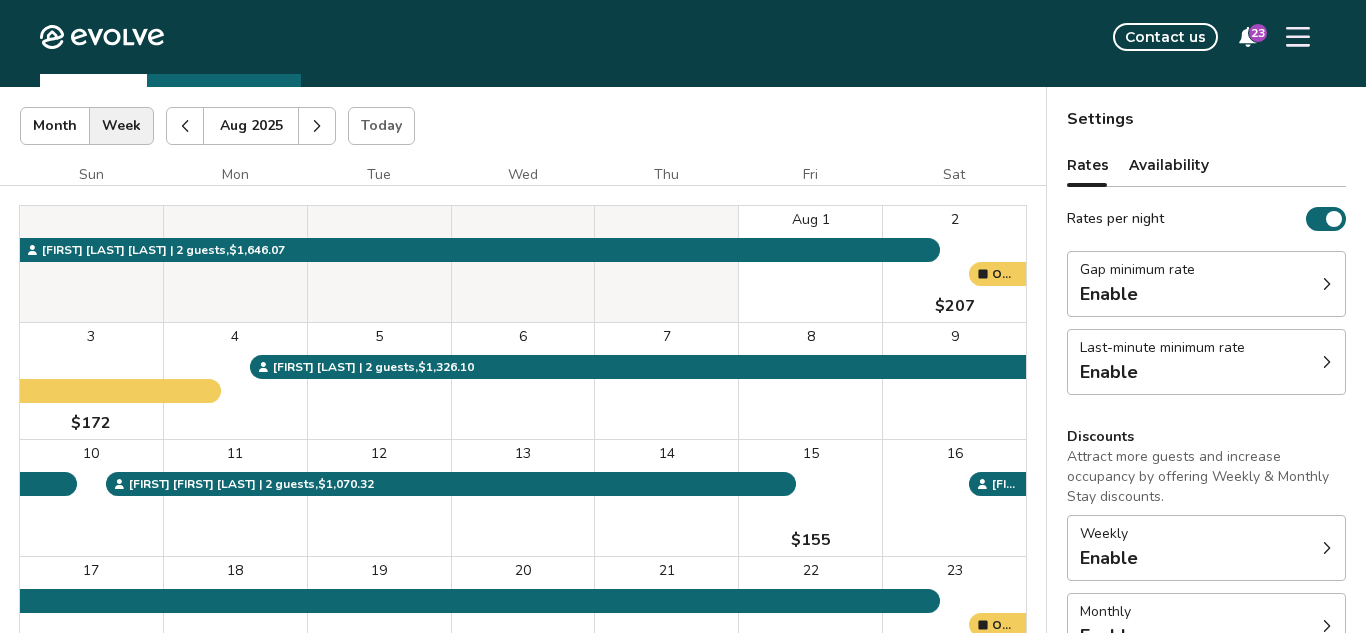 click at bounding box center (317, 126) 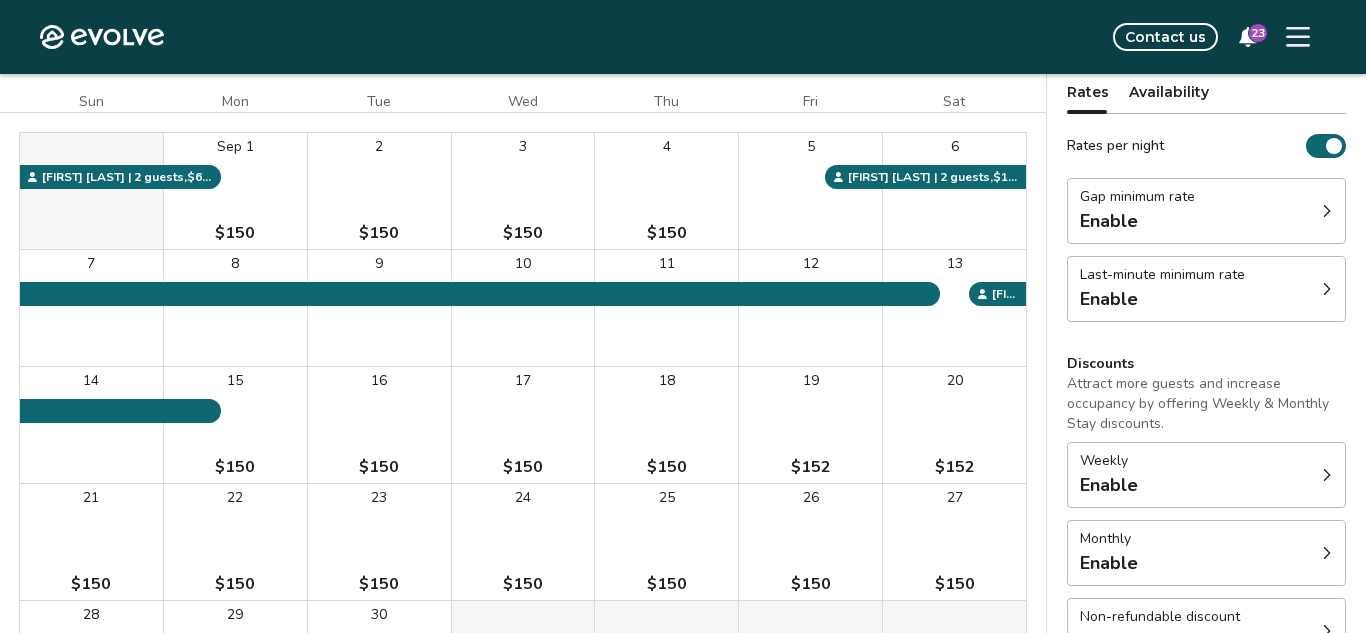 scroll, scrollTop: 169, scrollLeft: 0, axis: vertical 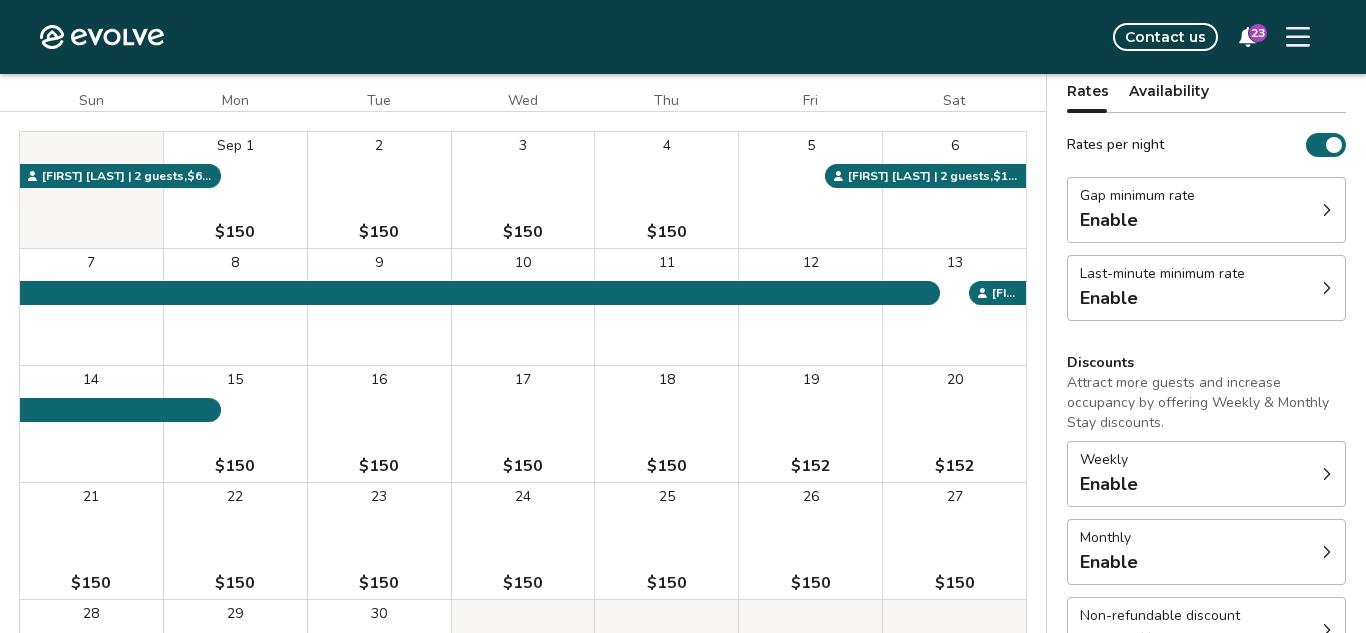click on "20 $152" at bounding box center [954, 424] 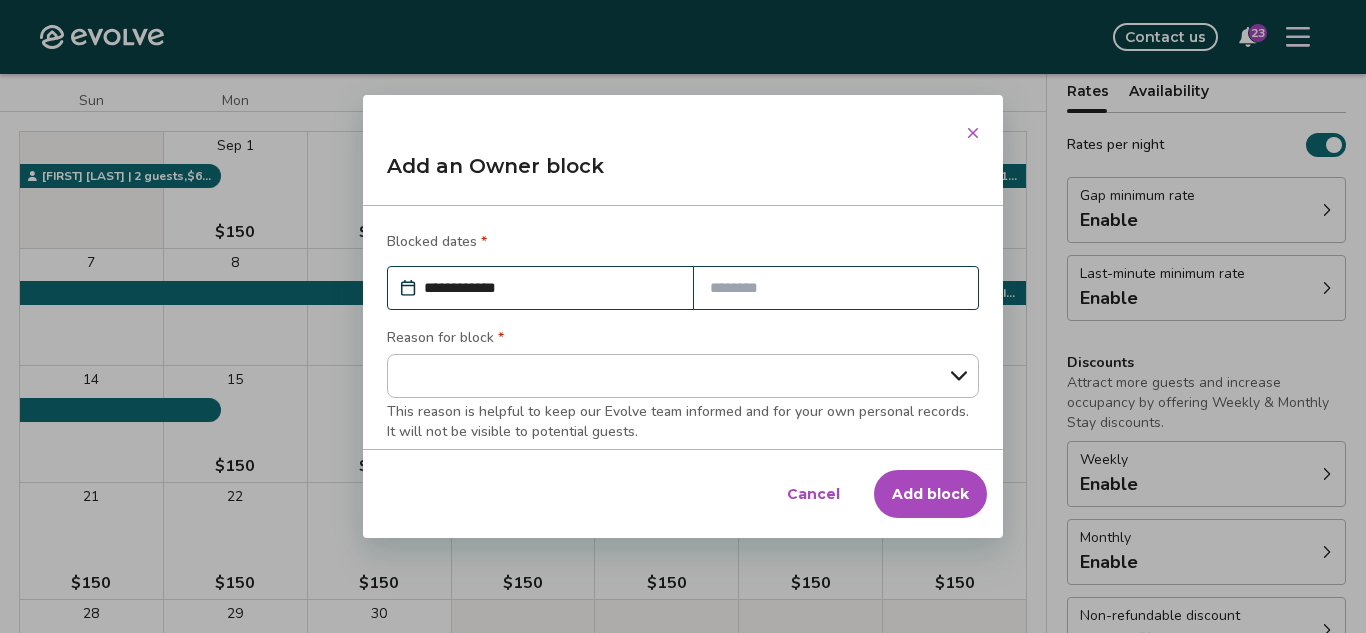 click 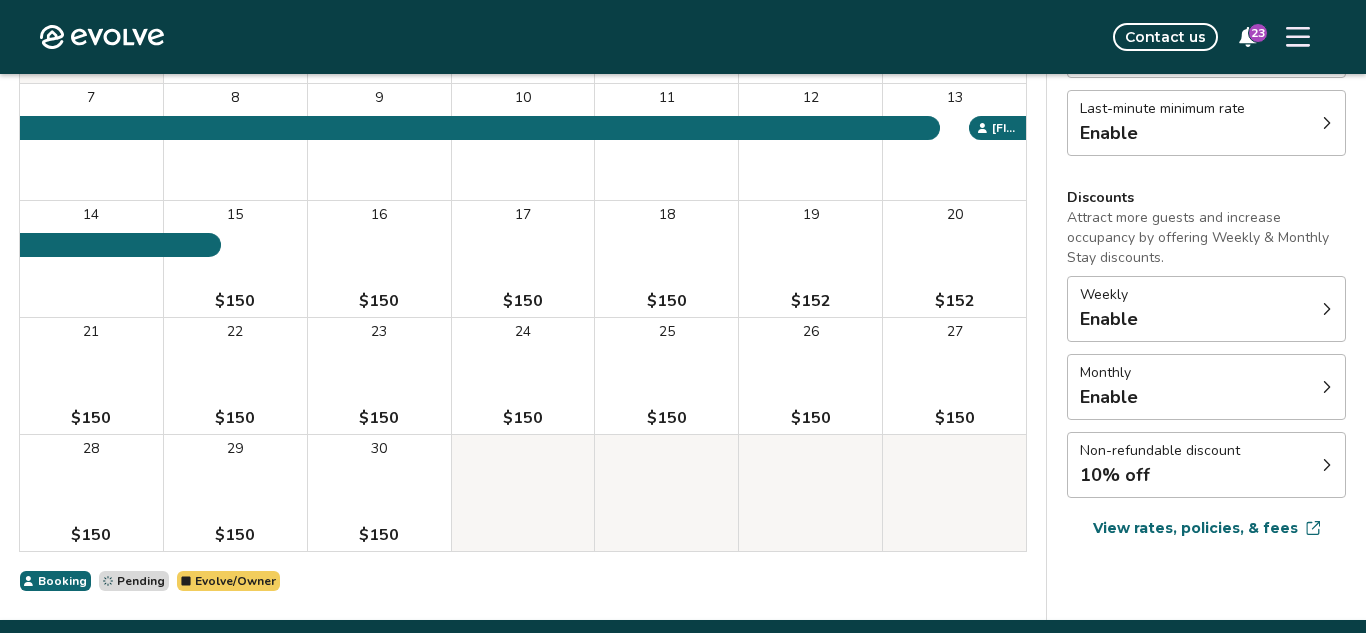 scroll, scrollTop: 338, scrollLeft: 0, axis: vertical 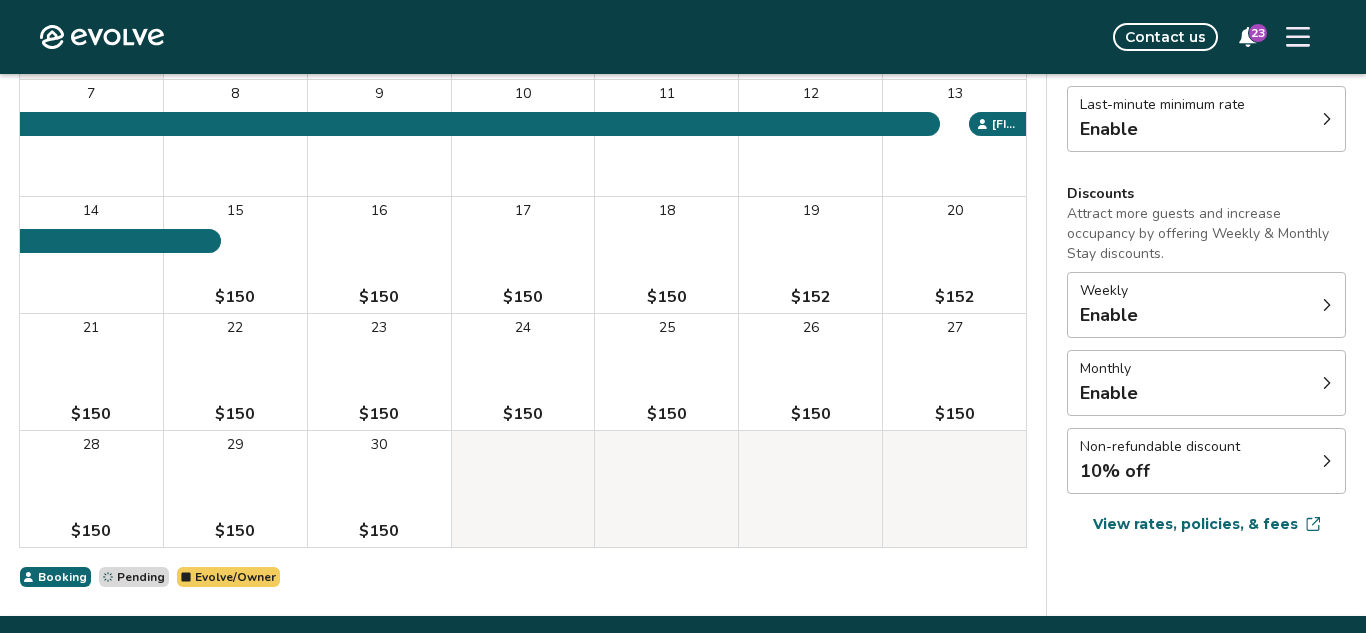 click on "View rates, policies, & fees" at bounding box center (1195, 524) 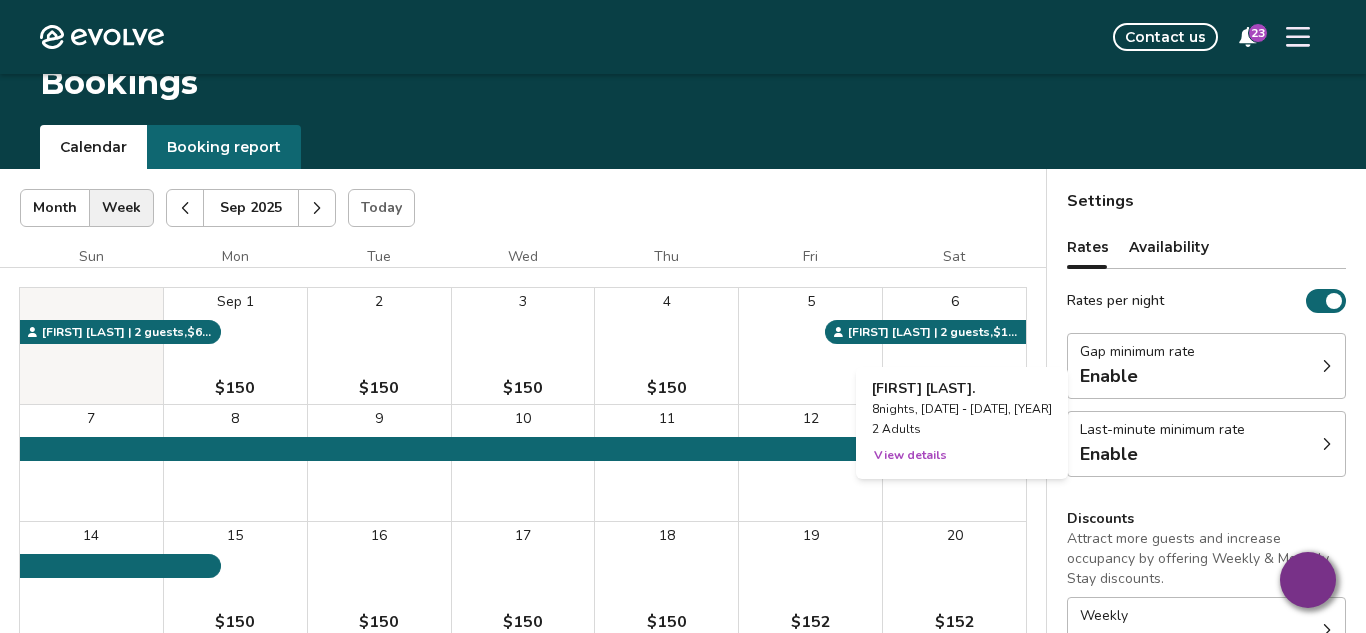 scroll, scrollTop: 18, scrollLeft: 0, axis: vertical 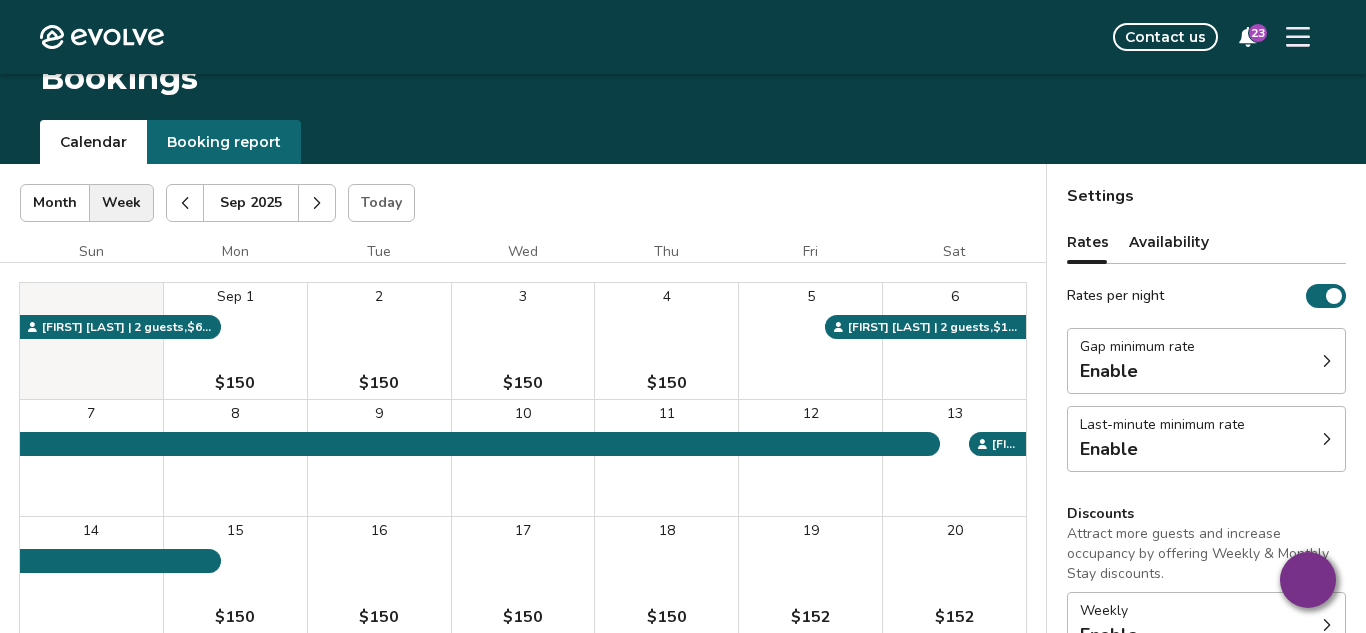 click 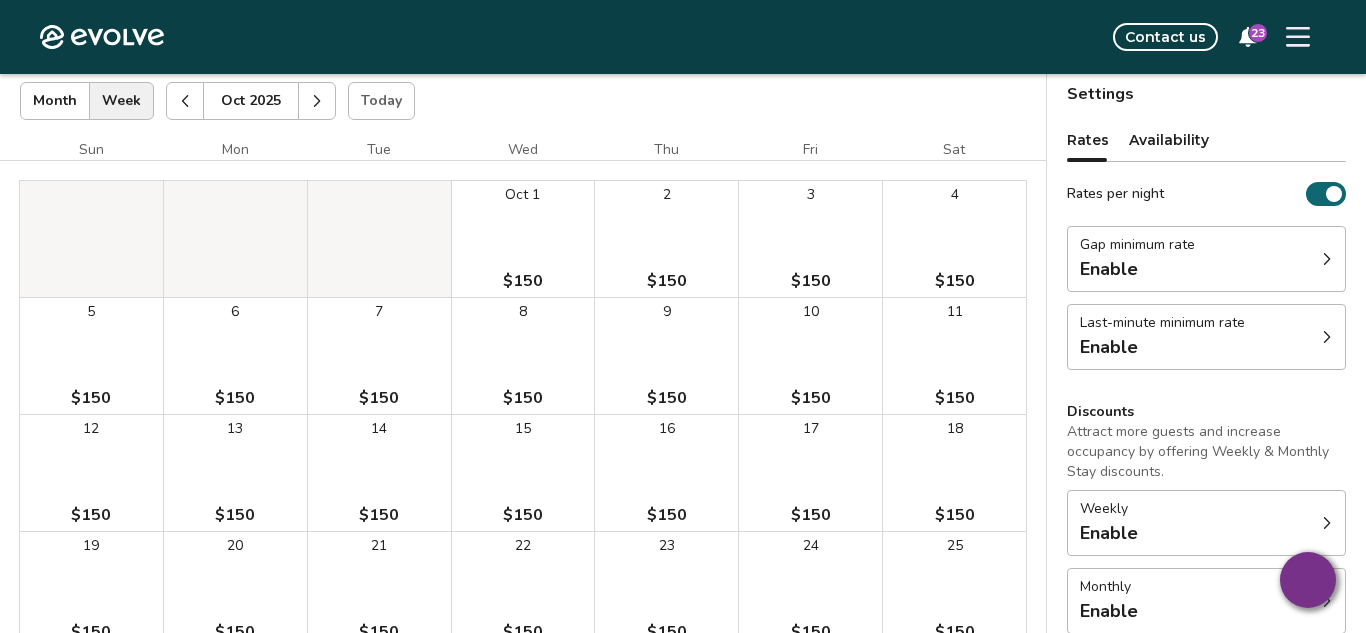 scroll, scrollTop: 130, scrollLeft: 0, axis: vertical 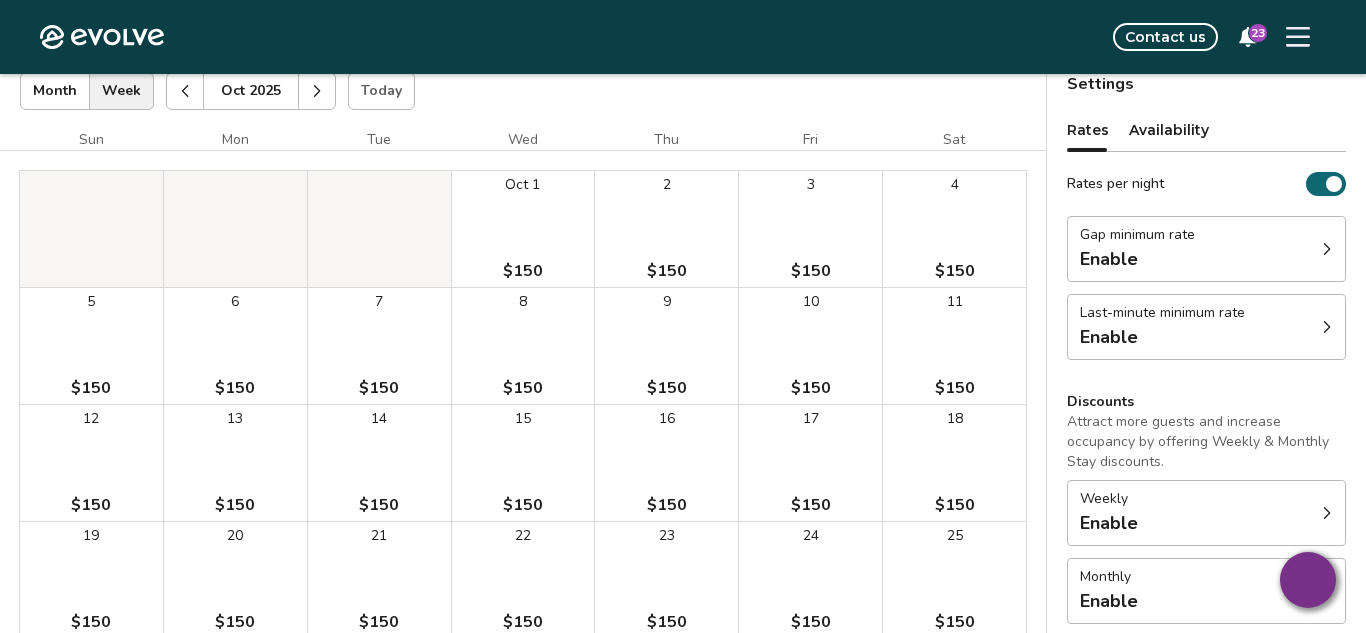 click 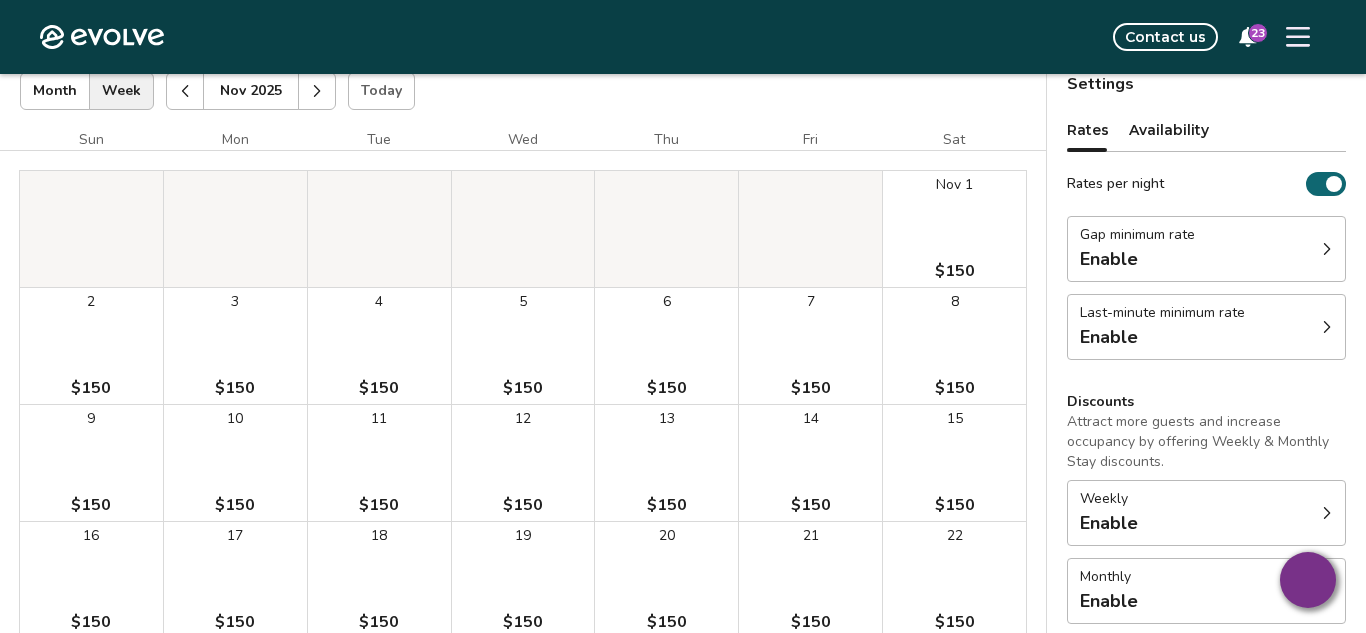 click 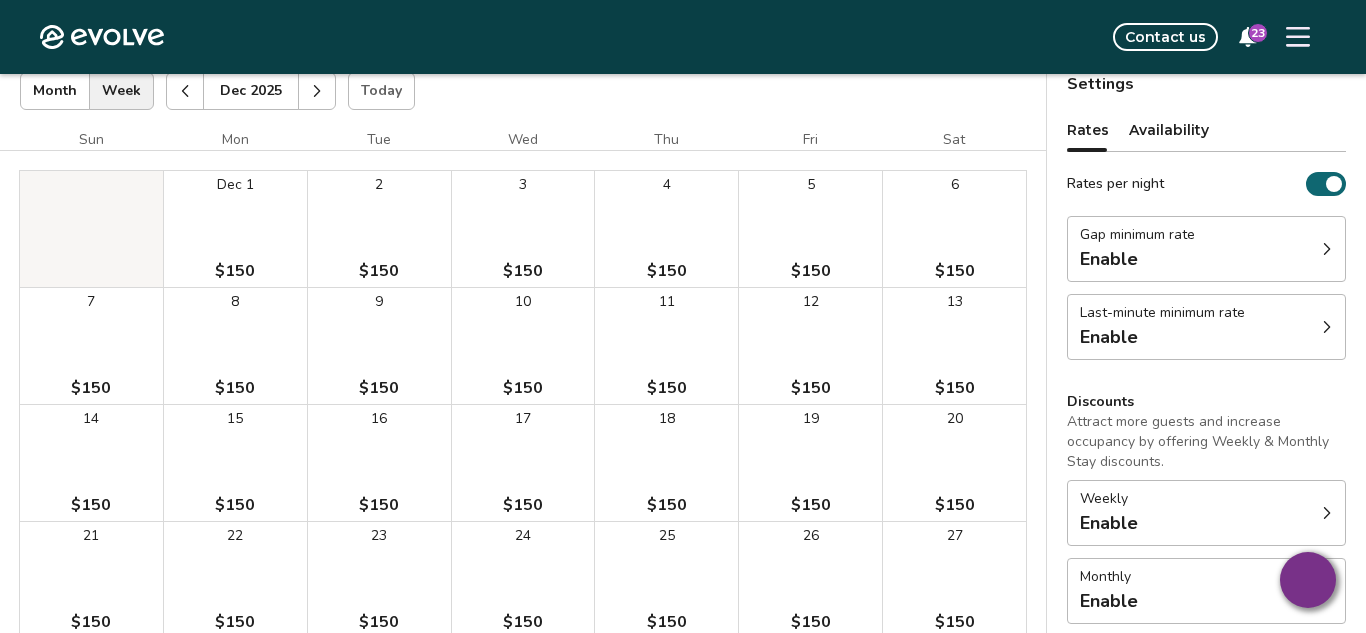 click 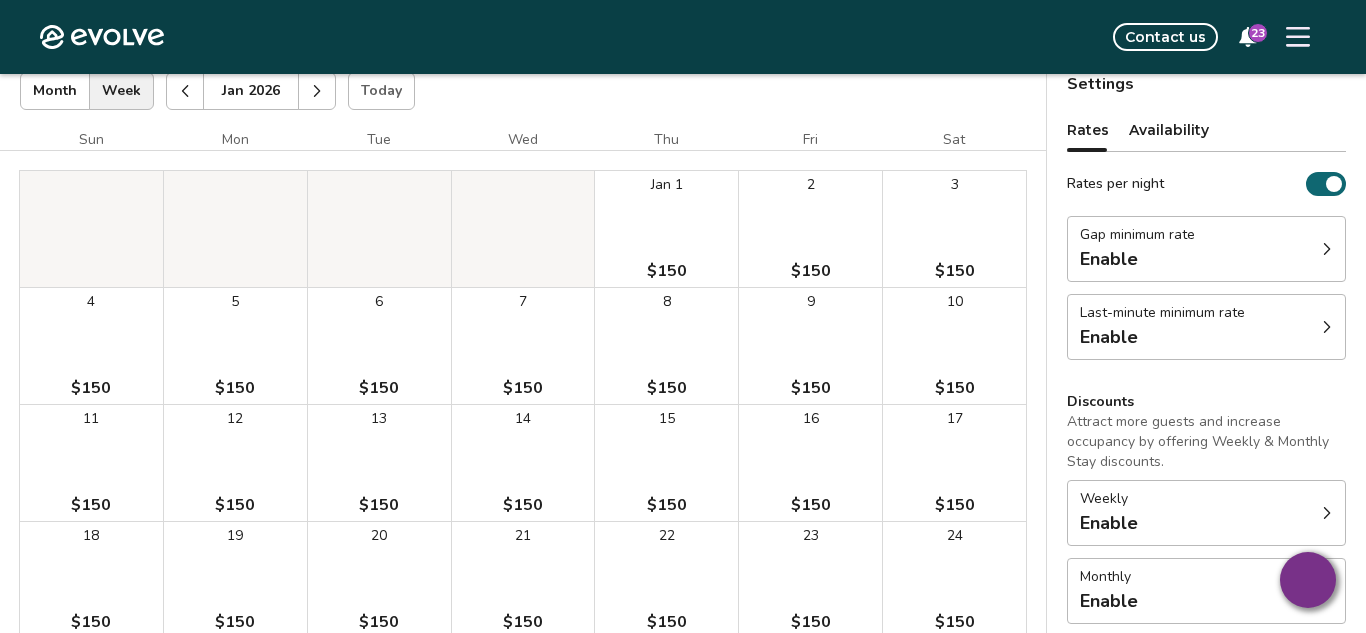 click 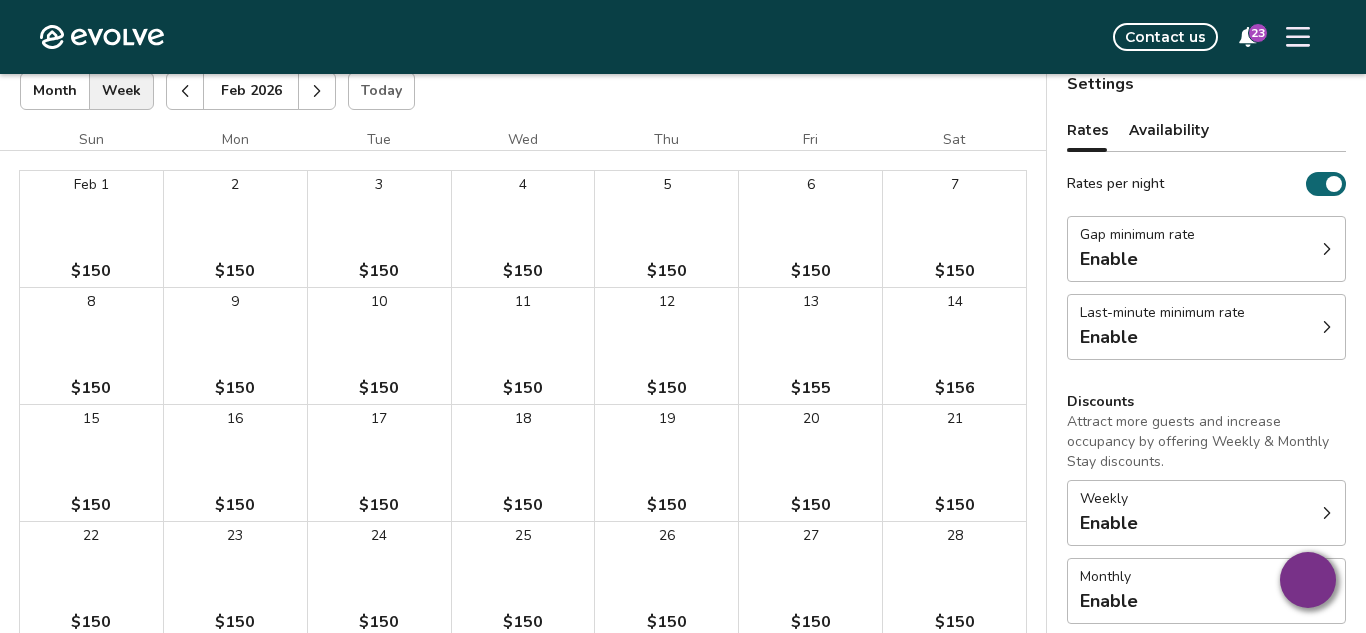 click 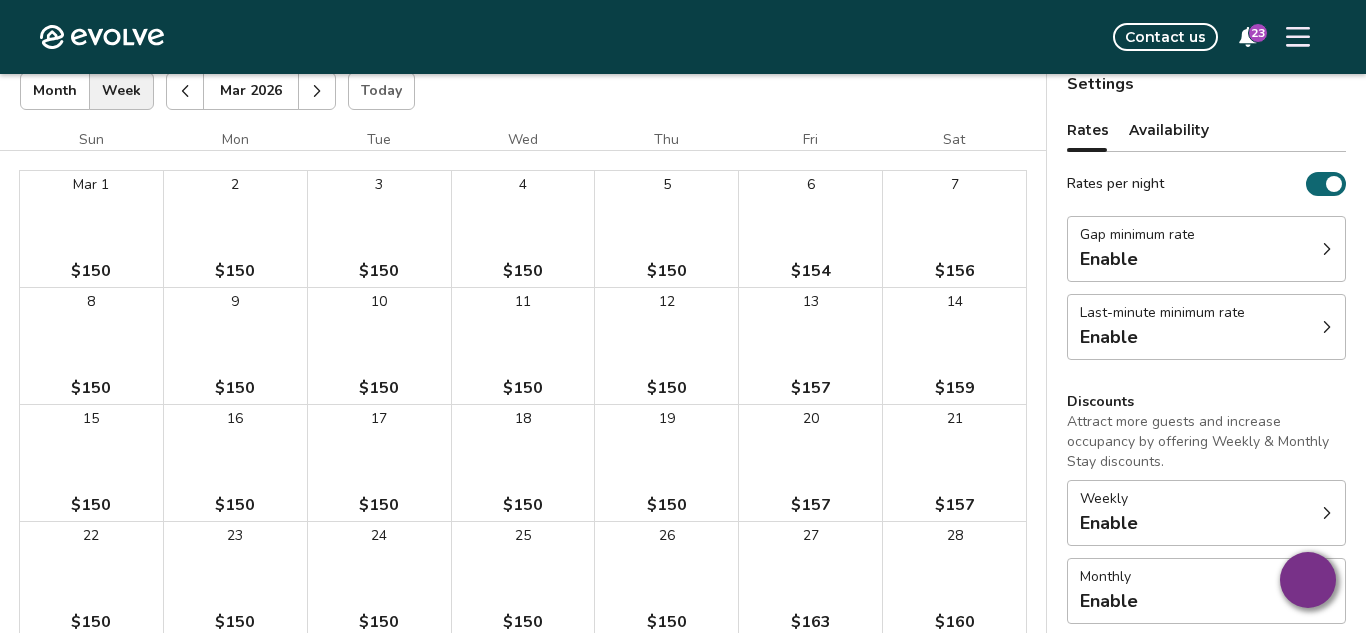 click 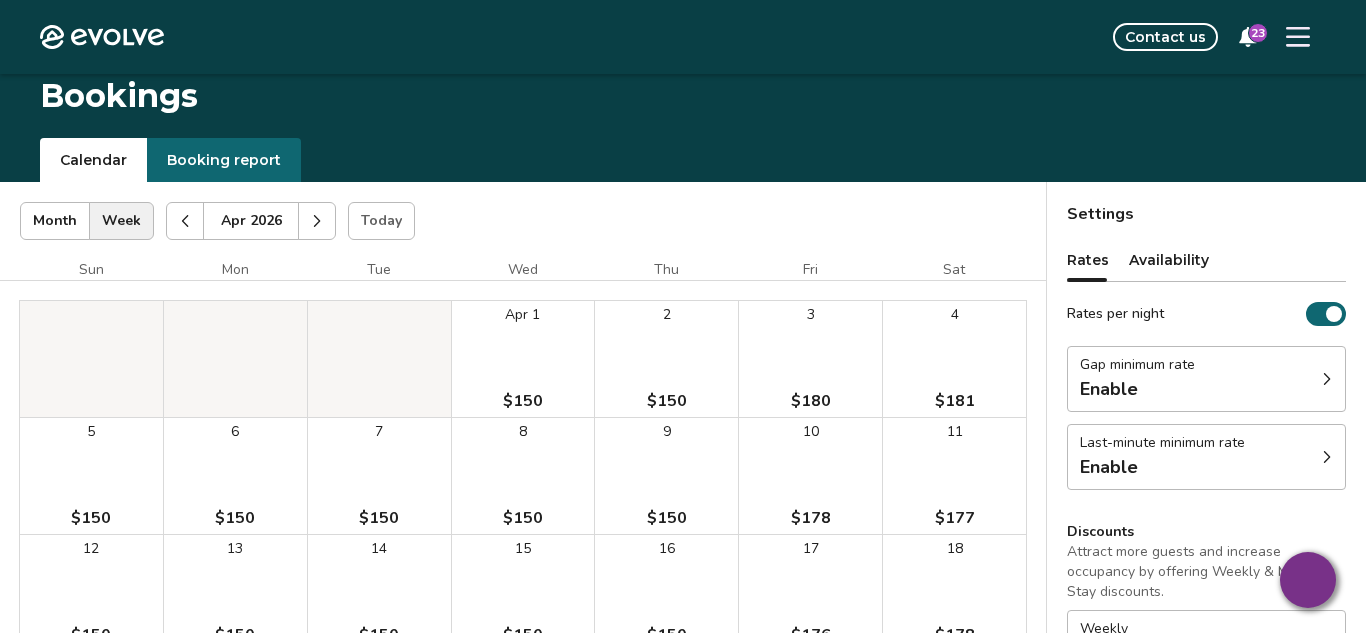 scroll, scrollTop: 11, scrollLeft: 0, axis: vertical 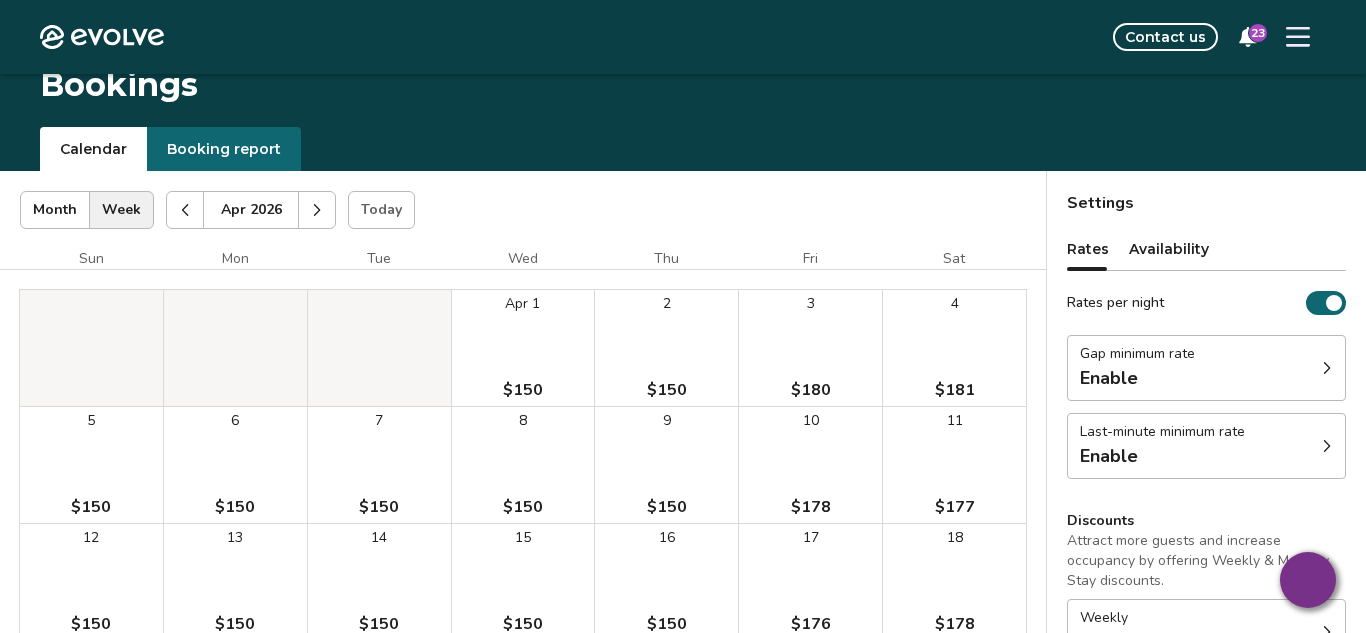 click 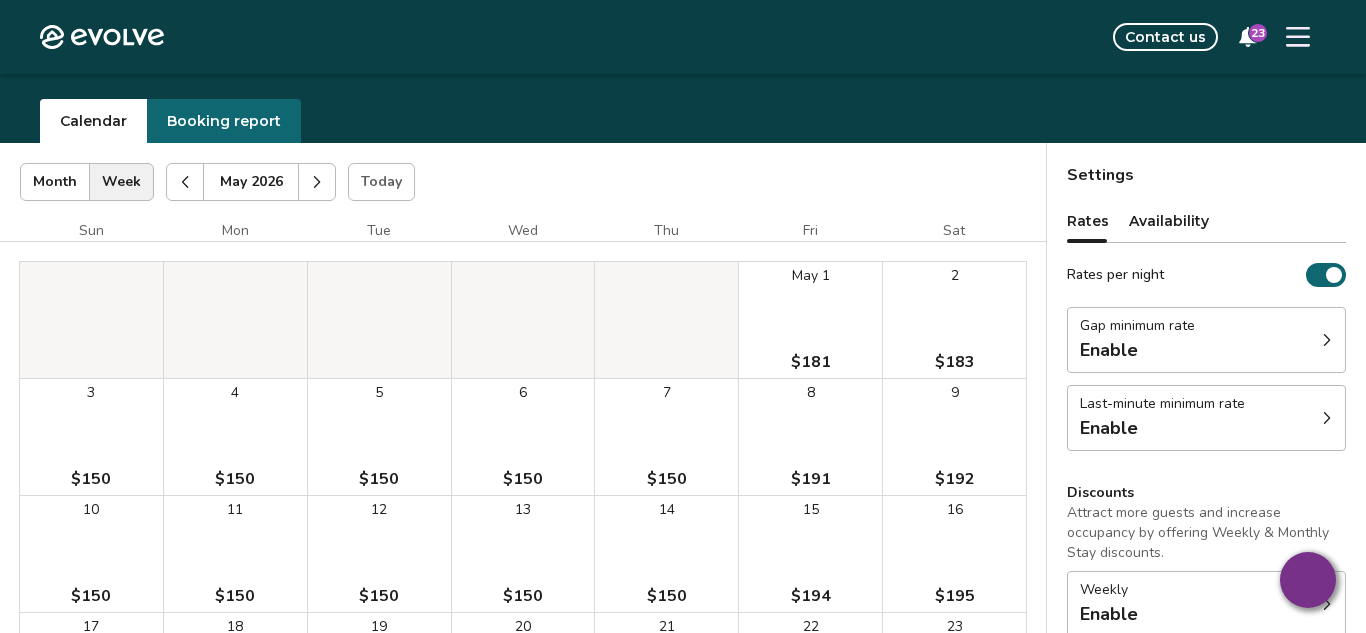 scroll, scrollTop: 45, scrollLeft: 0, axis: vertical 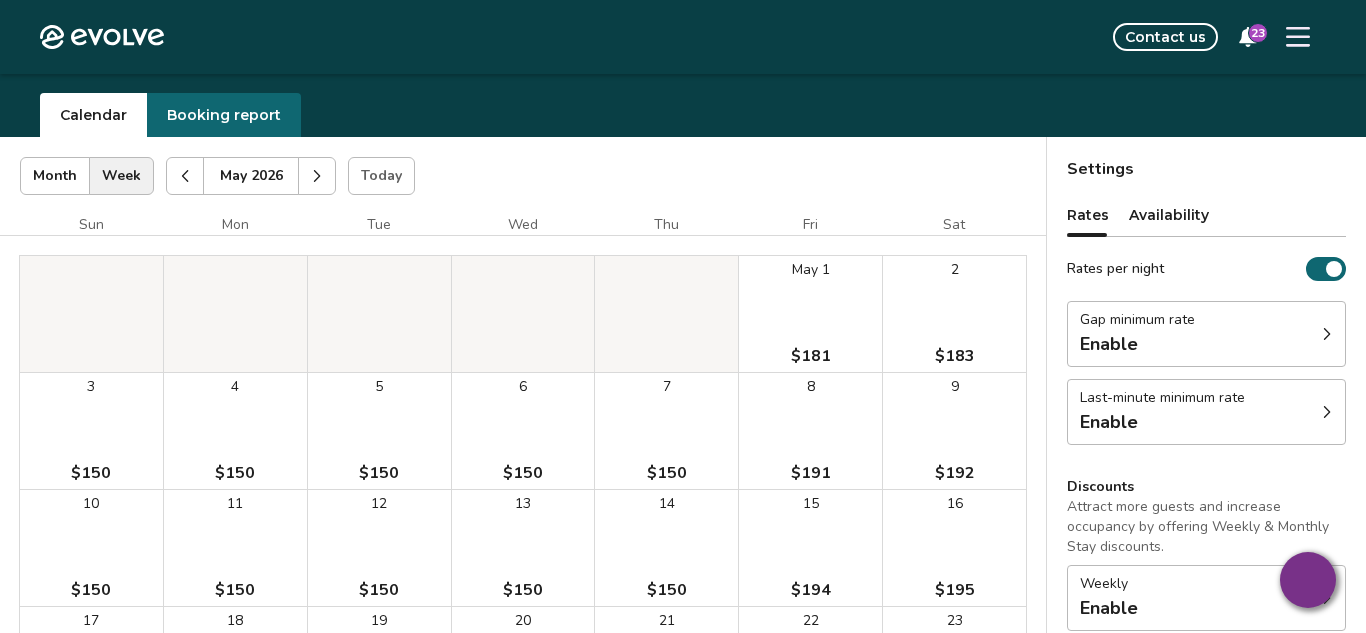 click 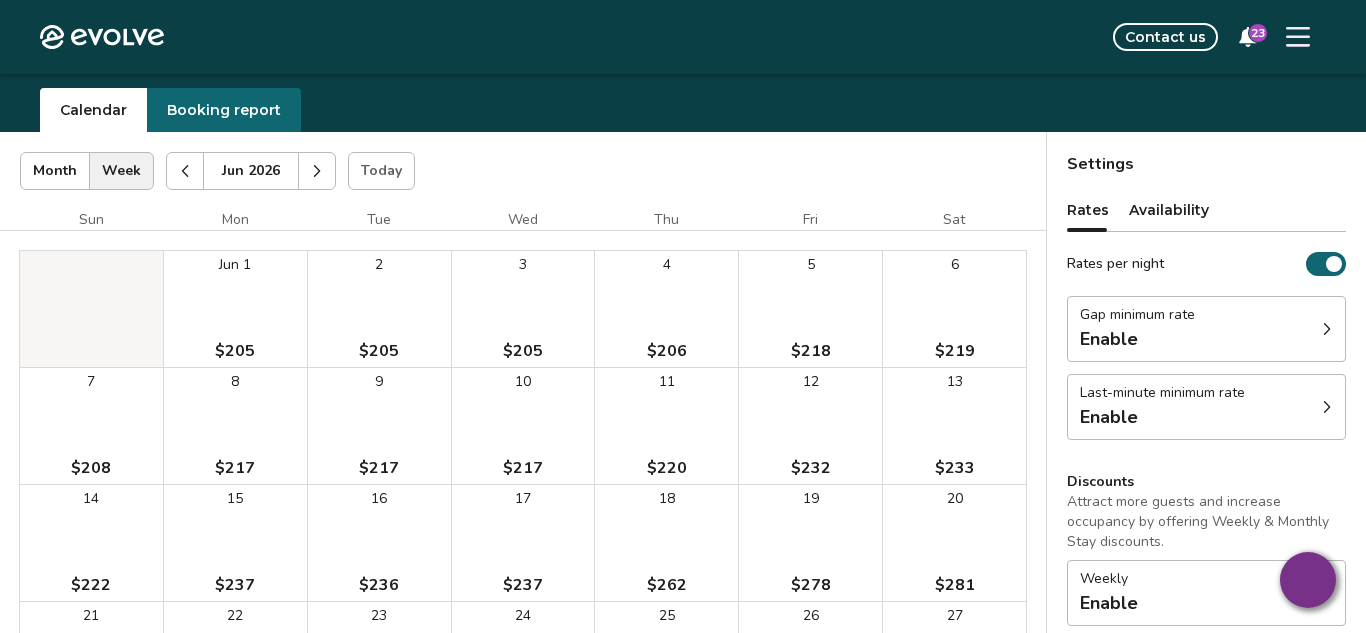 scroll, scrollTop: 25, scrollLeft: 0, axis: vertical 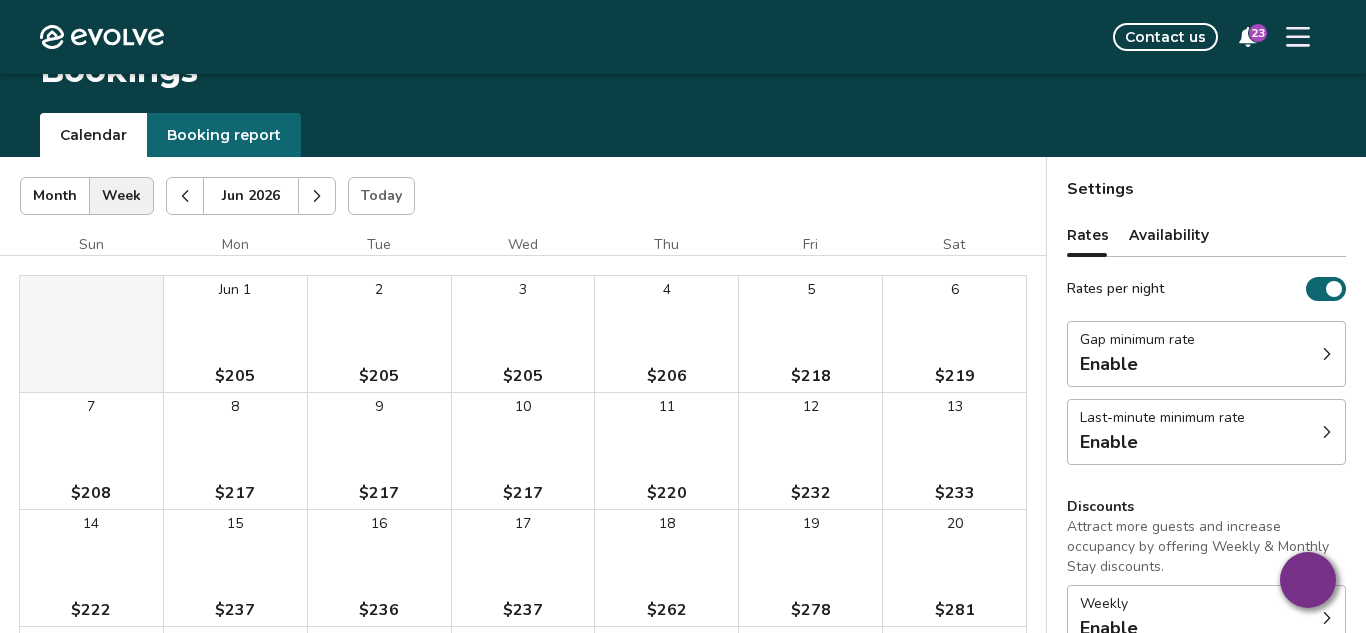 click 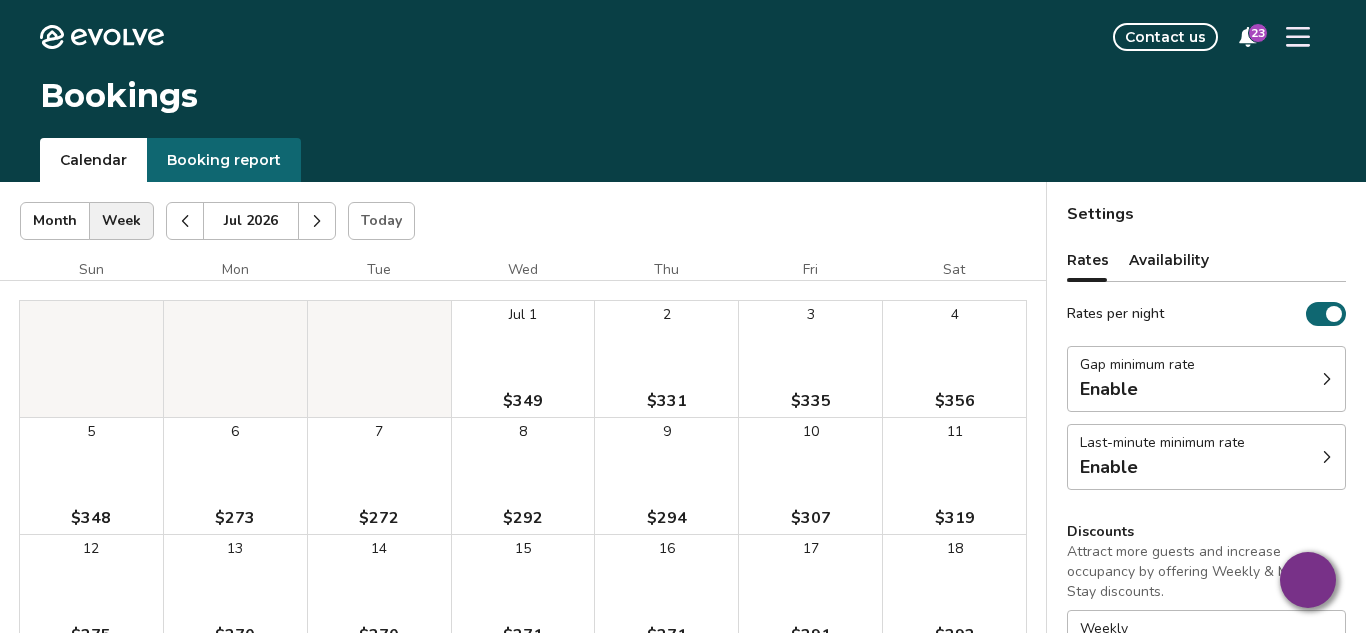 scroll, scrollTop: 2, scrollLeft: 0, axis: vertical 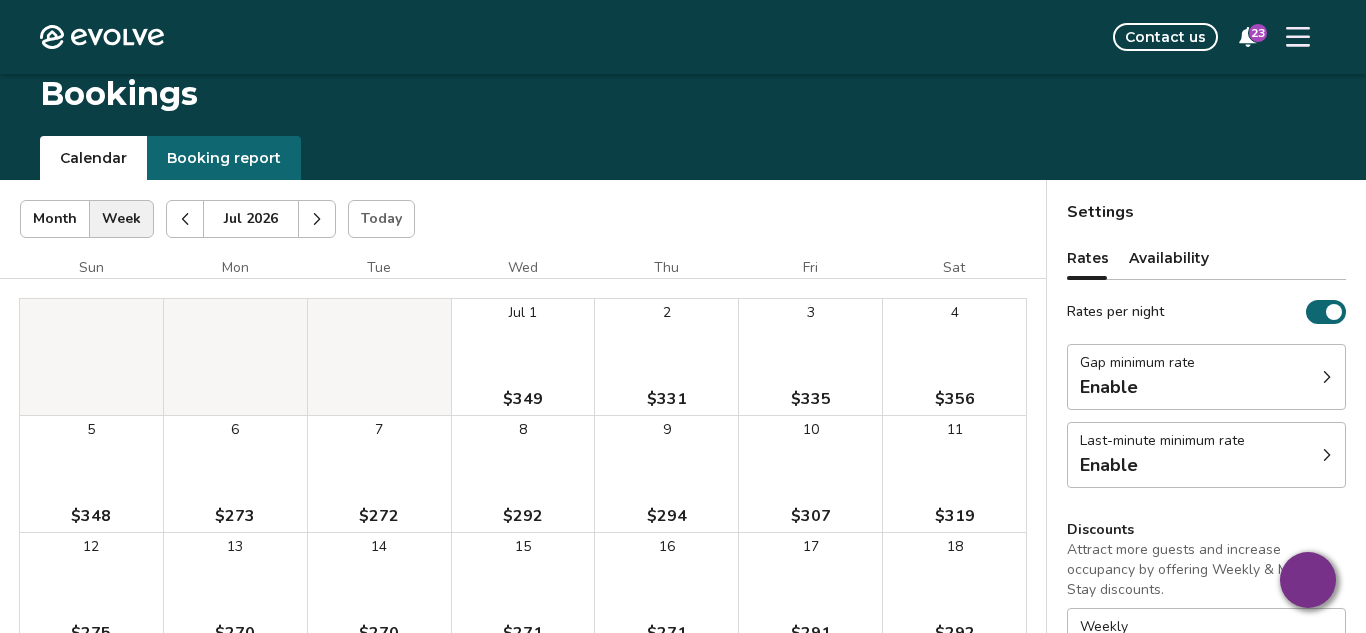 click at bounding box center (317, 219) 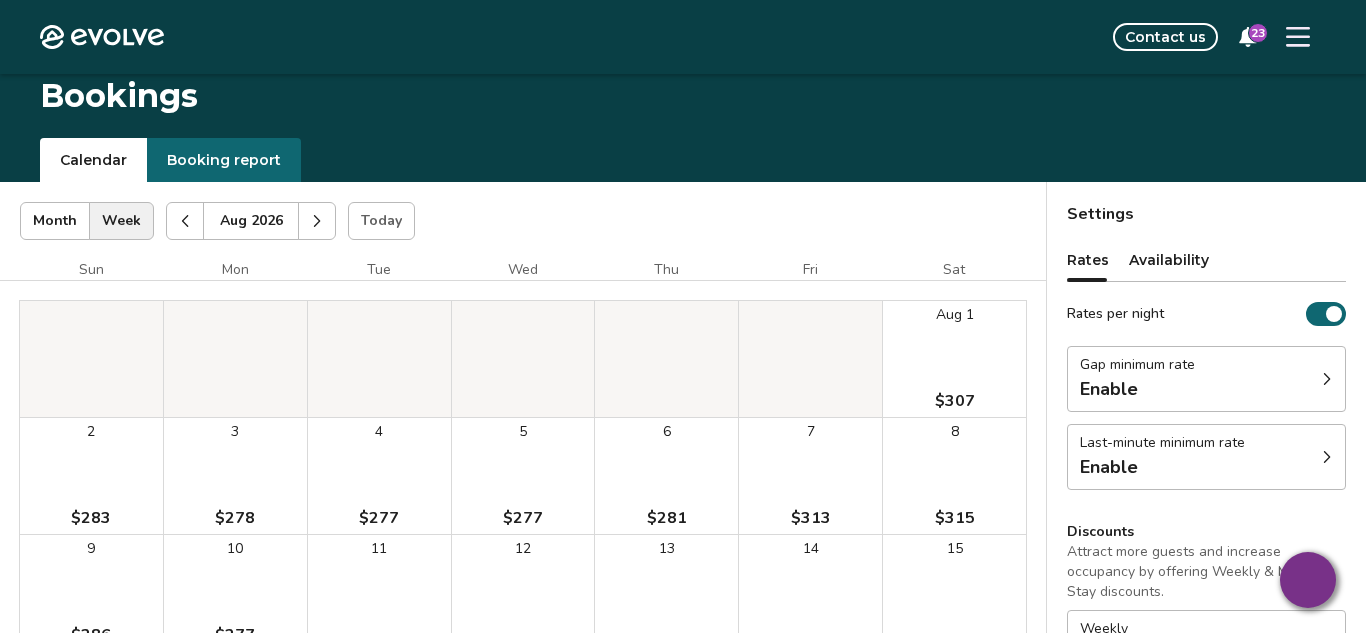 scroll, scrollTop: 2, scrollLeft: 0, axis: vertical 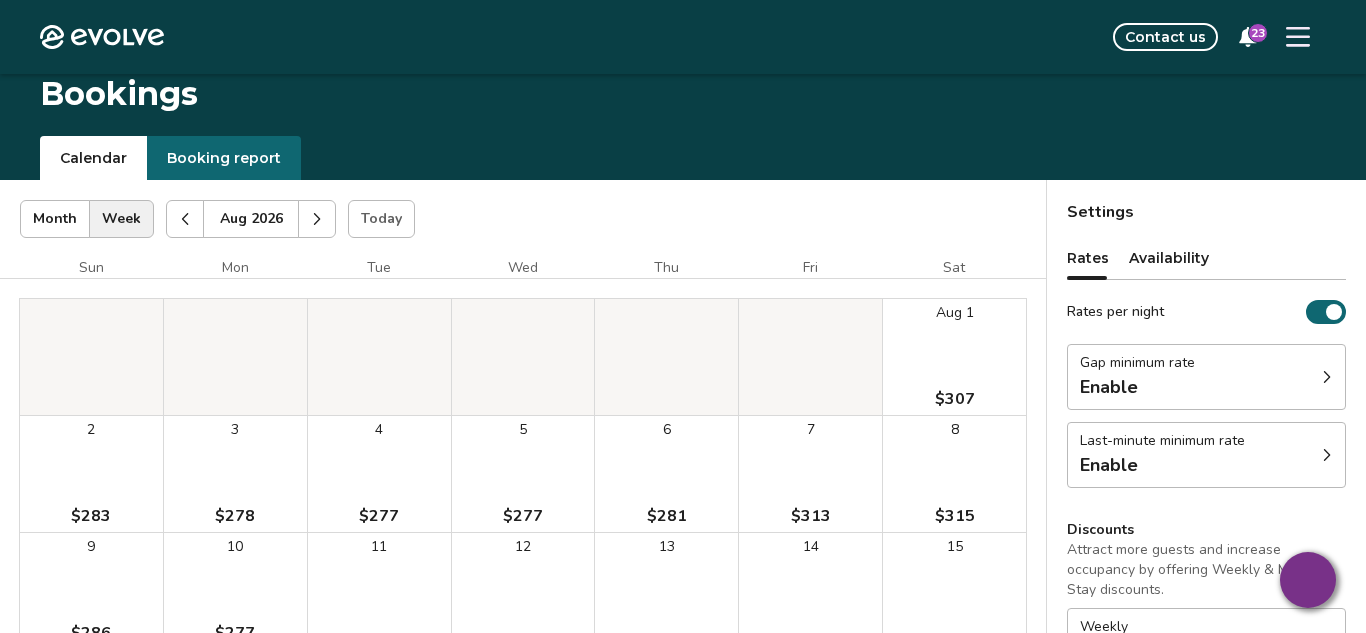 click 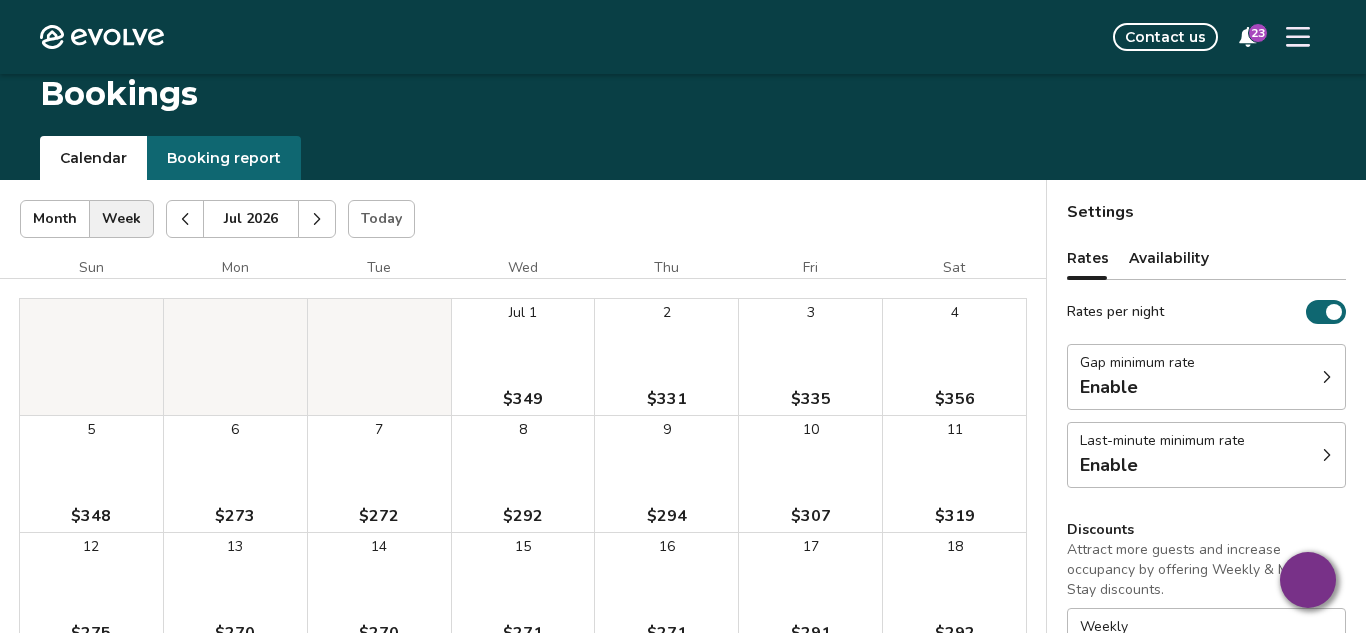 click 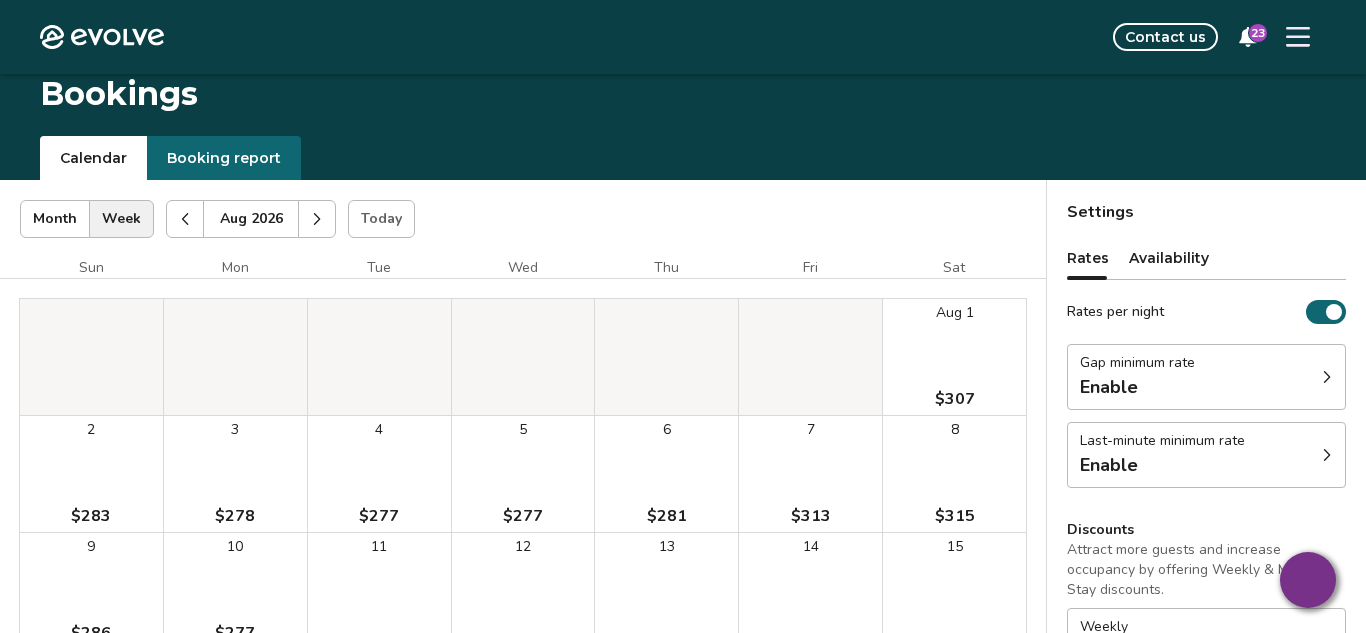 click 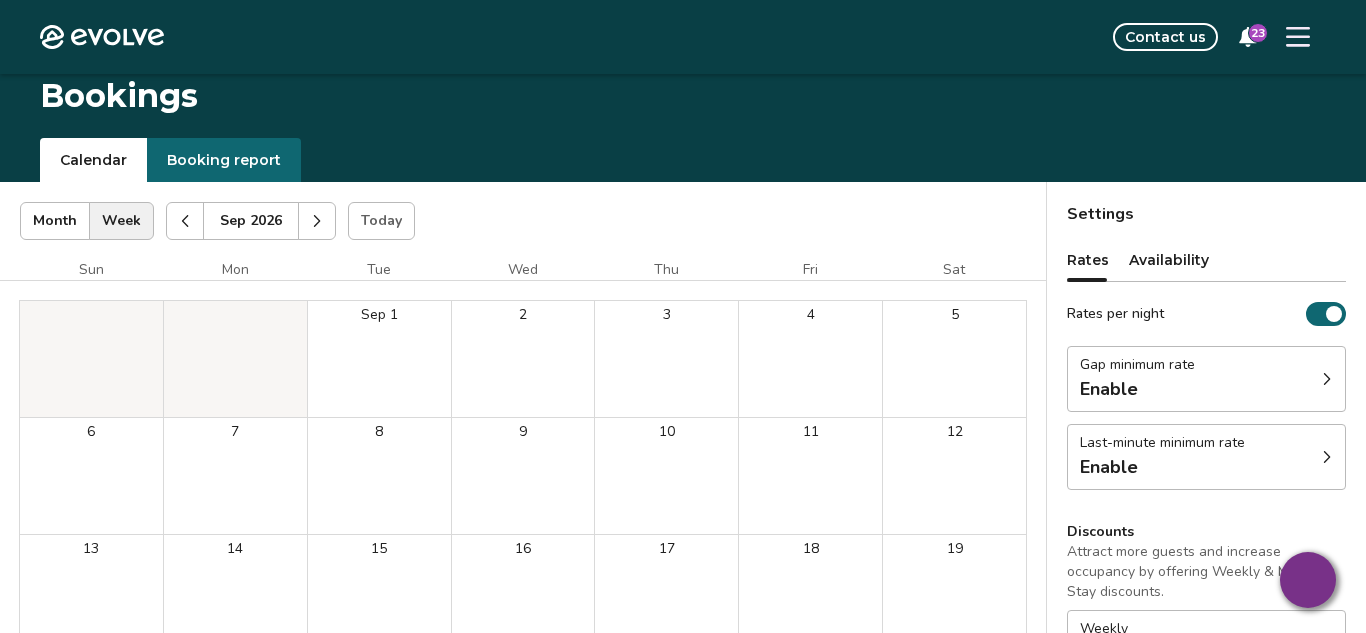 scroll, scrollTop: 2, scrollLeft: 0, axis: vertical 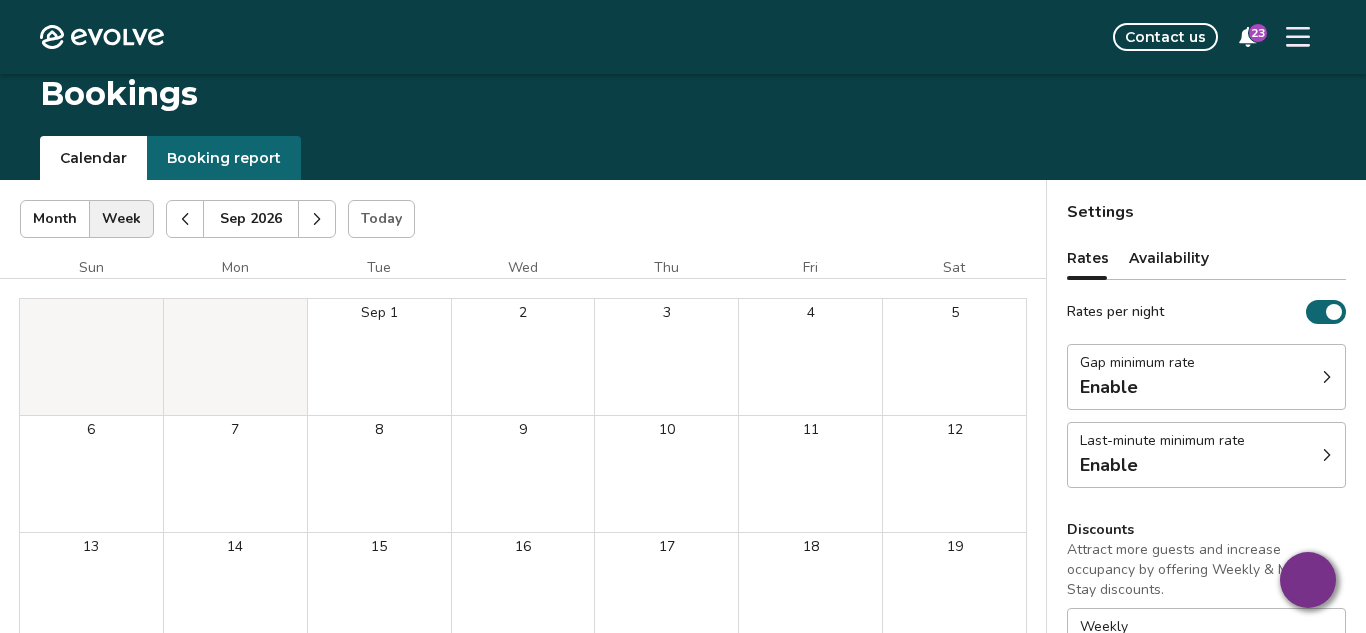 click at bounding box center [185, 219] 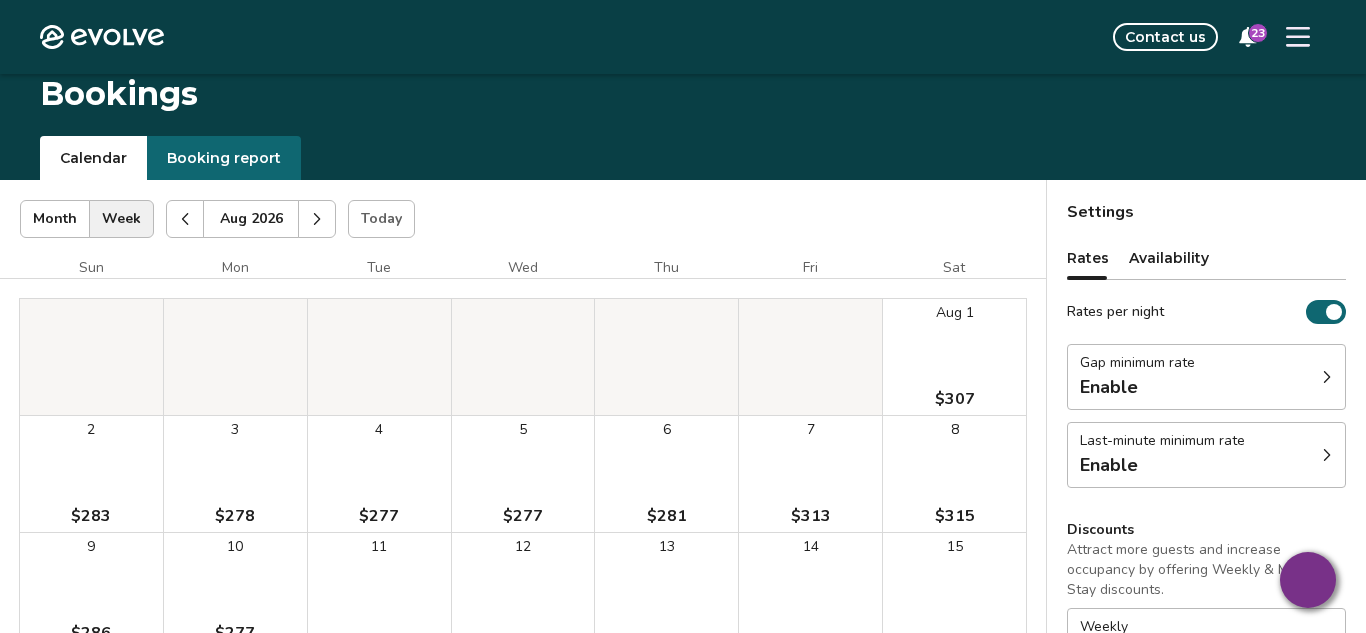 click 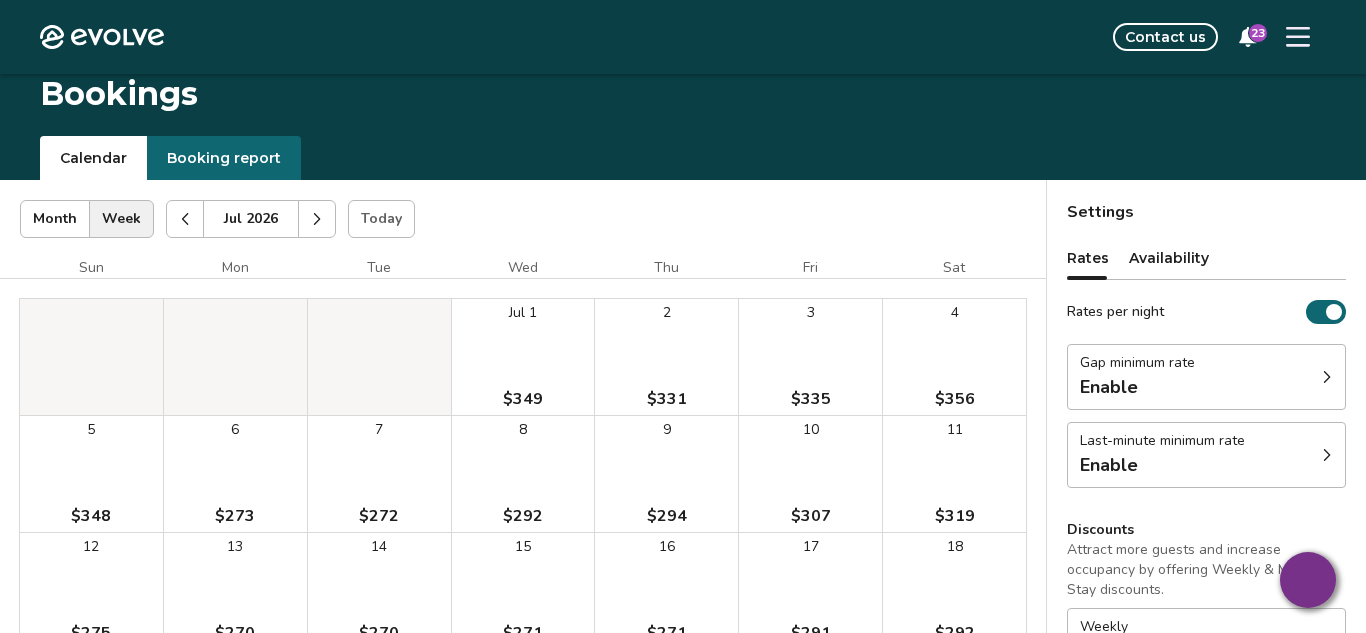 click 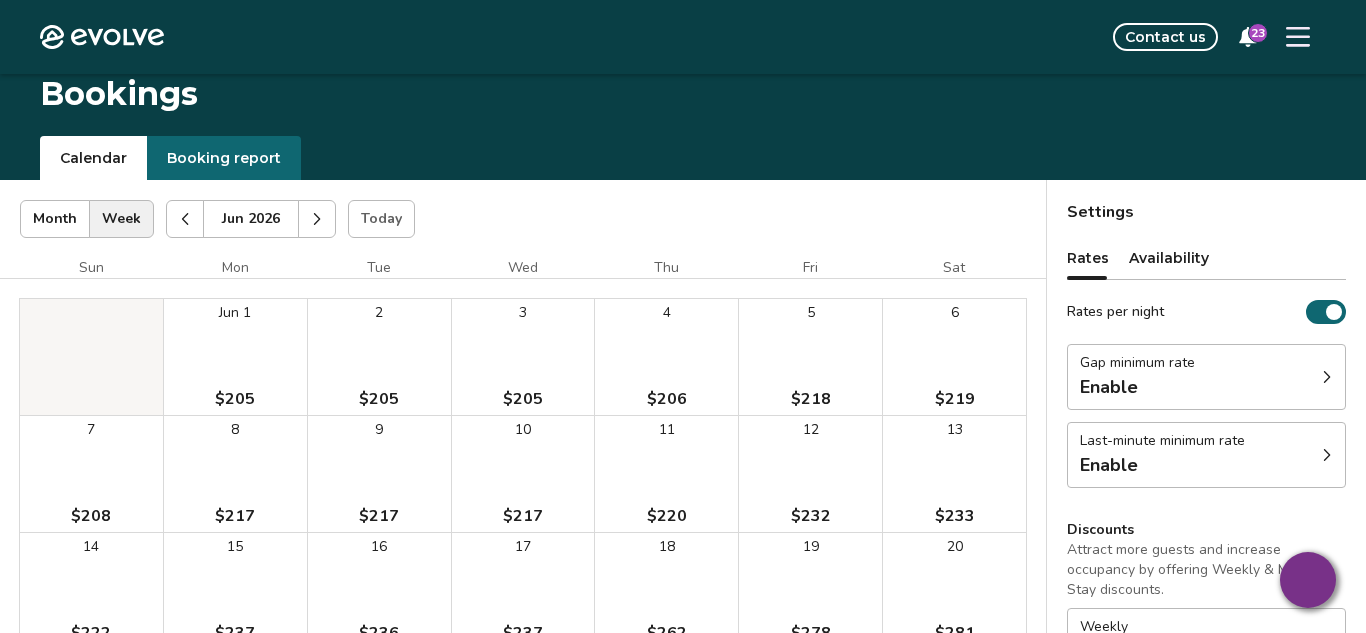 click 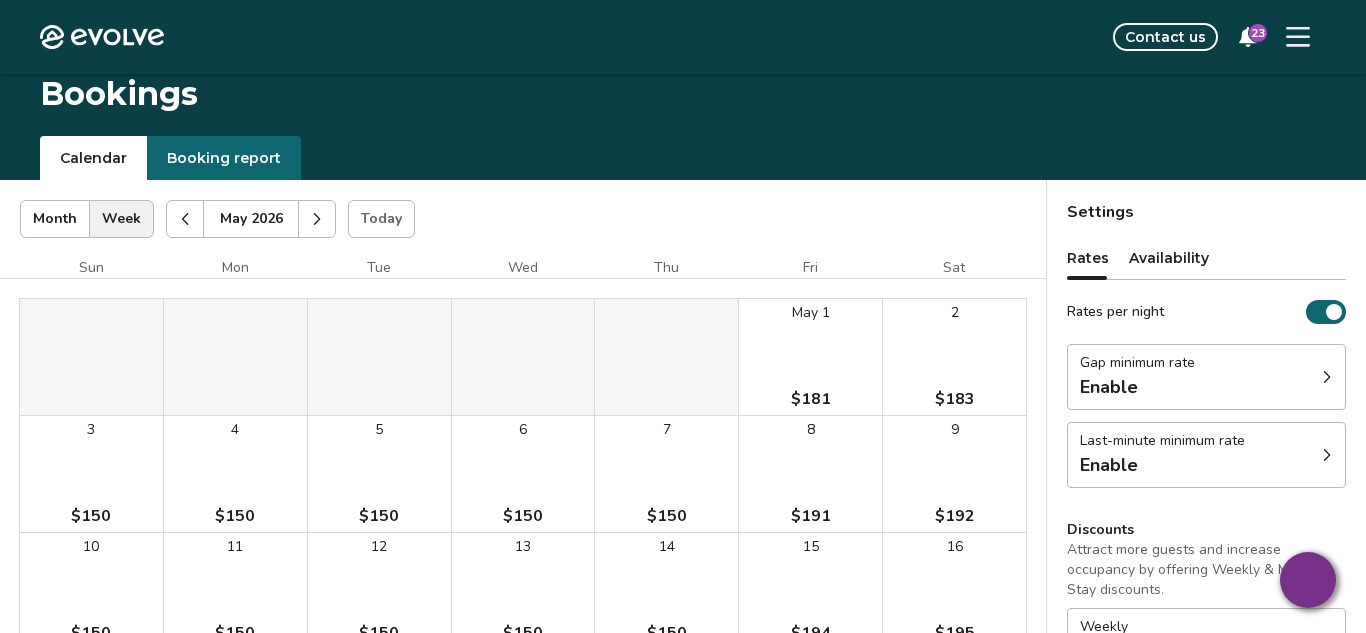 click 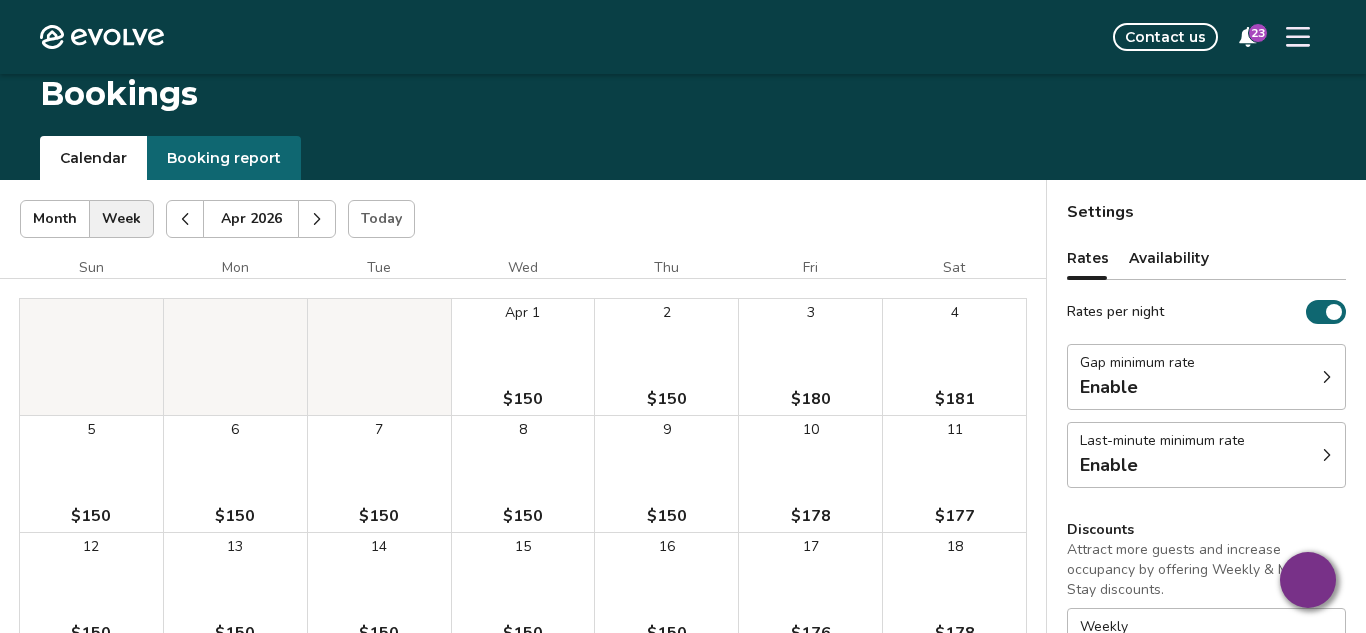 click 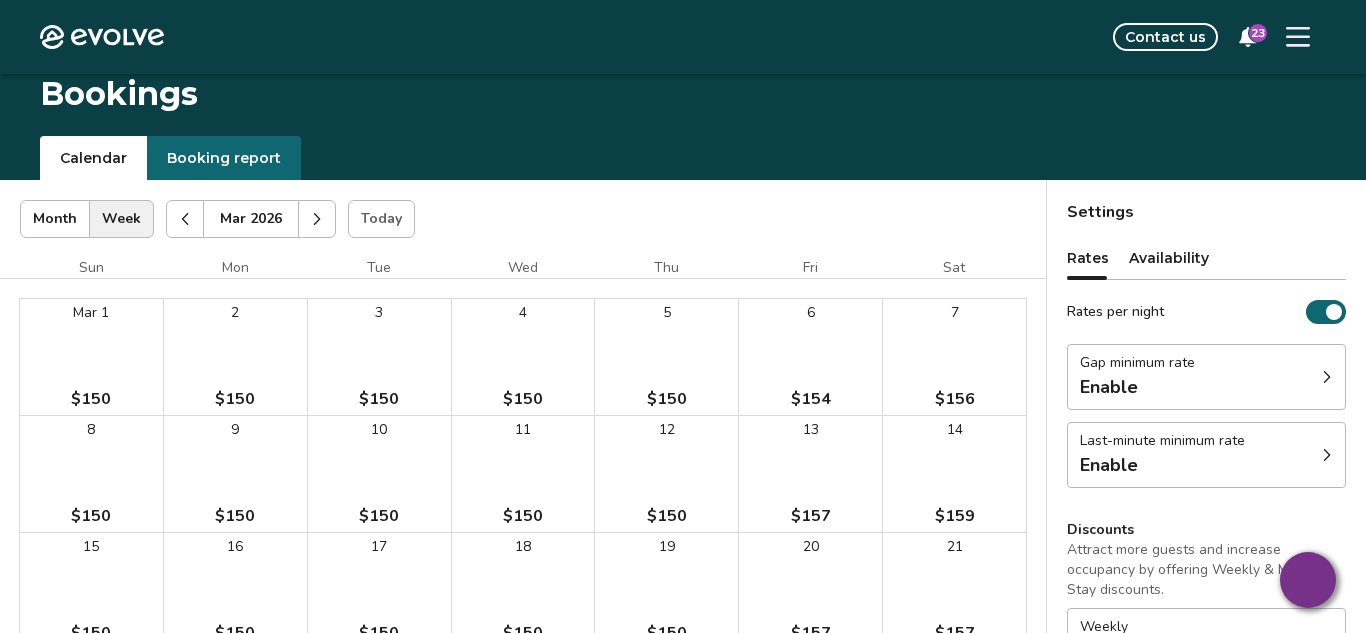 click 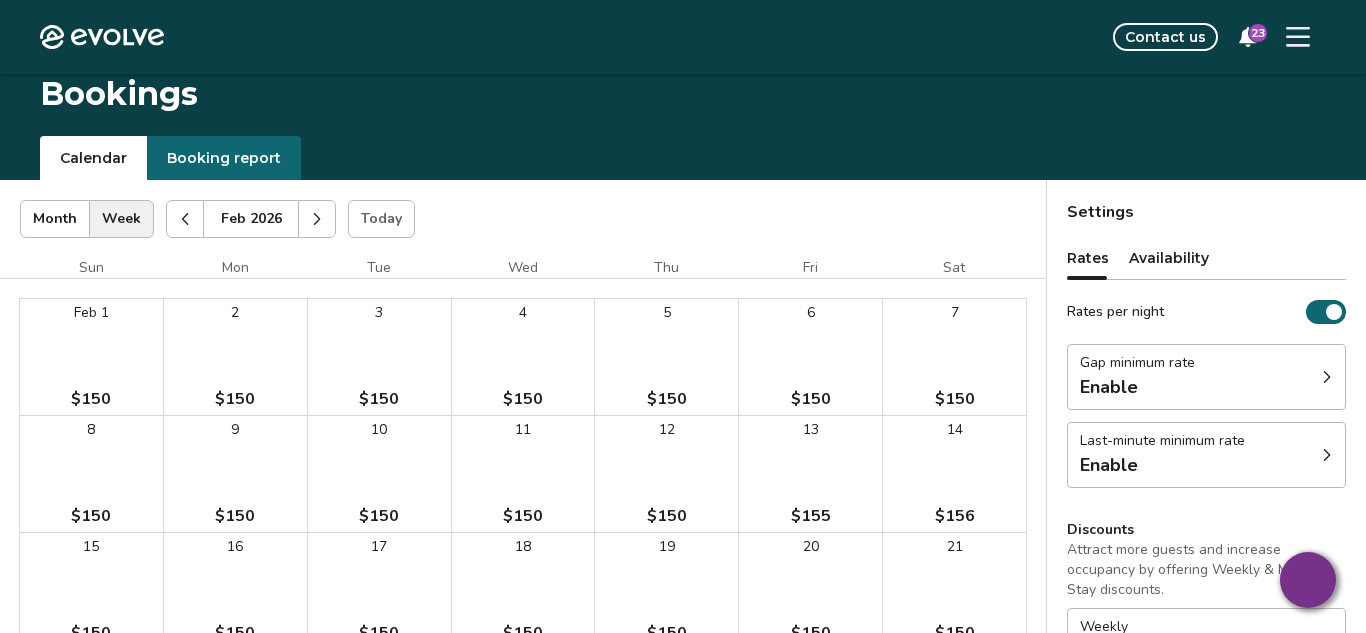click 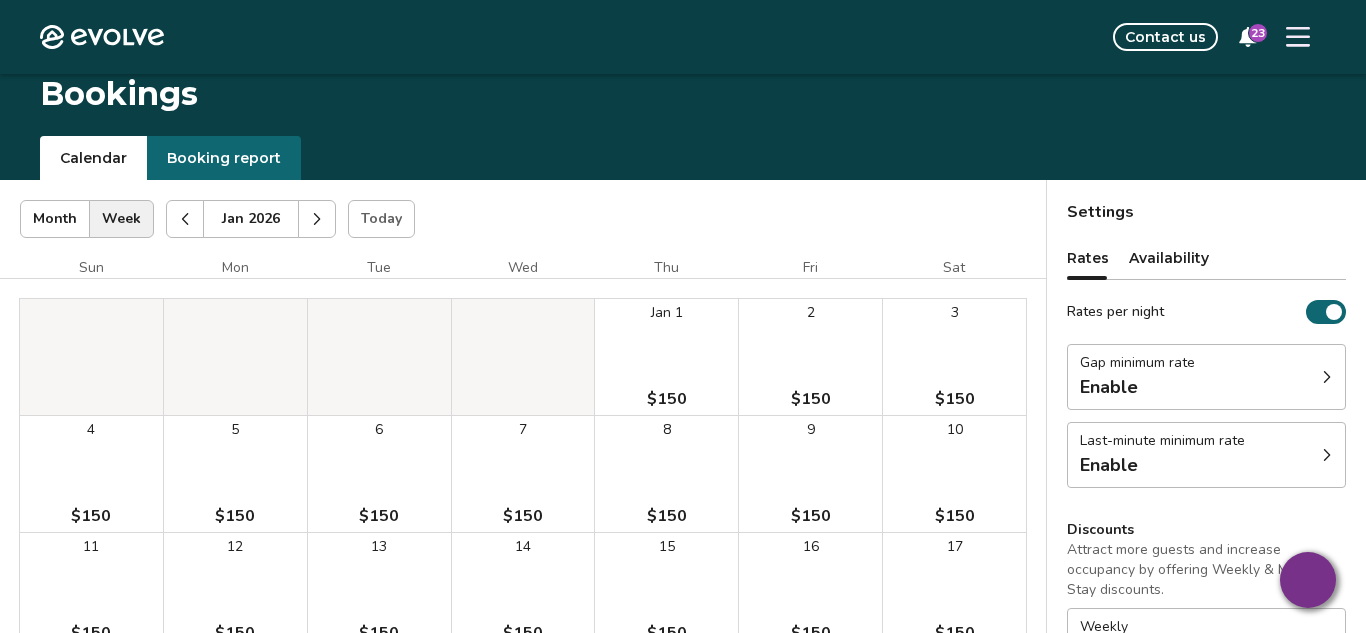 click 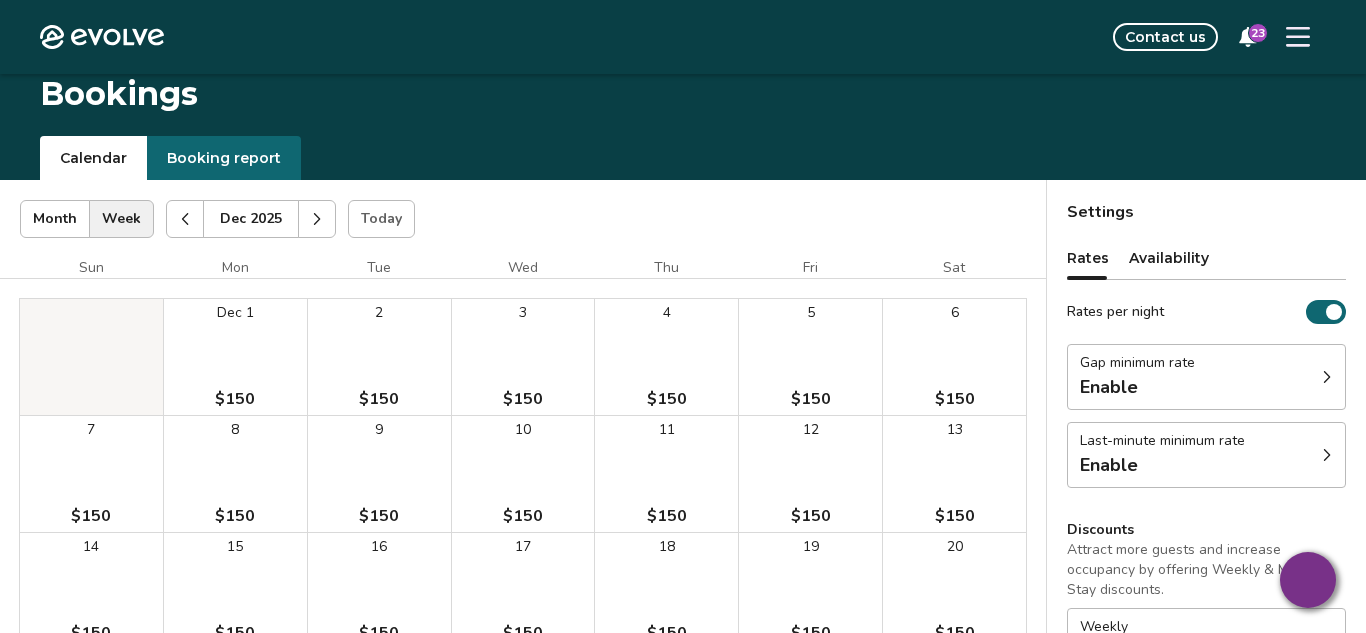 click 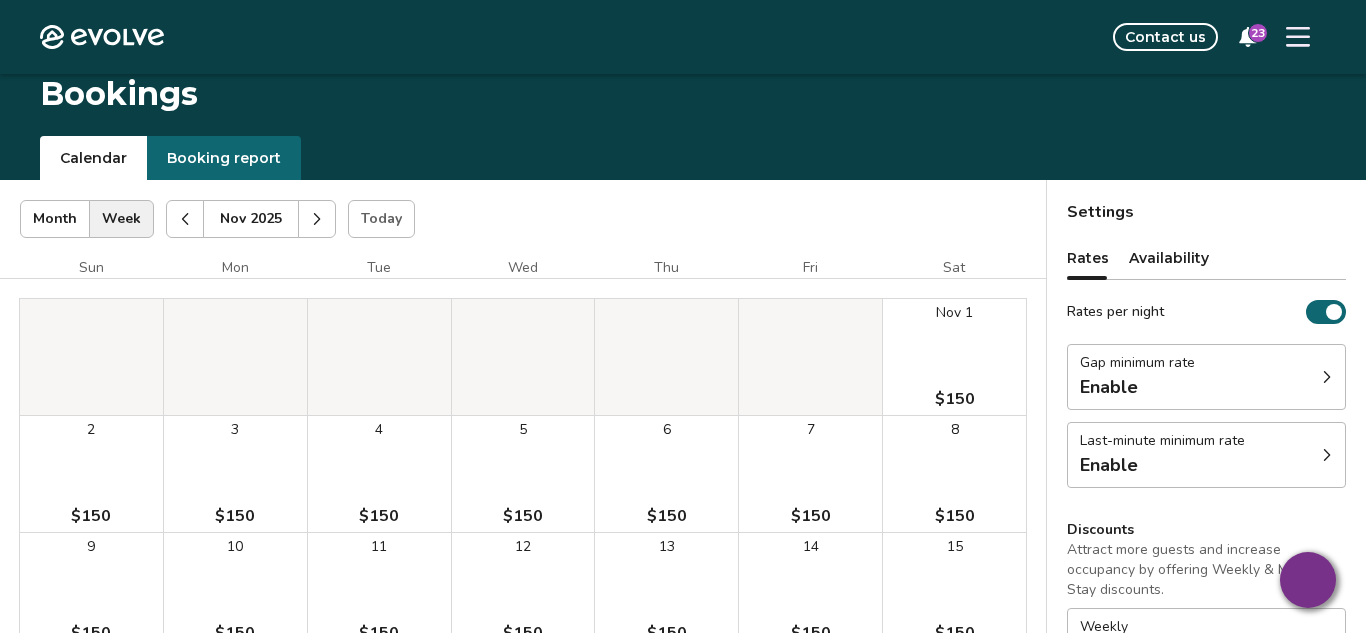 click 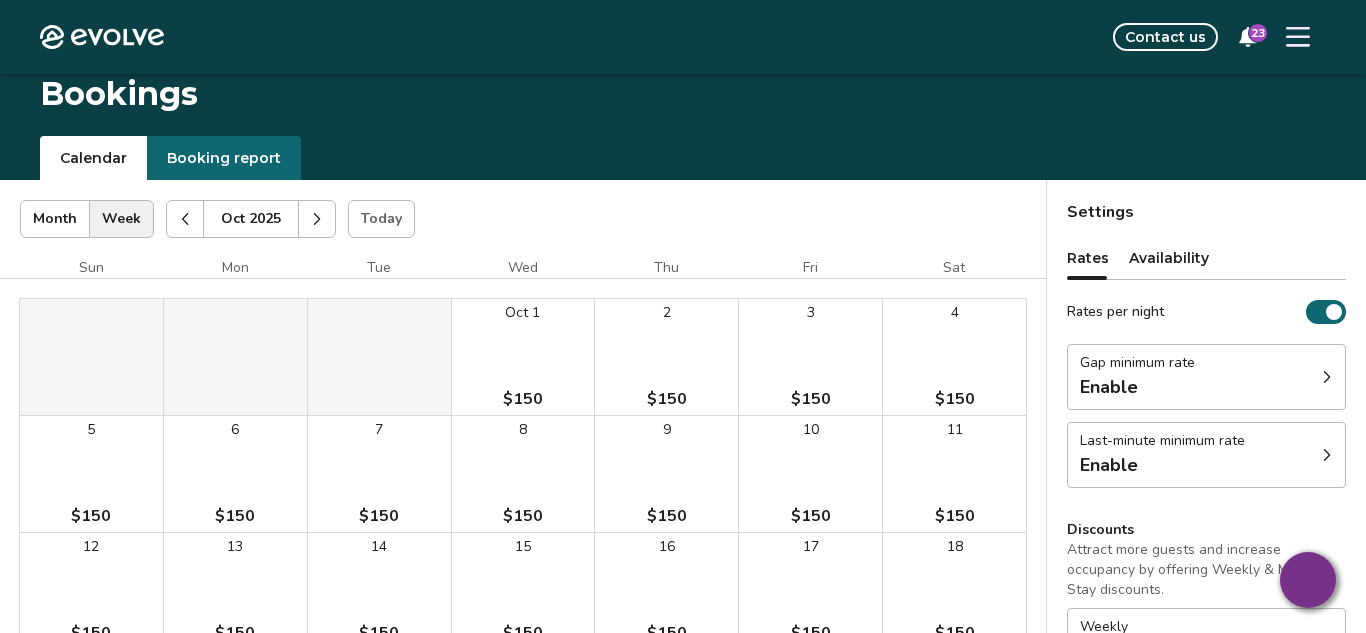 click 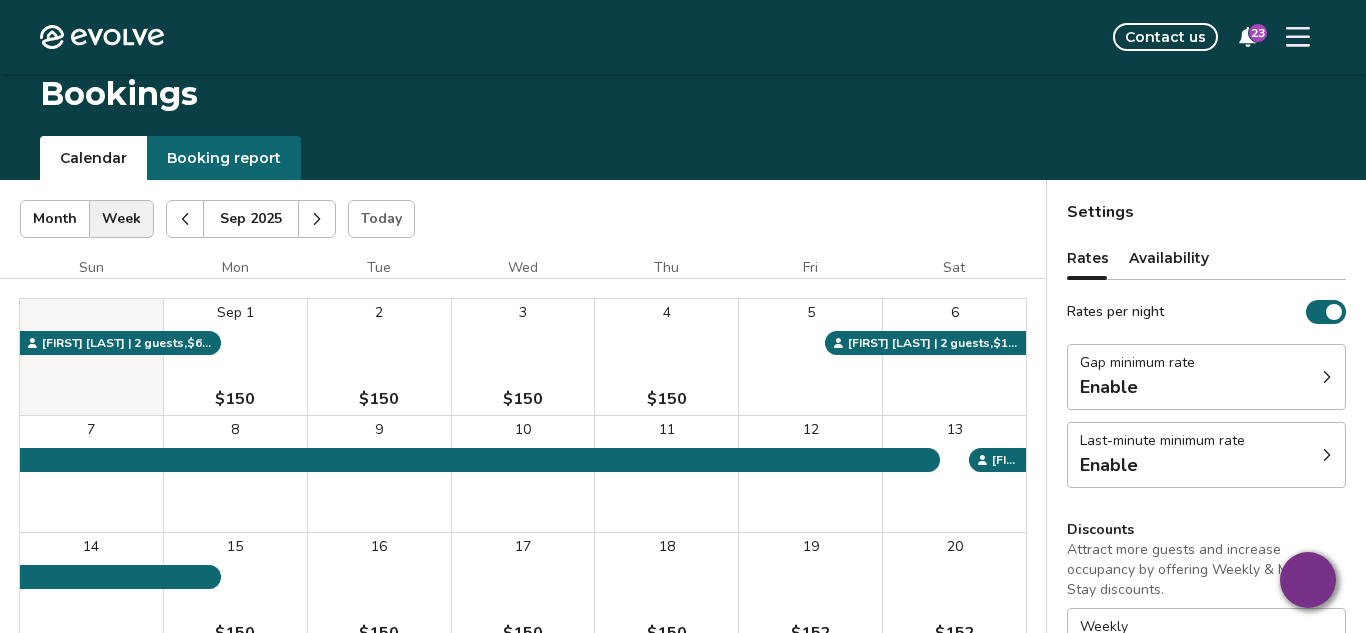 click 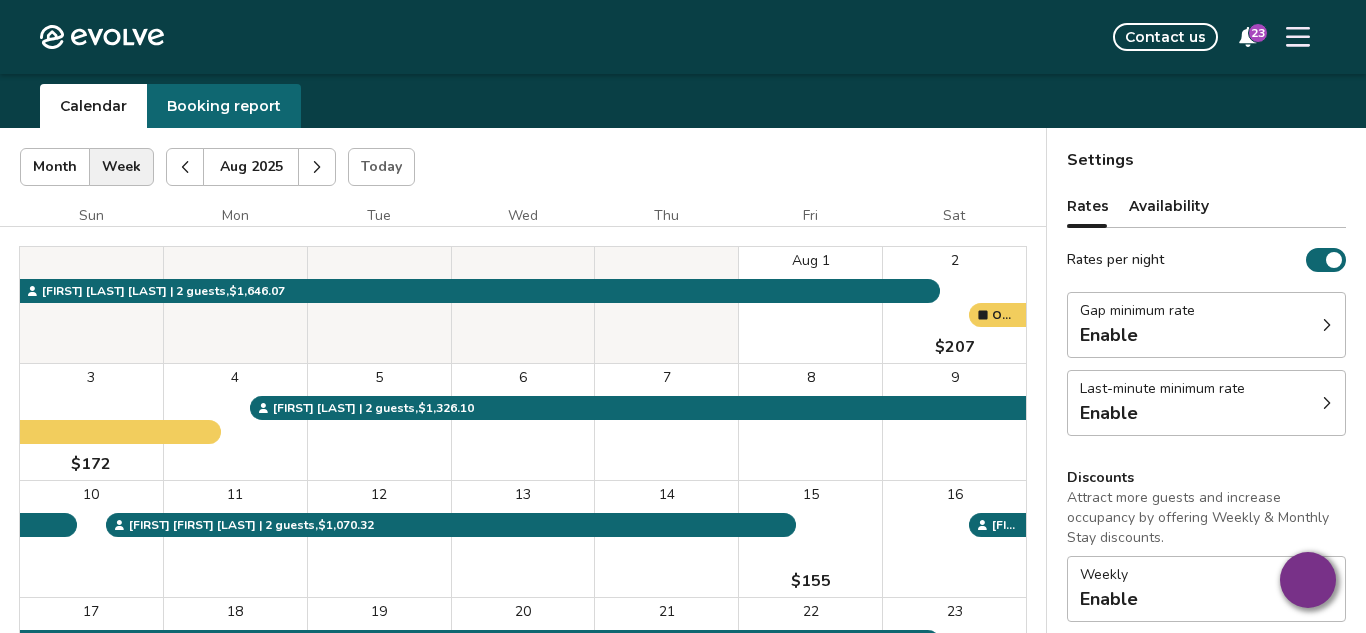 scroll, scrollTop: 48, scrollLeft: 0, axis: vertical 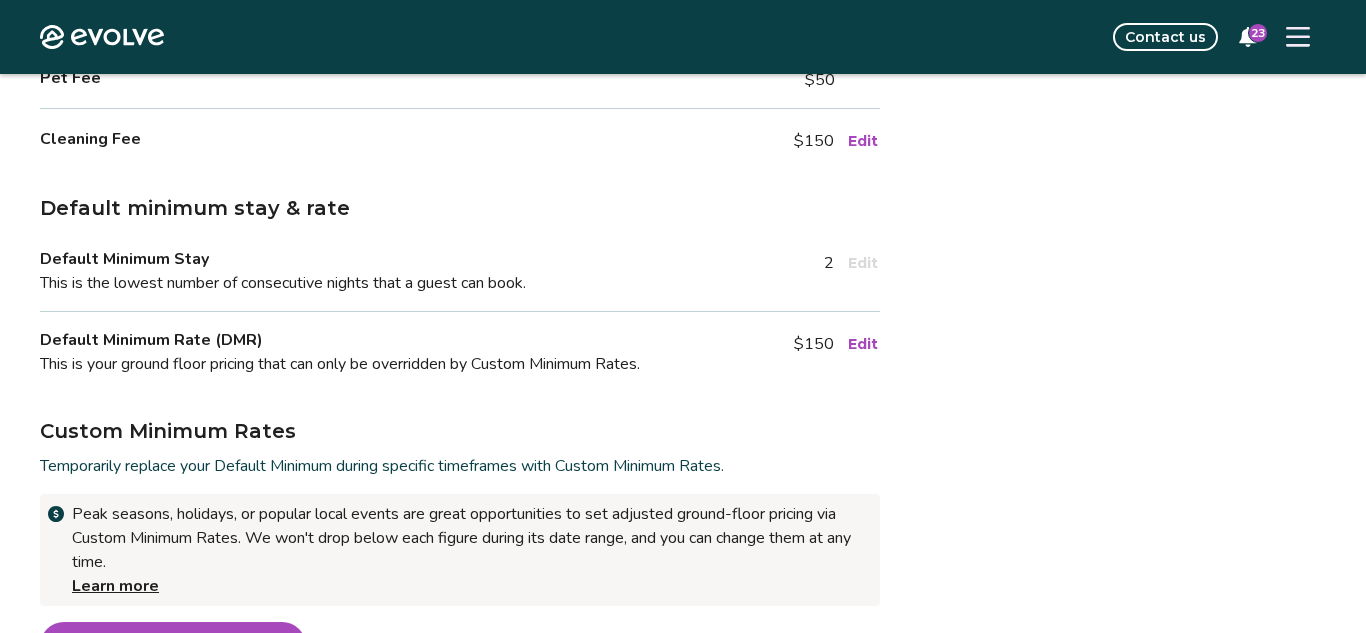 click on "Edit" at bounding box center [863, 344] 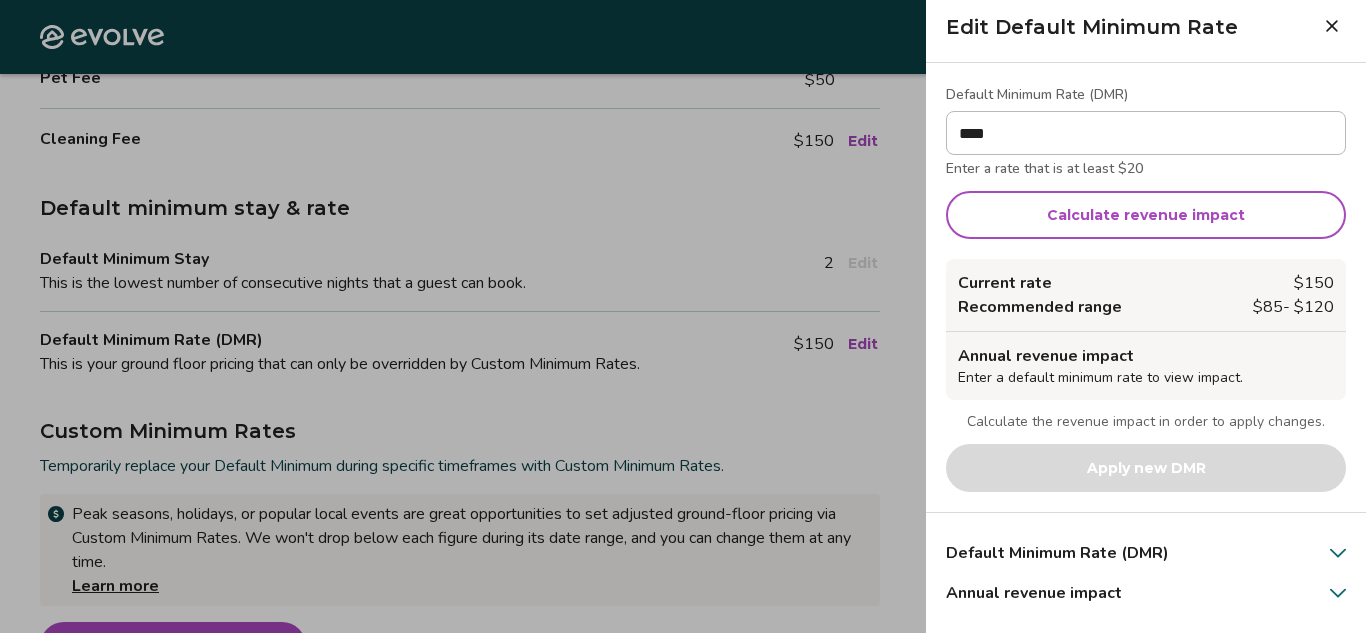 scroll, scrollTop: 7, scrollLeft: 0, axis: vertical 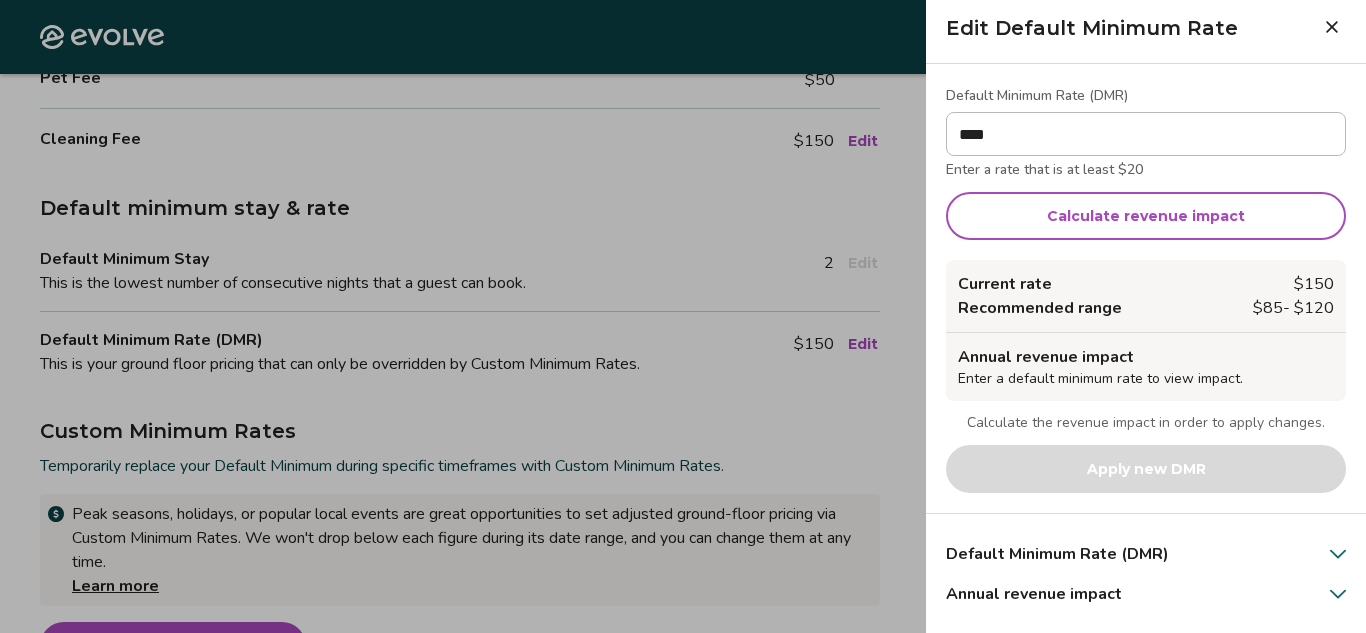 click at bounding box center [683, 316] 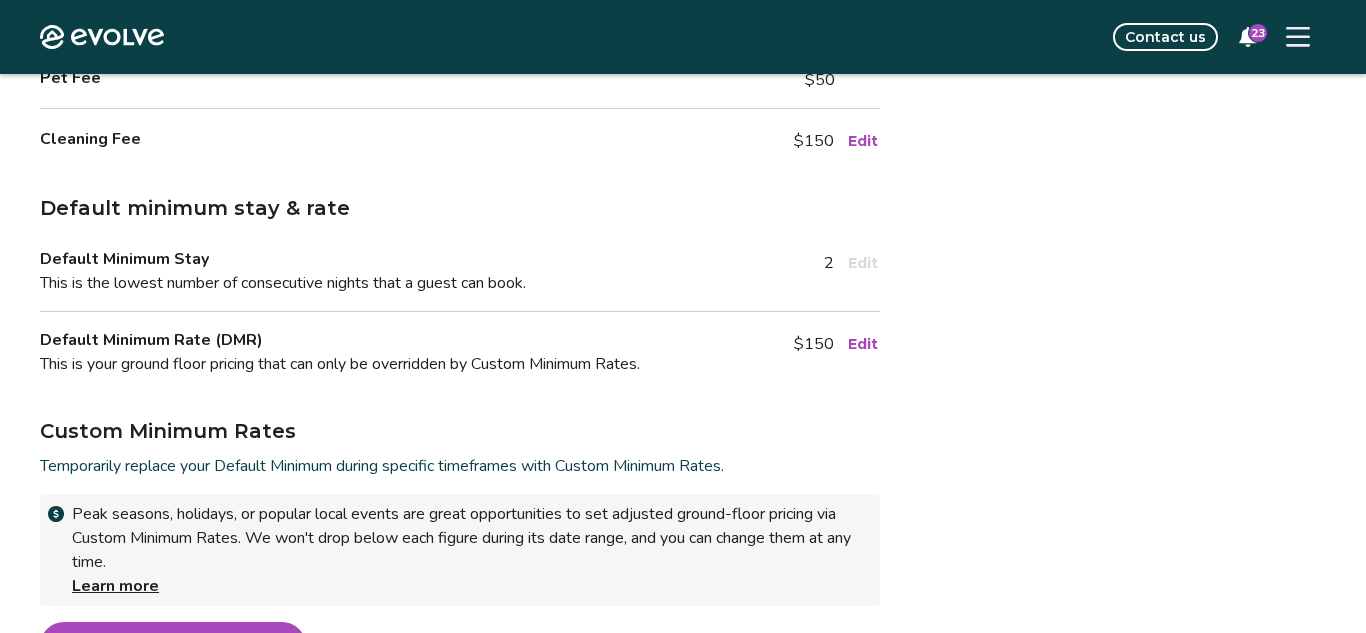 click on "Add  Custom Minimum Rate" at bounding box center (173, 646) 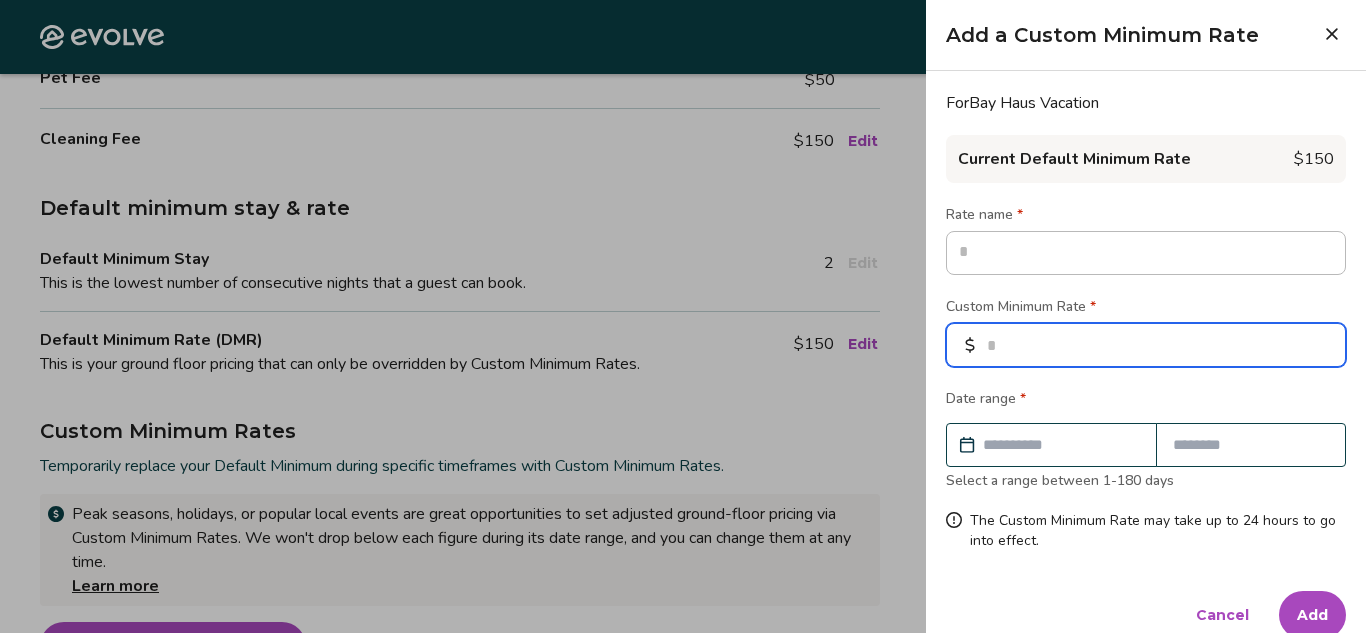click at bounding box center (1146, 345) 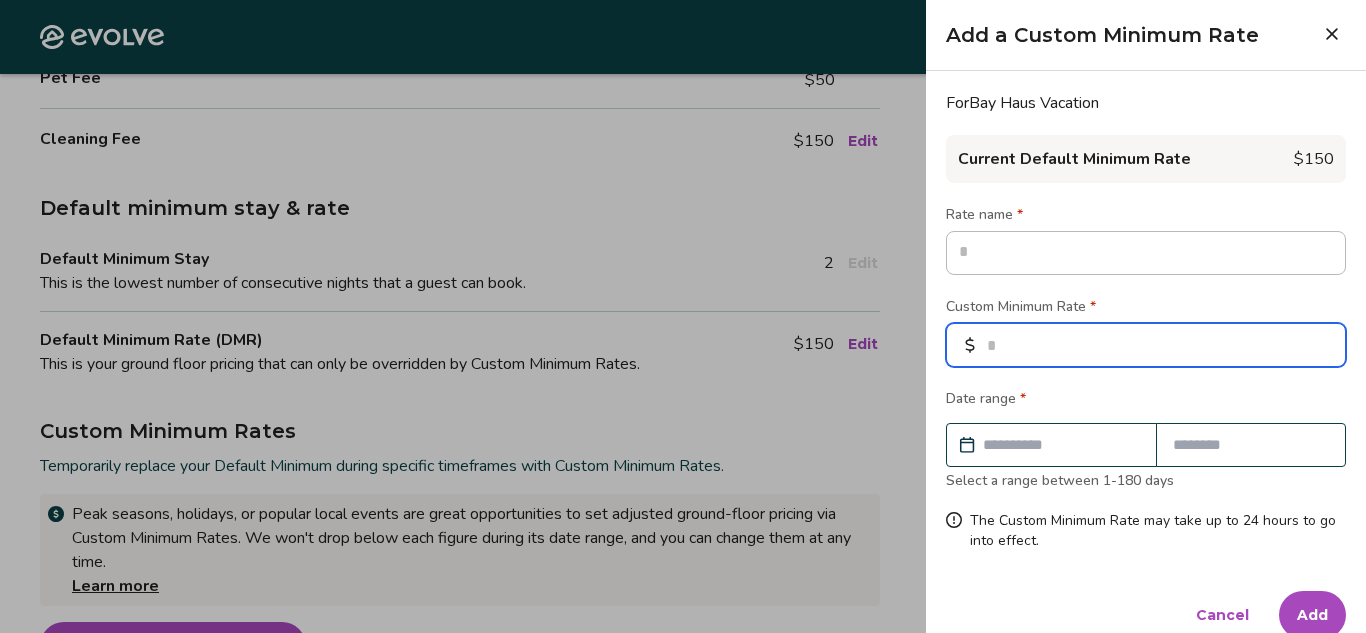 type on "*" 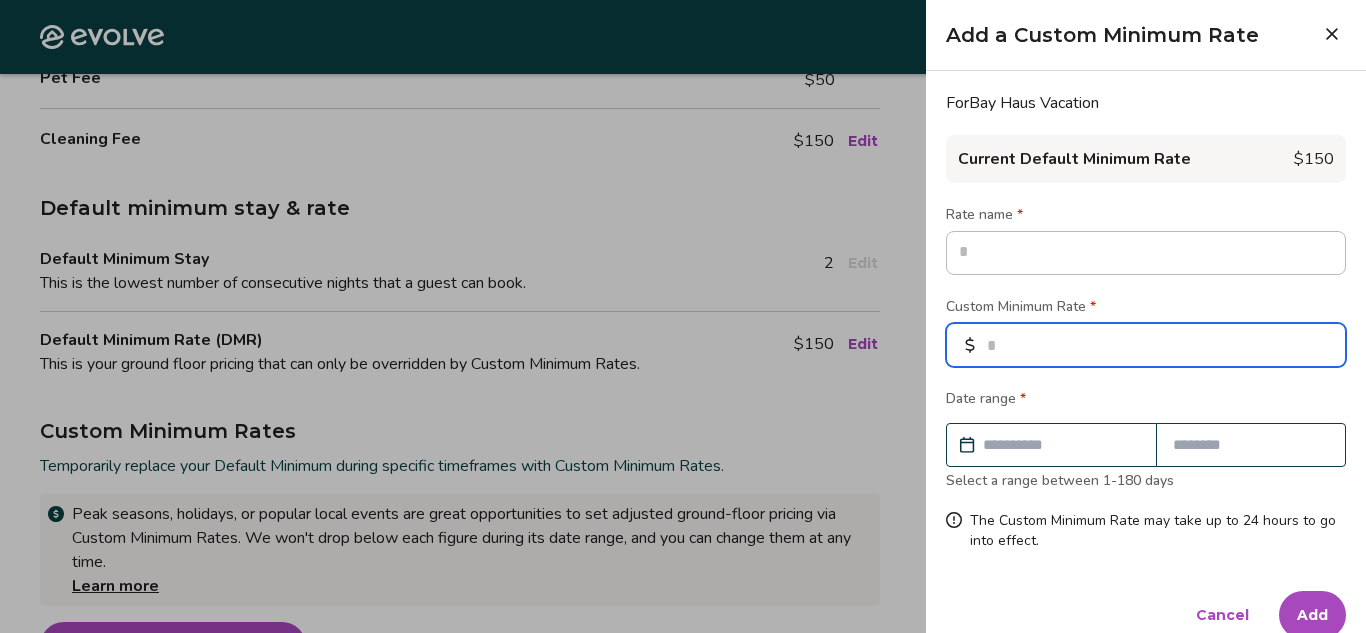 type on "*" 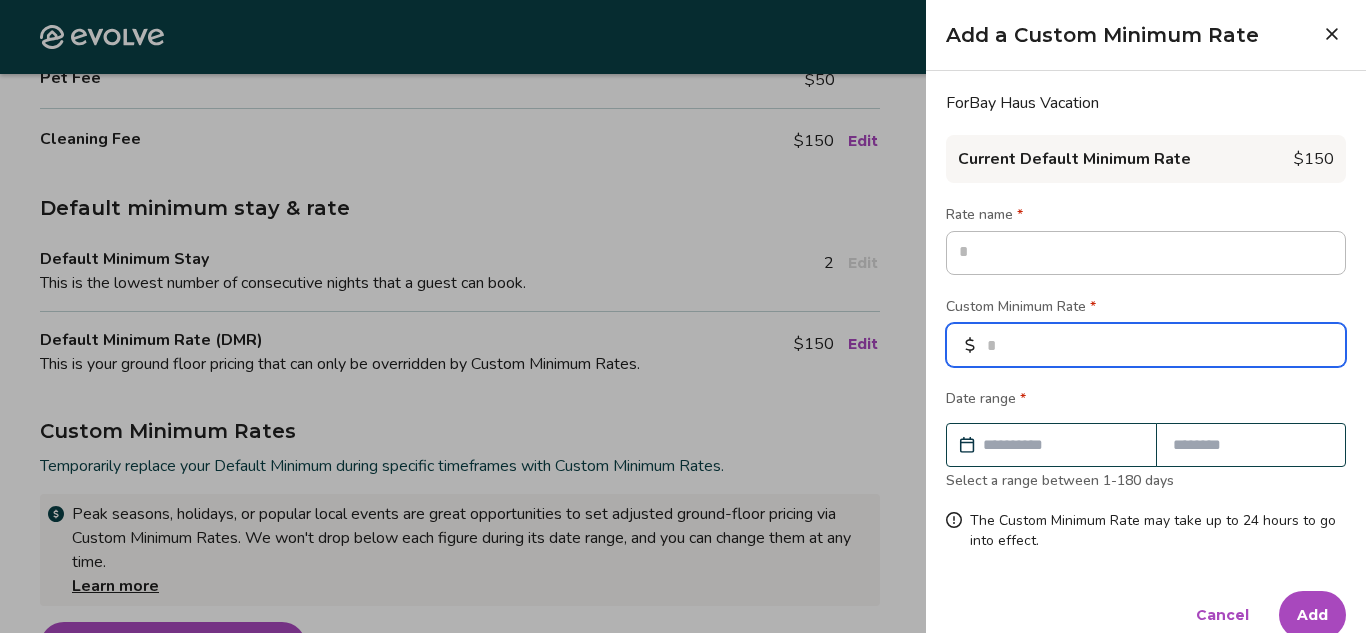 type on "**" 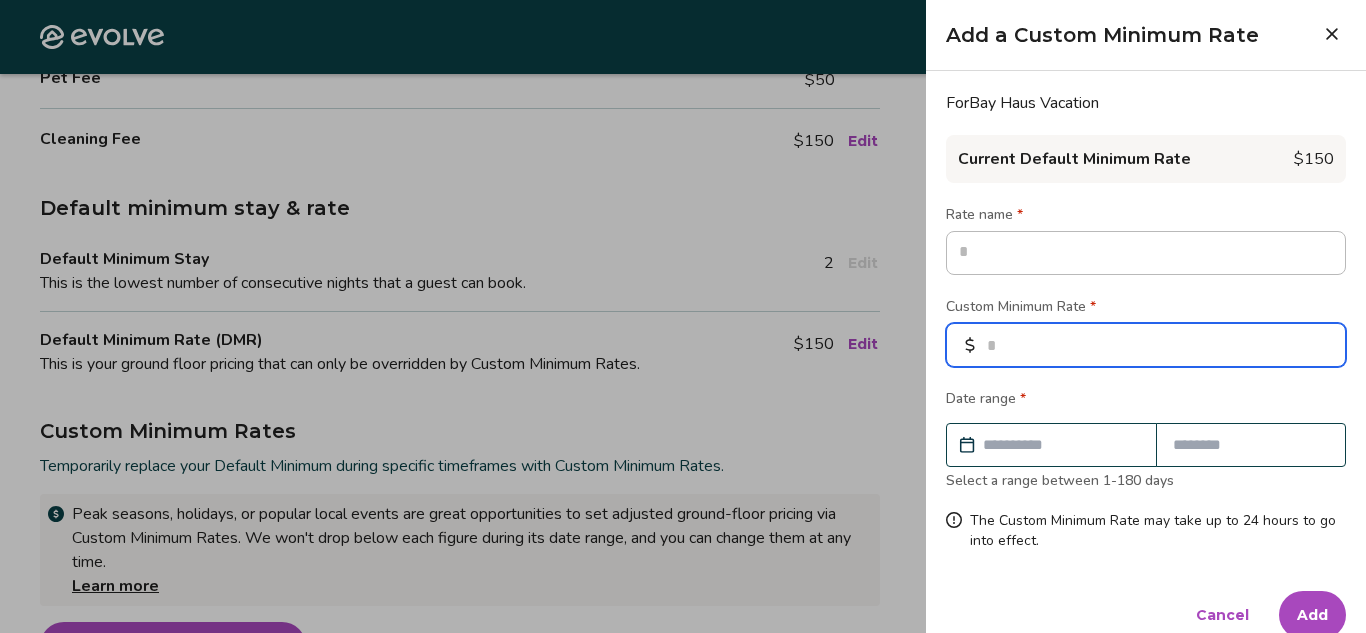 type on "*" 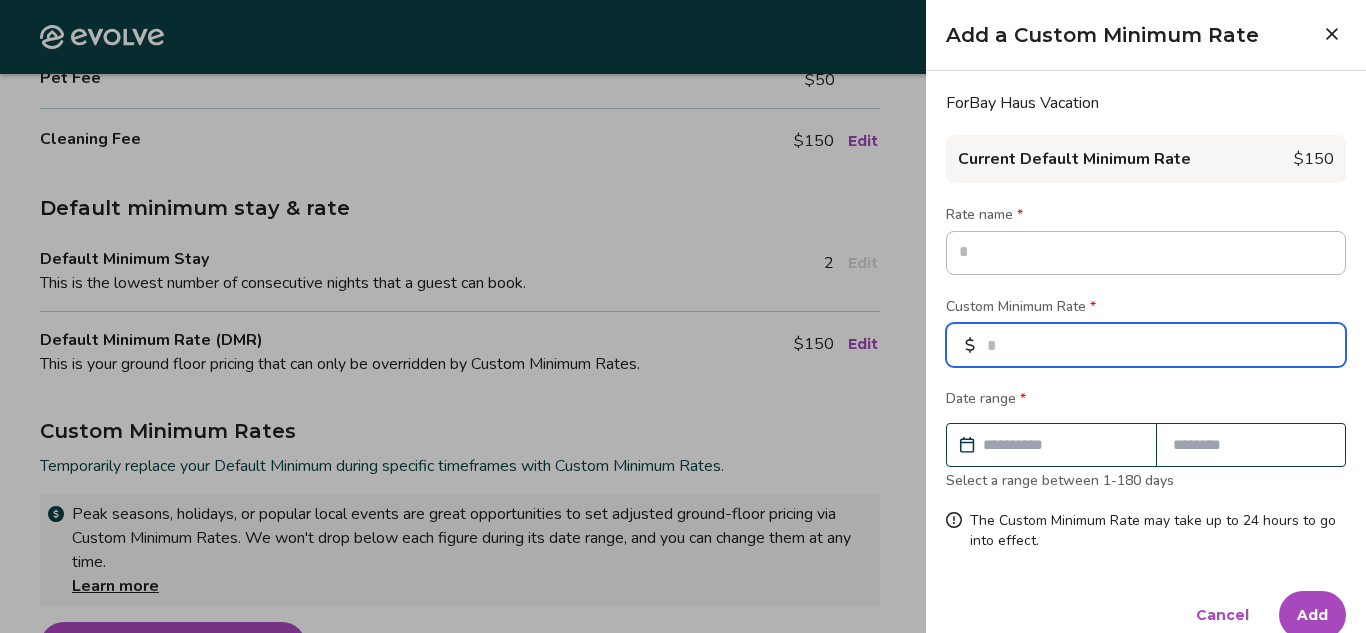 type on "***" 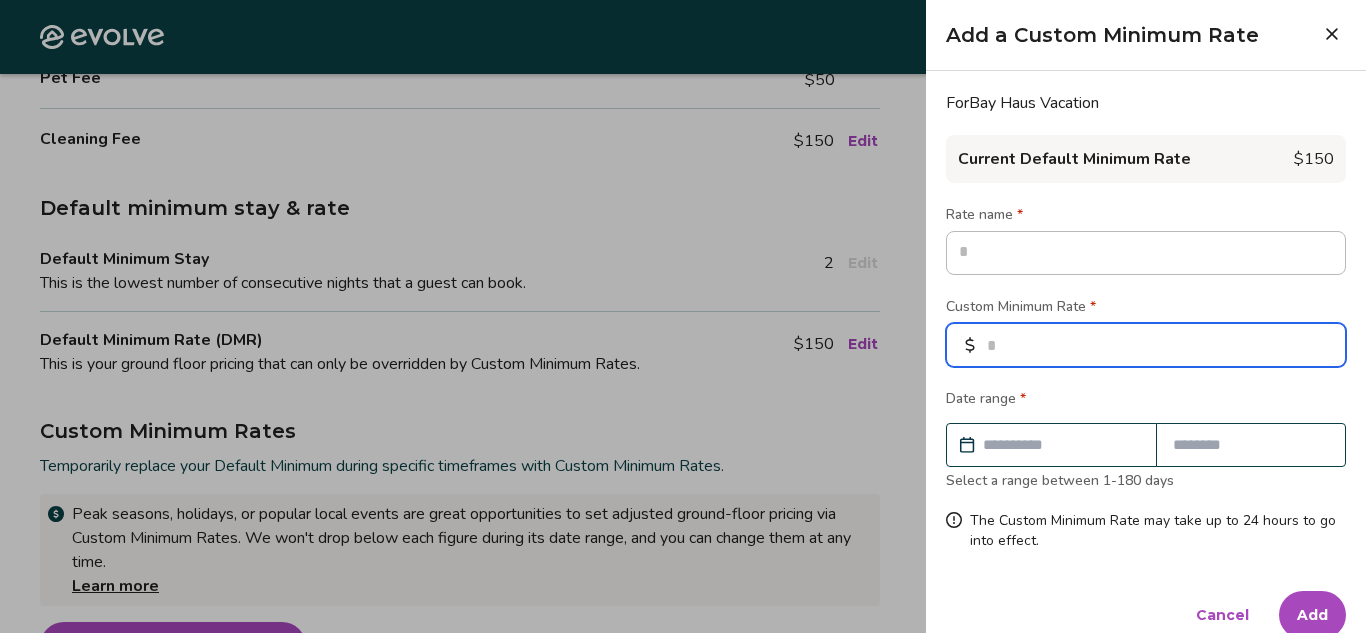 type on "*" 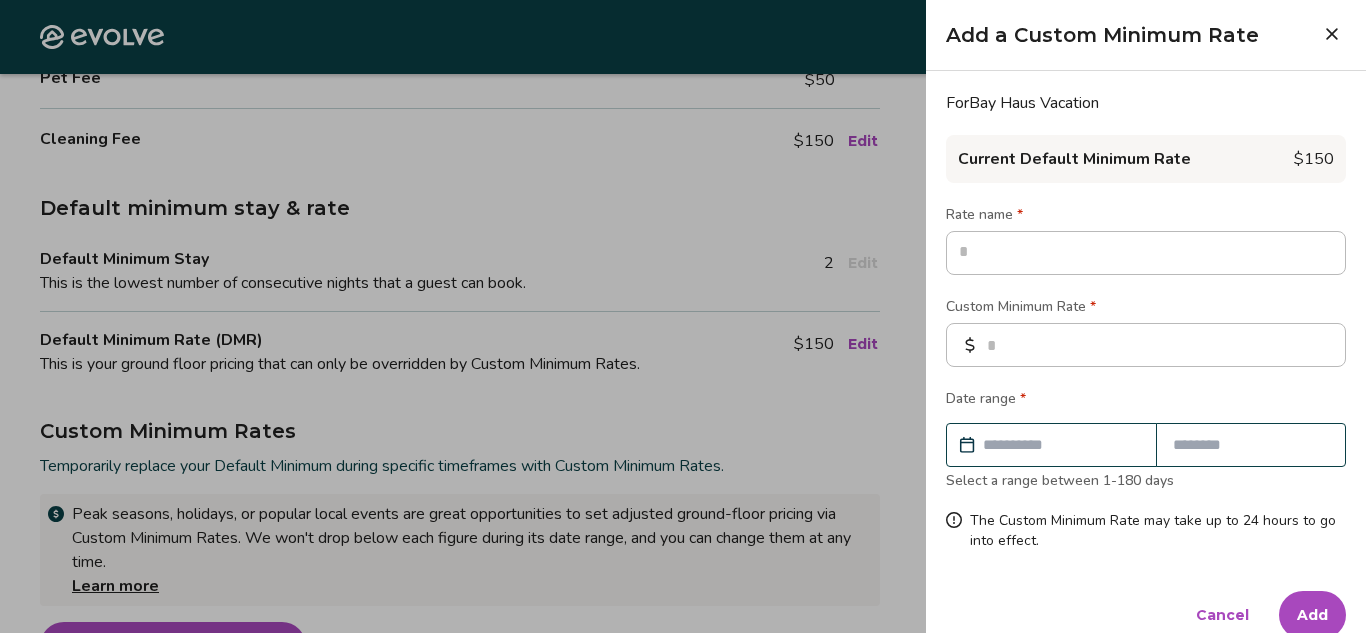 click at bounding box center [1061, 445] 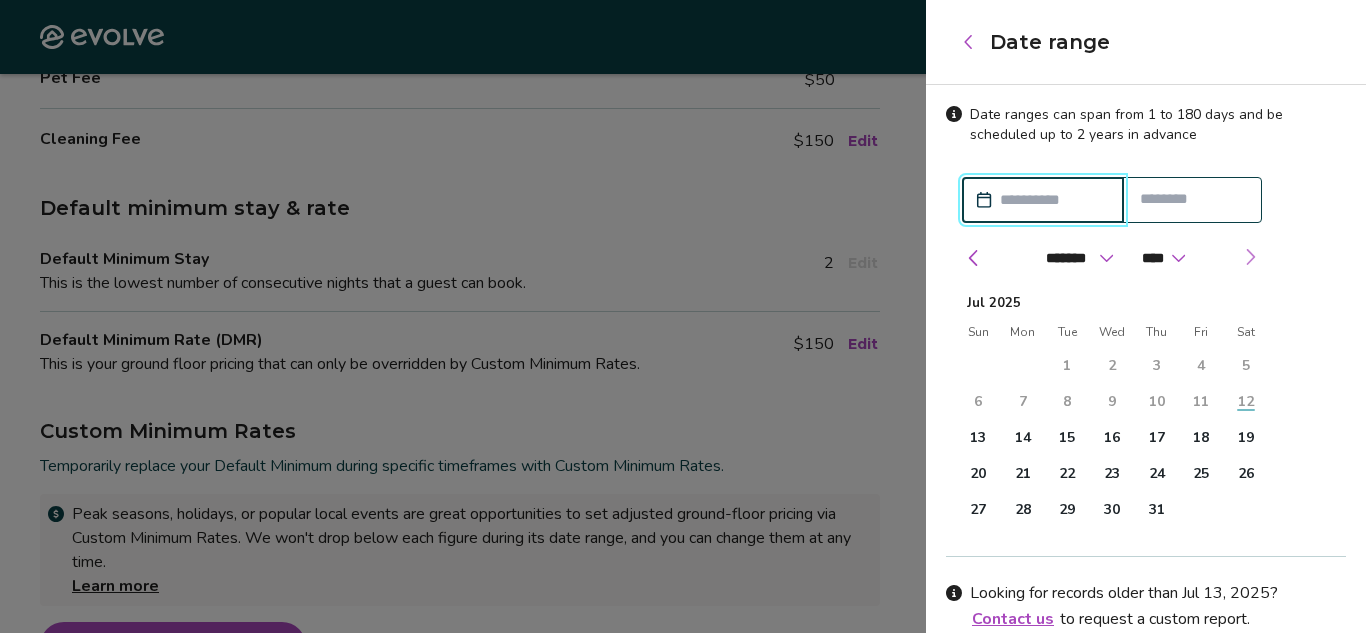 click at bounding box center (1250, 257) 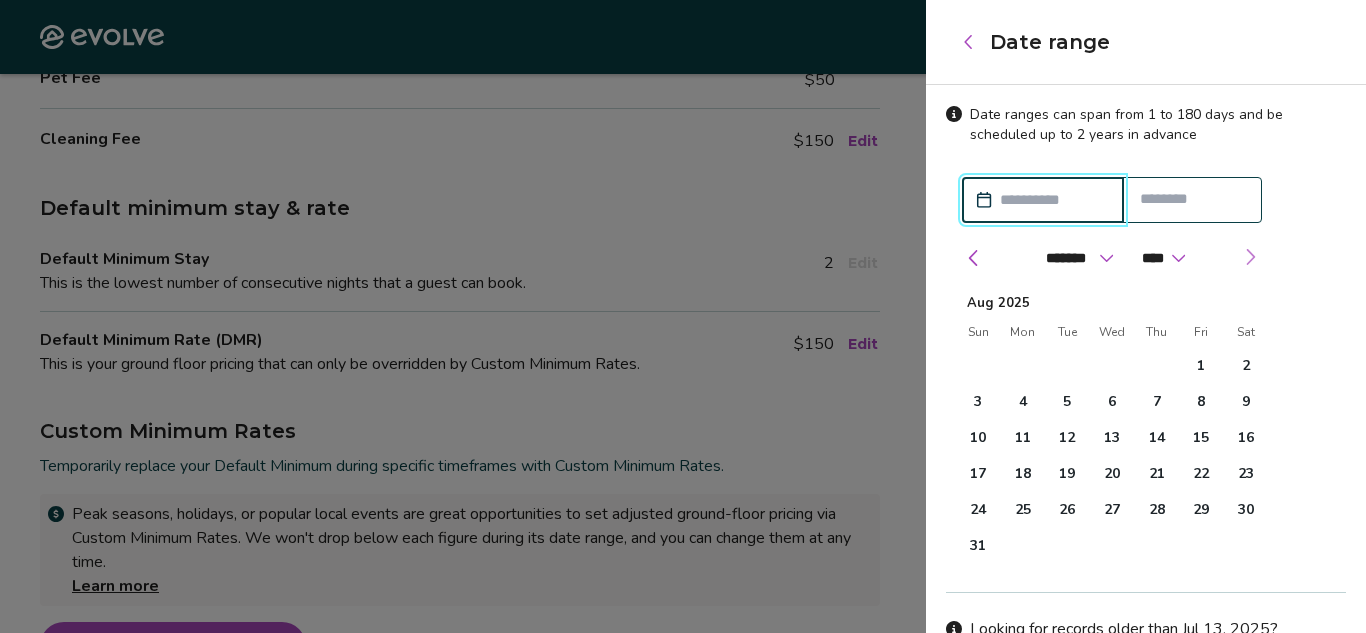click at bounding box center [1250, 257] 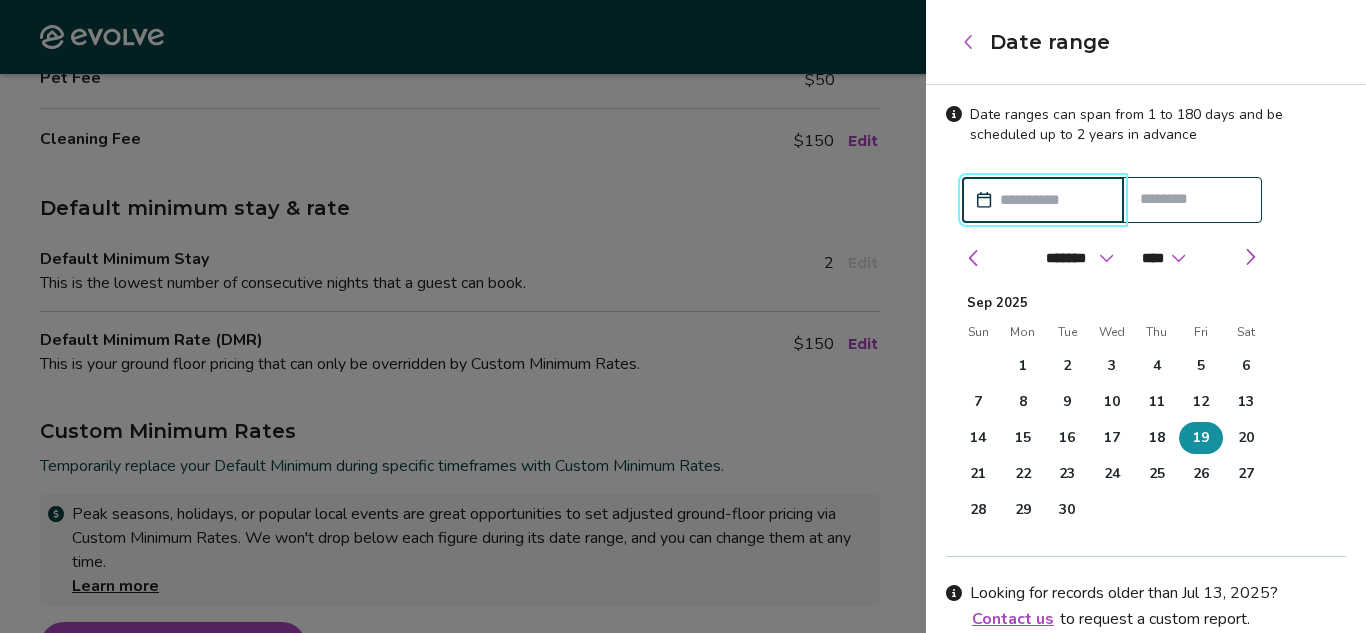 click on "19" at bounding box center [1201, 438] 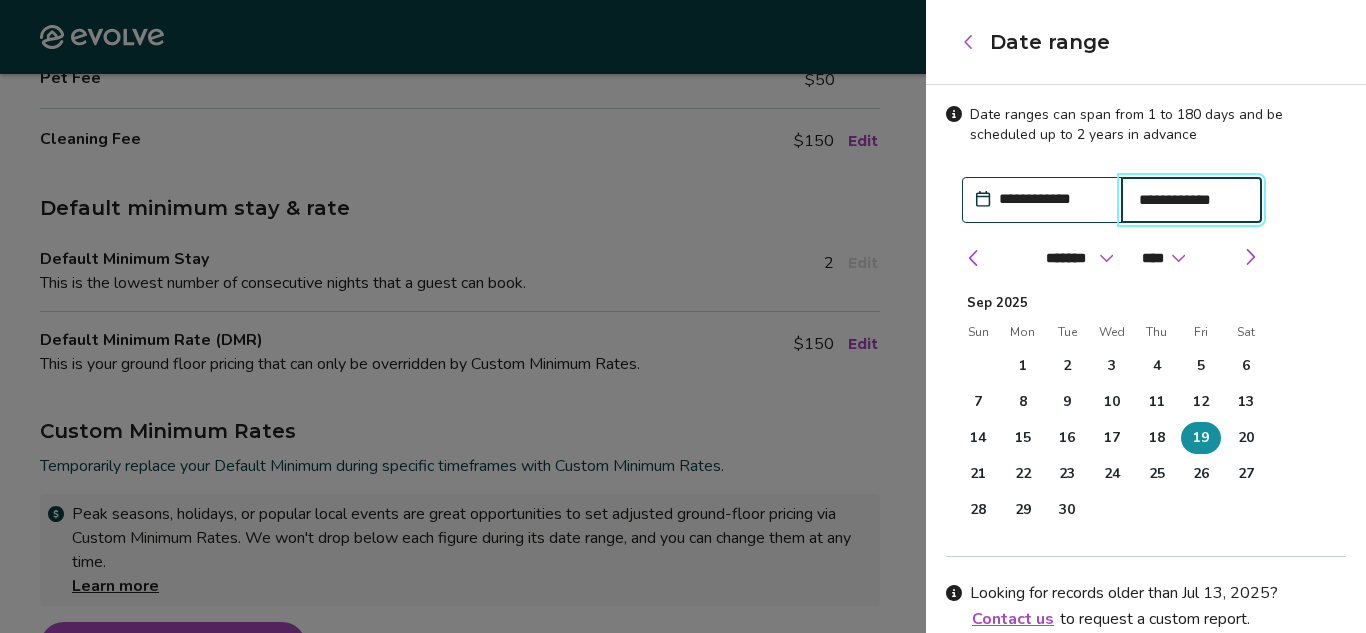 click on "**********" at bounding box center (1192, 200) 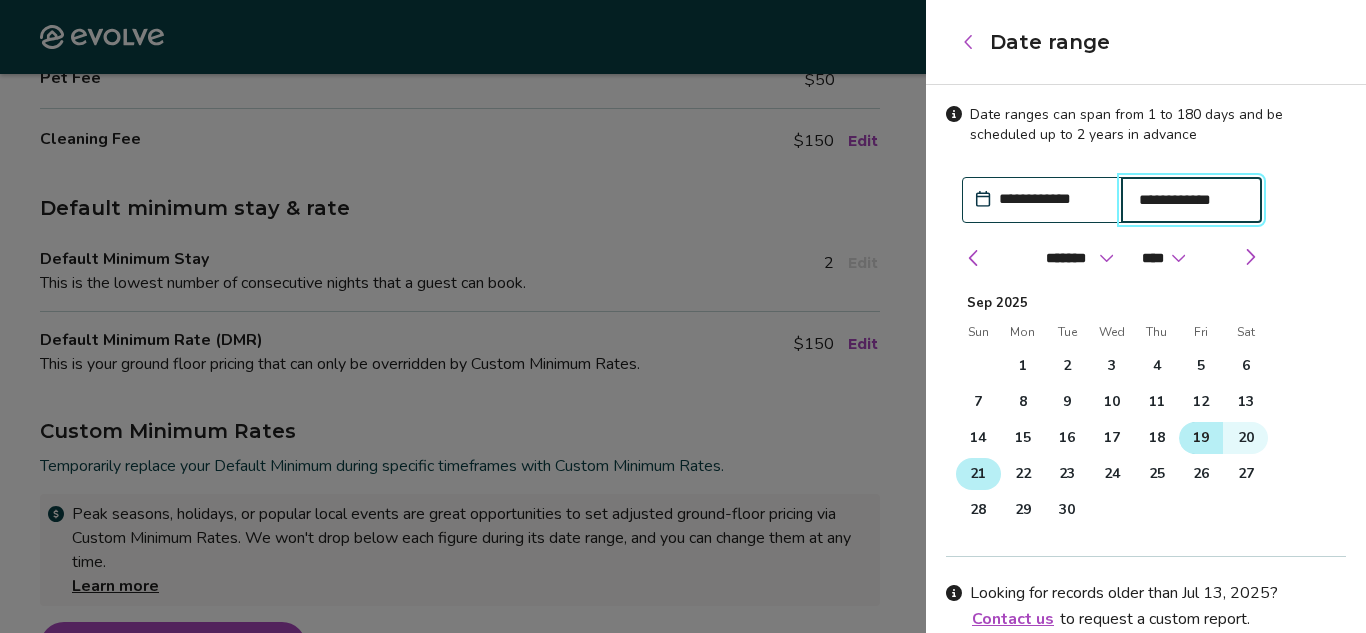 click on "21" at bounding box center (978, 474) 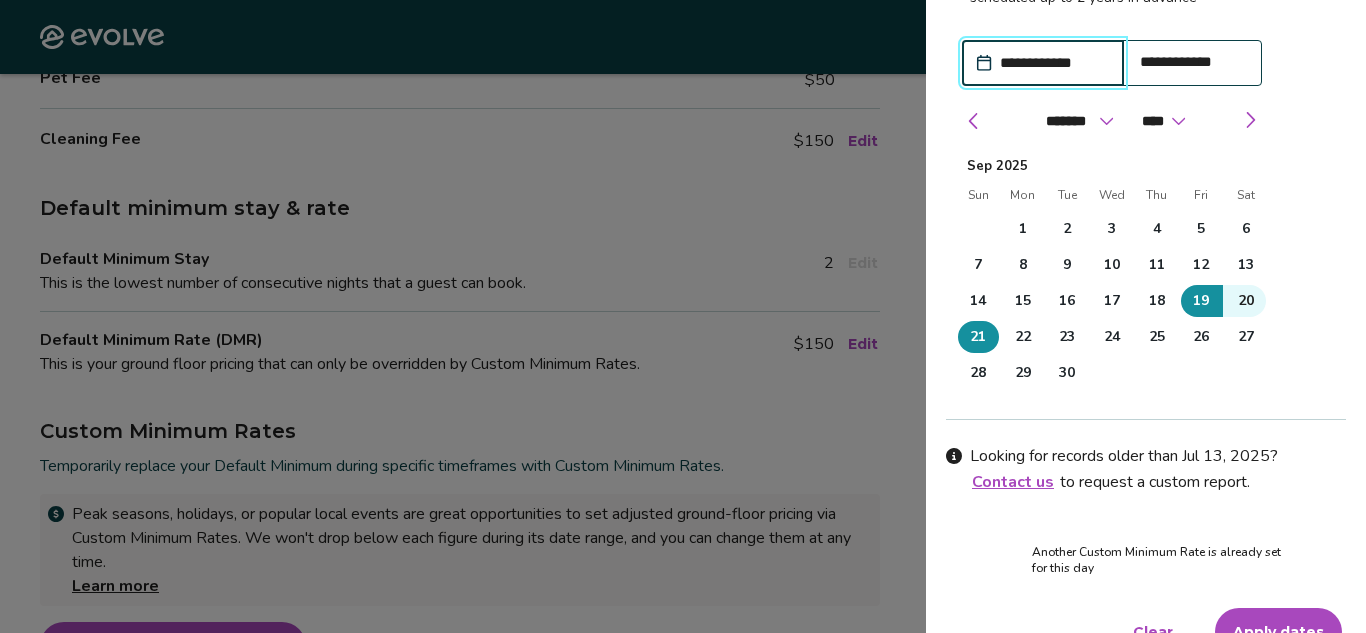 scroll, scrollTop: 172, scrollLeft: 0, axis: vertical 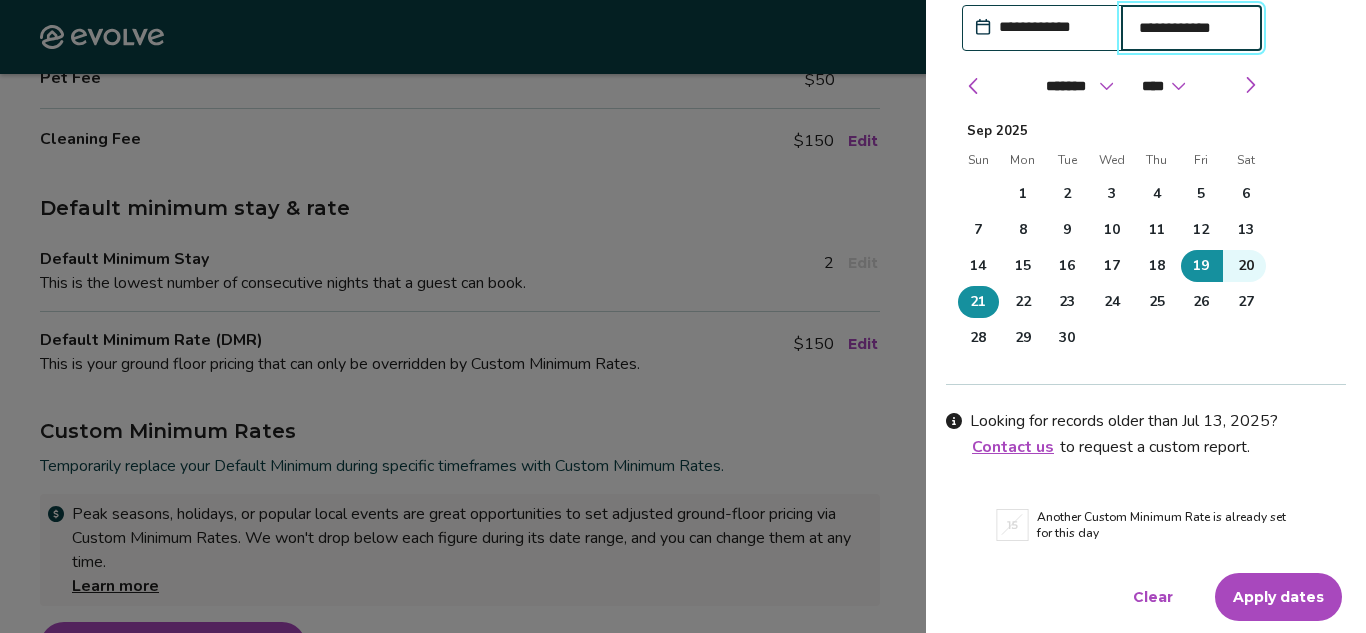 click on "**********" at bounding box center (1192, 28) 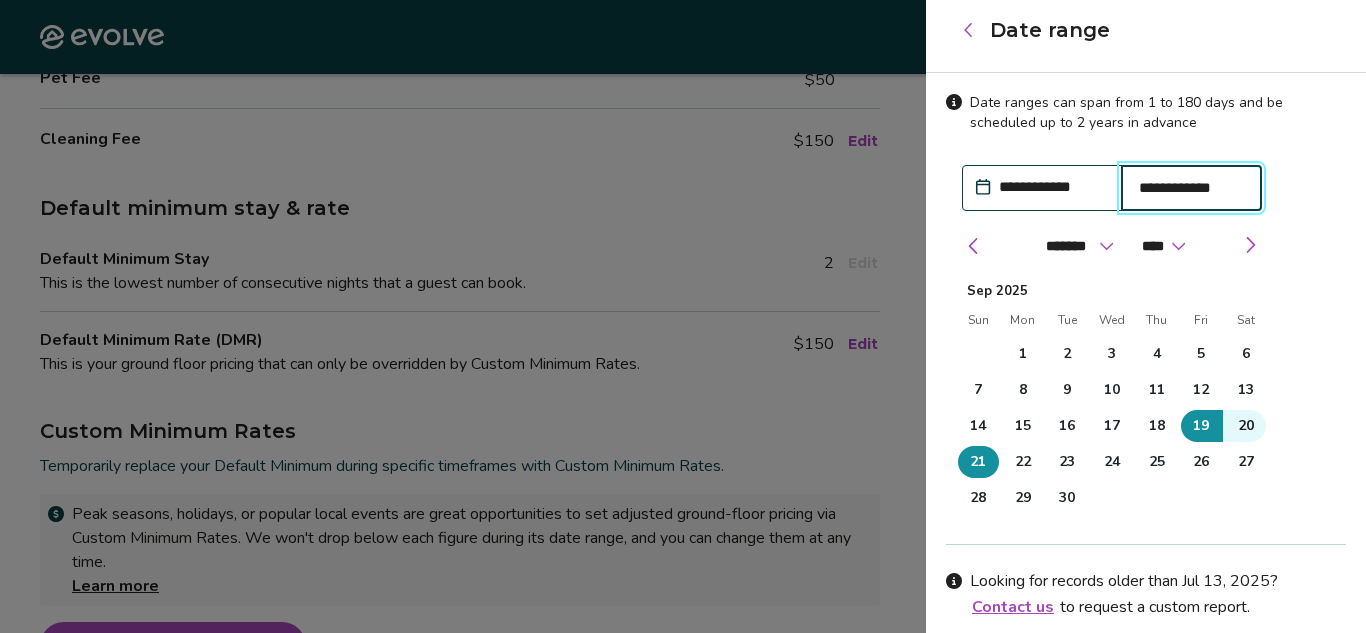 scroll, scrollTop: 16, scrollLeft: 0, axis: vertical 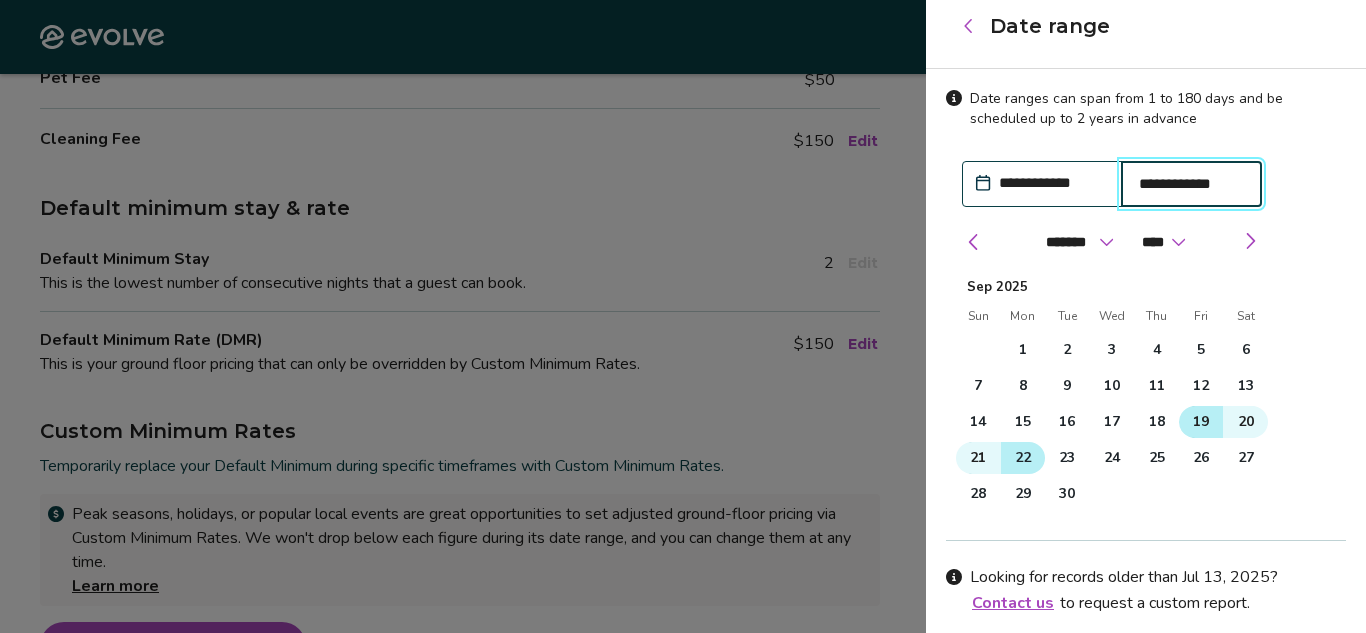 click on "22" at bounding box center [1023, 458] 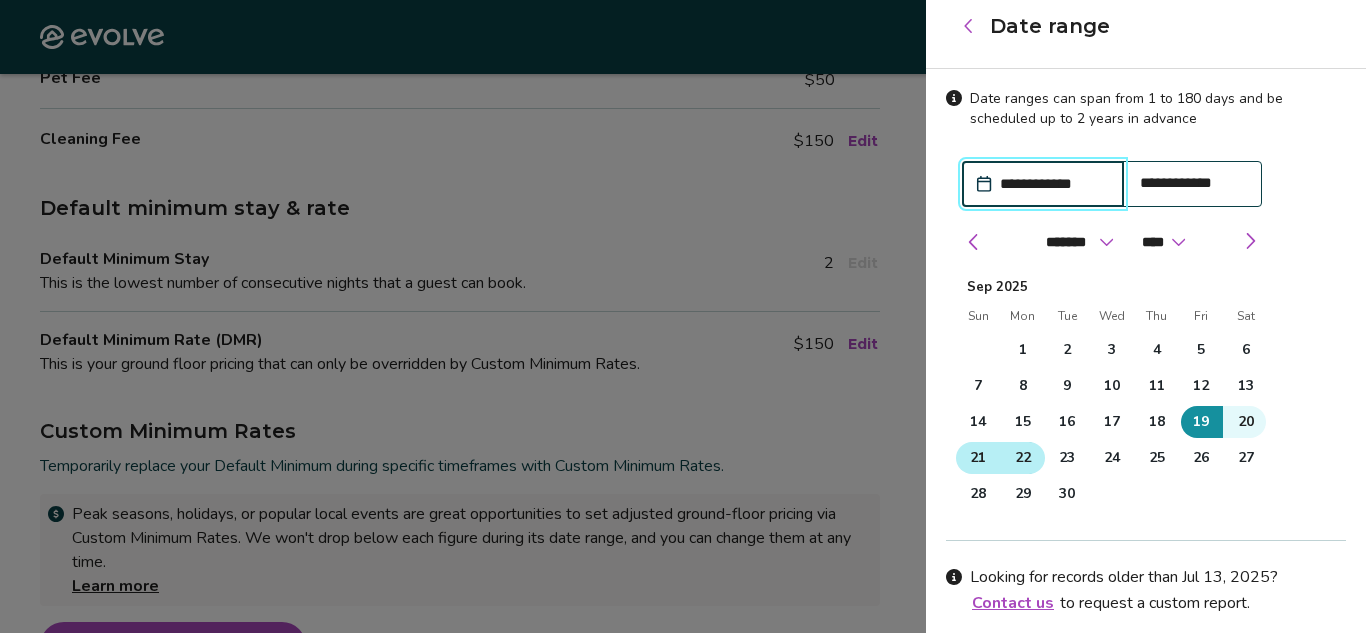 click on "21" at bounding box center [978, 458] 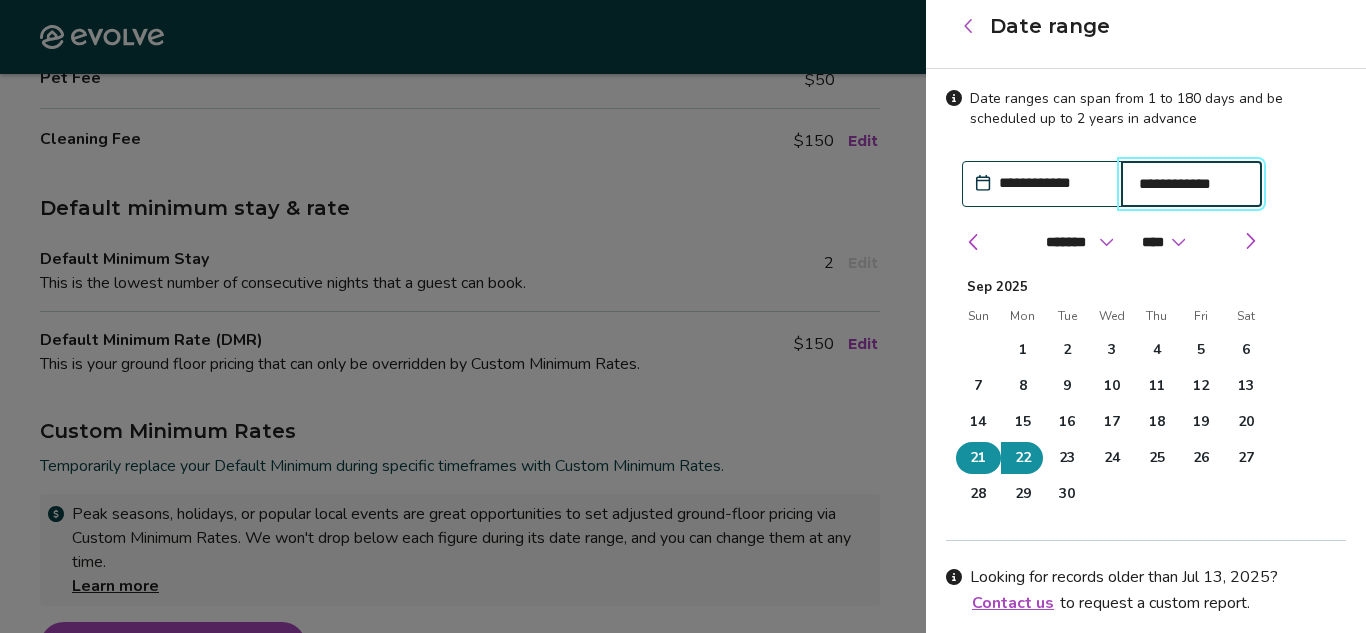 click on "21" at bounding box center (978, 458) 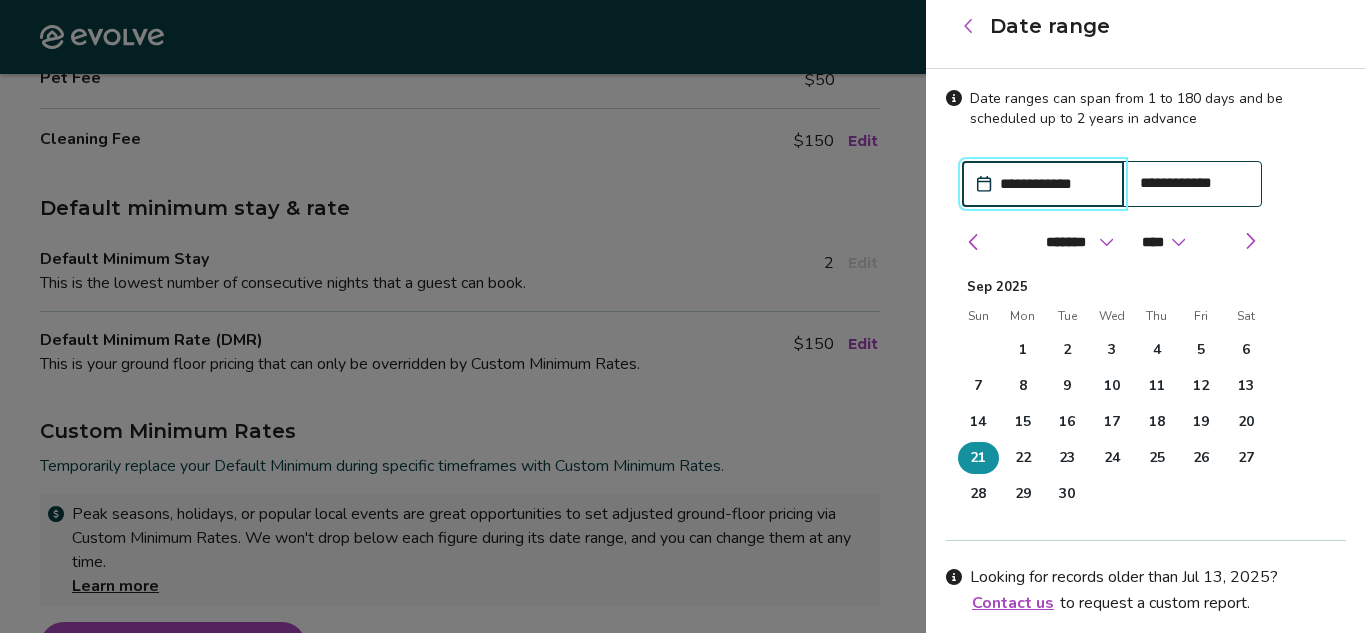 click on "**********" at bounding box center (1053, 184) 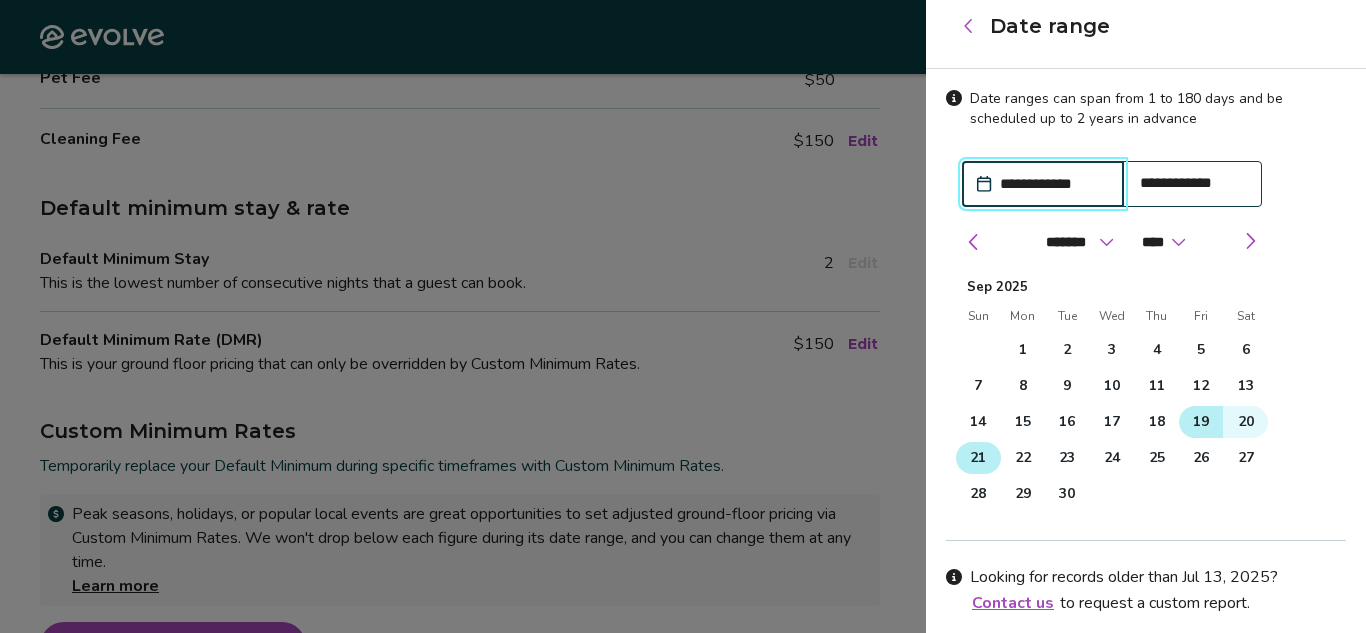 click on "19" at bounding box center [1201, 422] 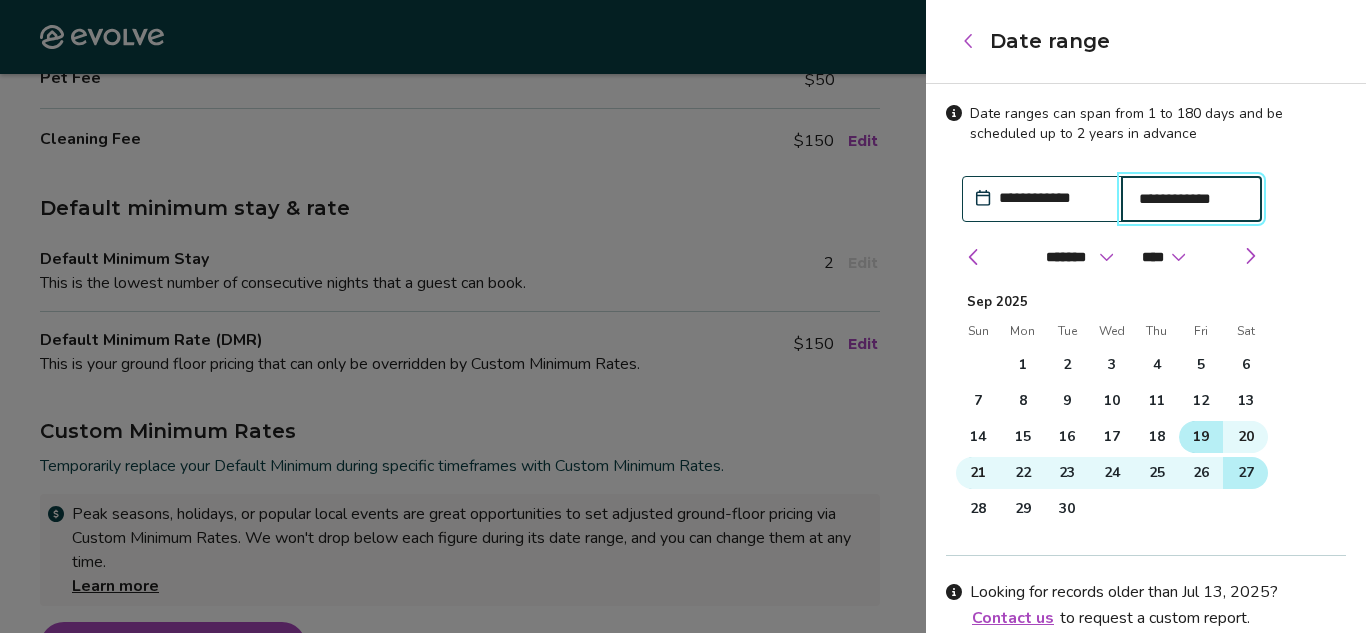 scroll, scrollTop: 172, scrollLeft: 0, axis: vertical 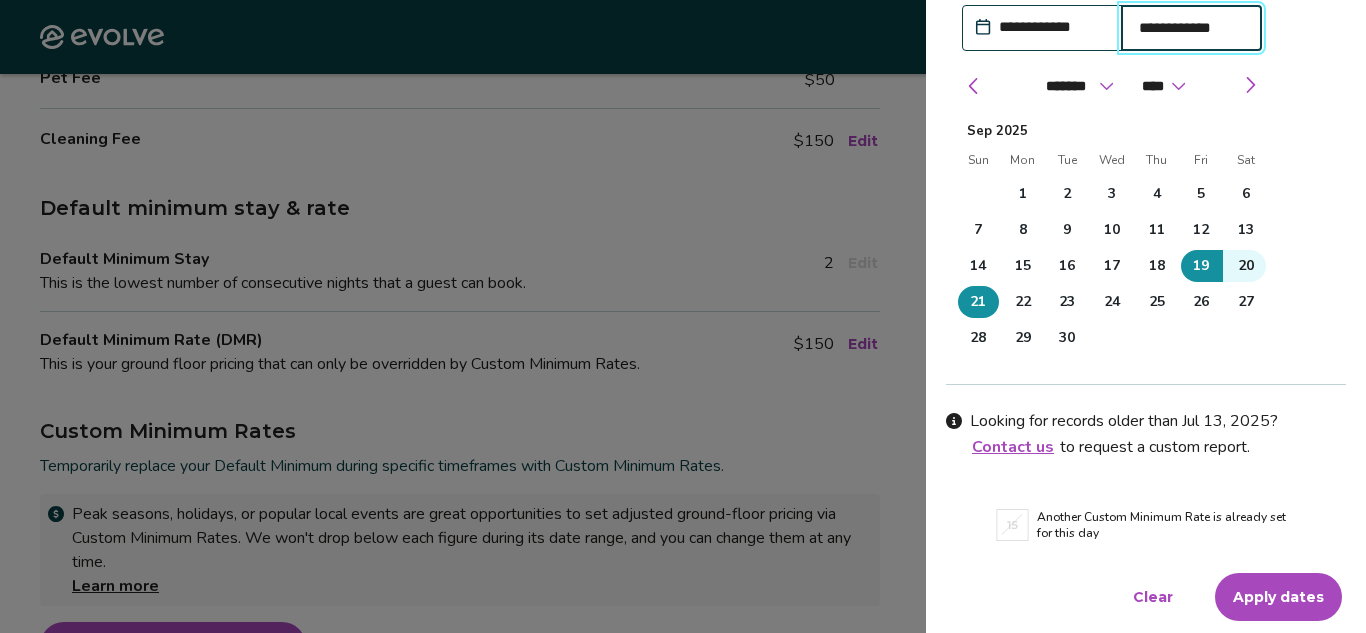 click on "Apply dates" at bounding box center [1278, 597] 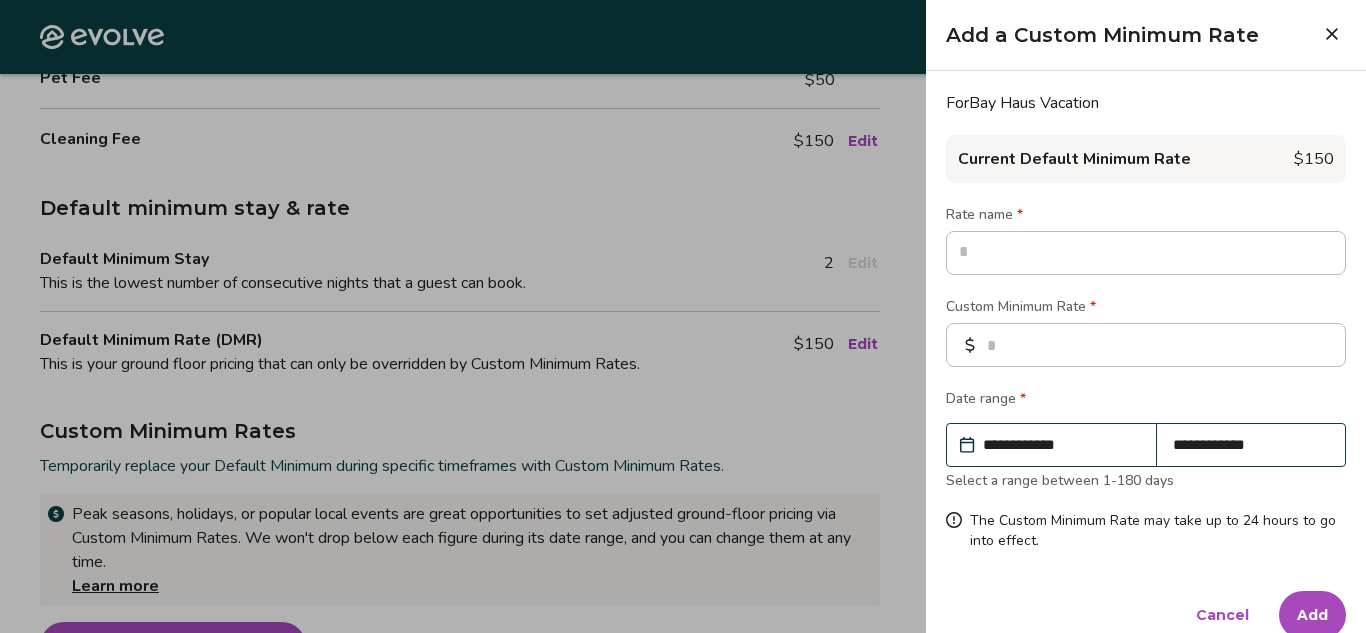 scroll, scrollTop: 26, scrollLeft: 0, axis: vertical 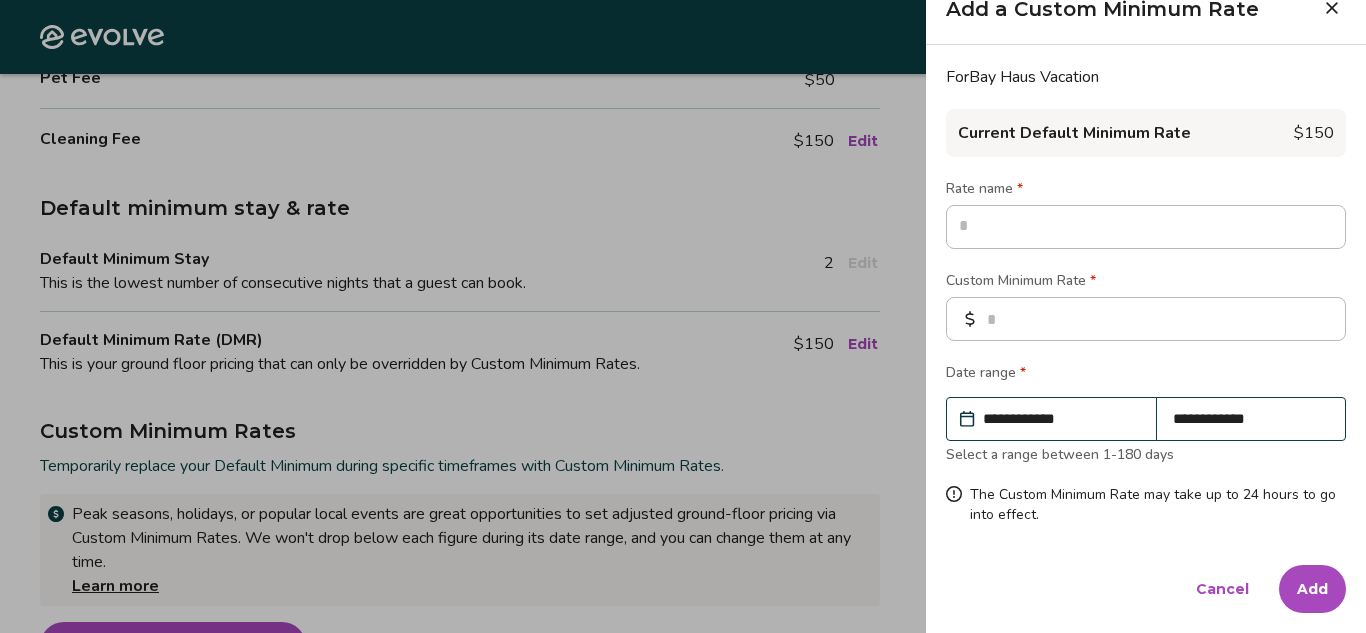 click on "Add" at bounding box center (1312, 589) 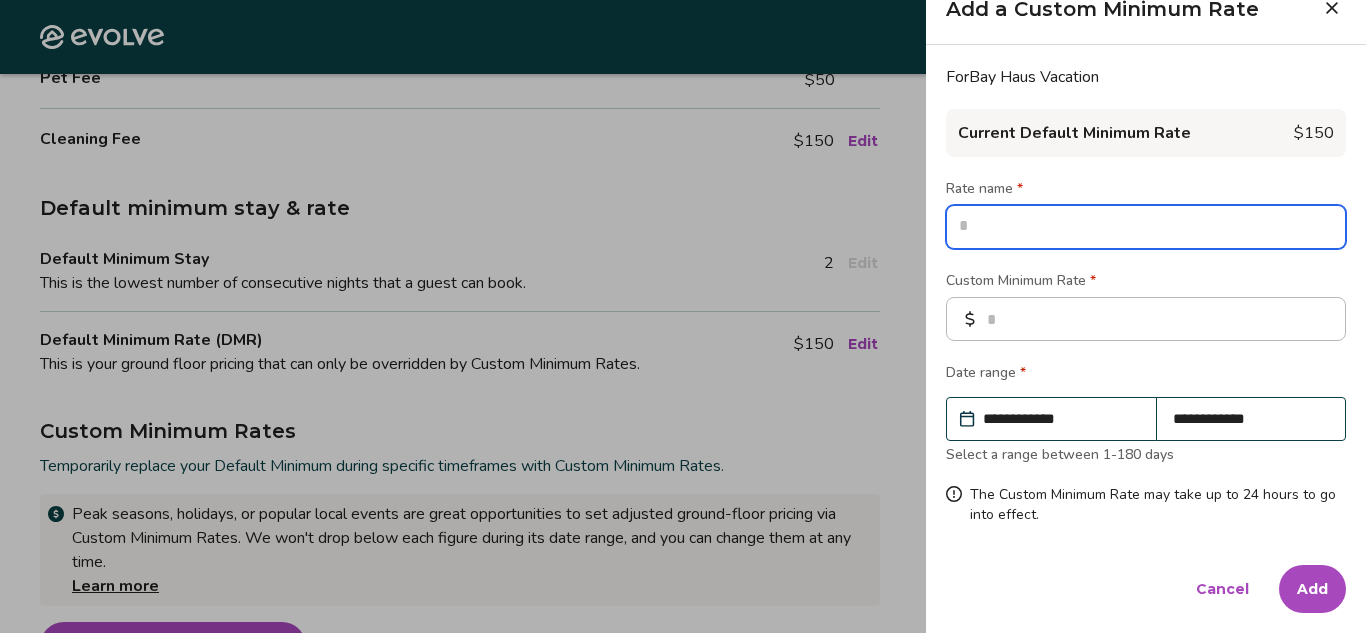 type on "*" 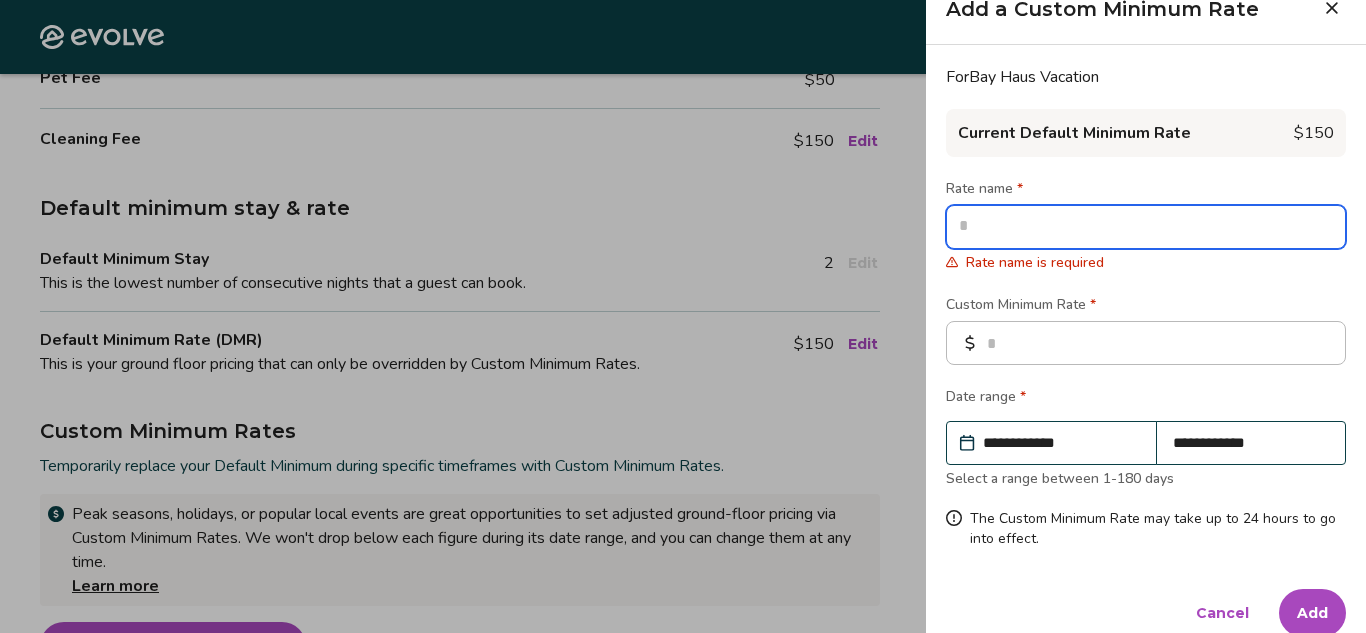 click at bounding box center [1146, 227] 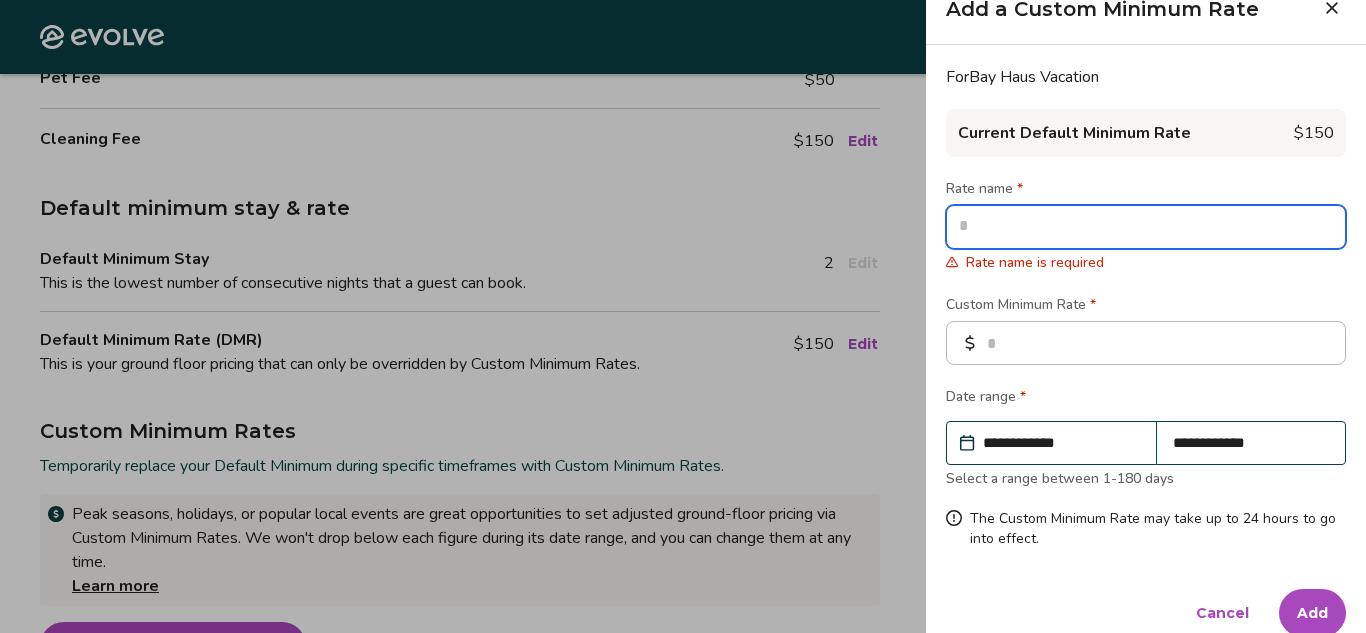 type on "*" 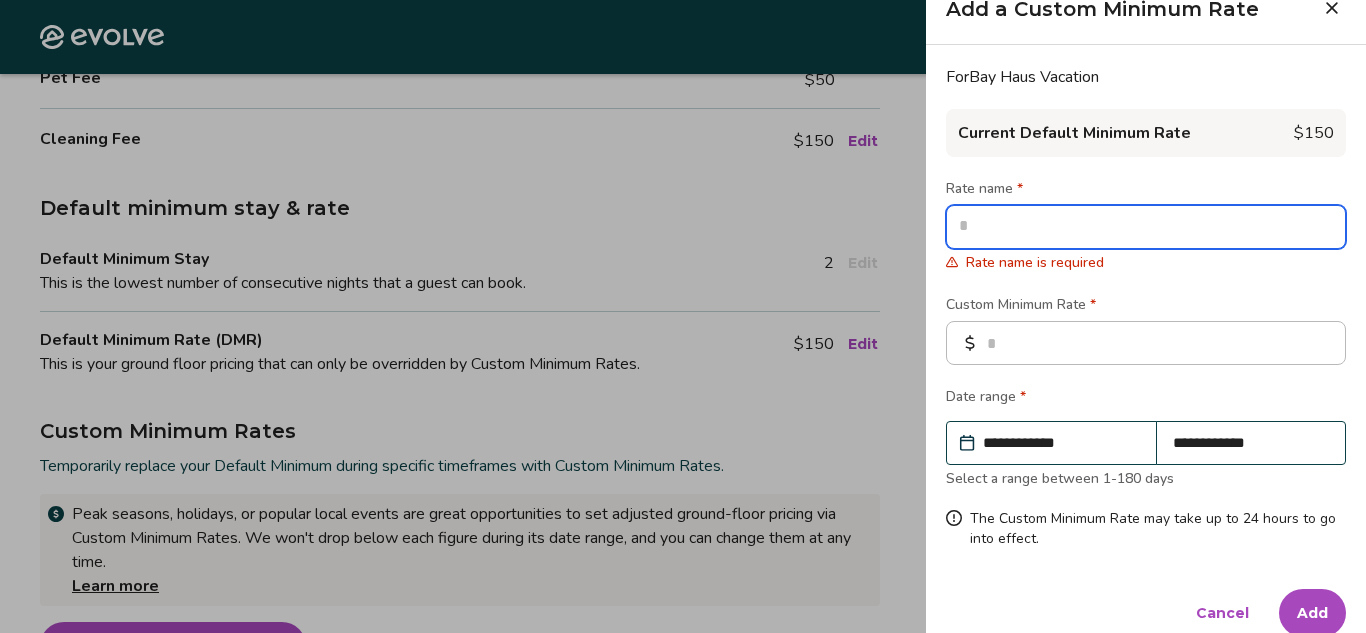 type on "*" 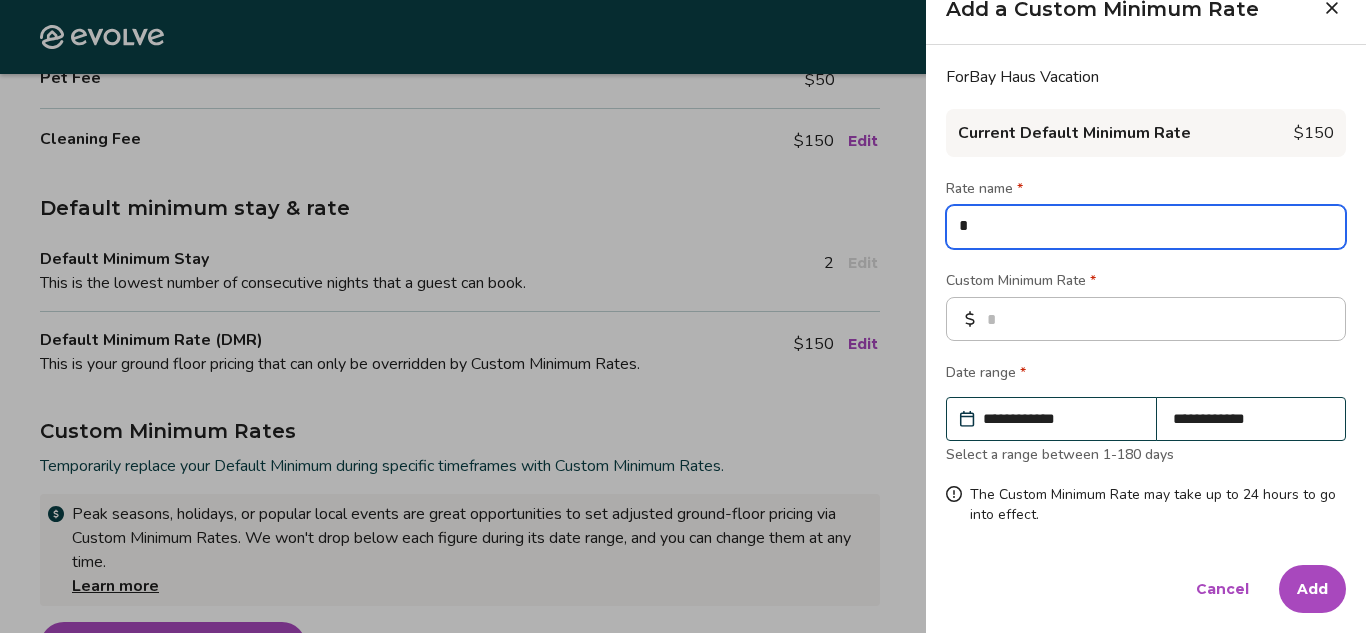 type on "**" 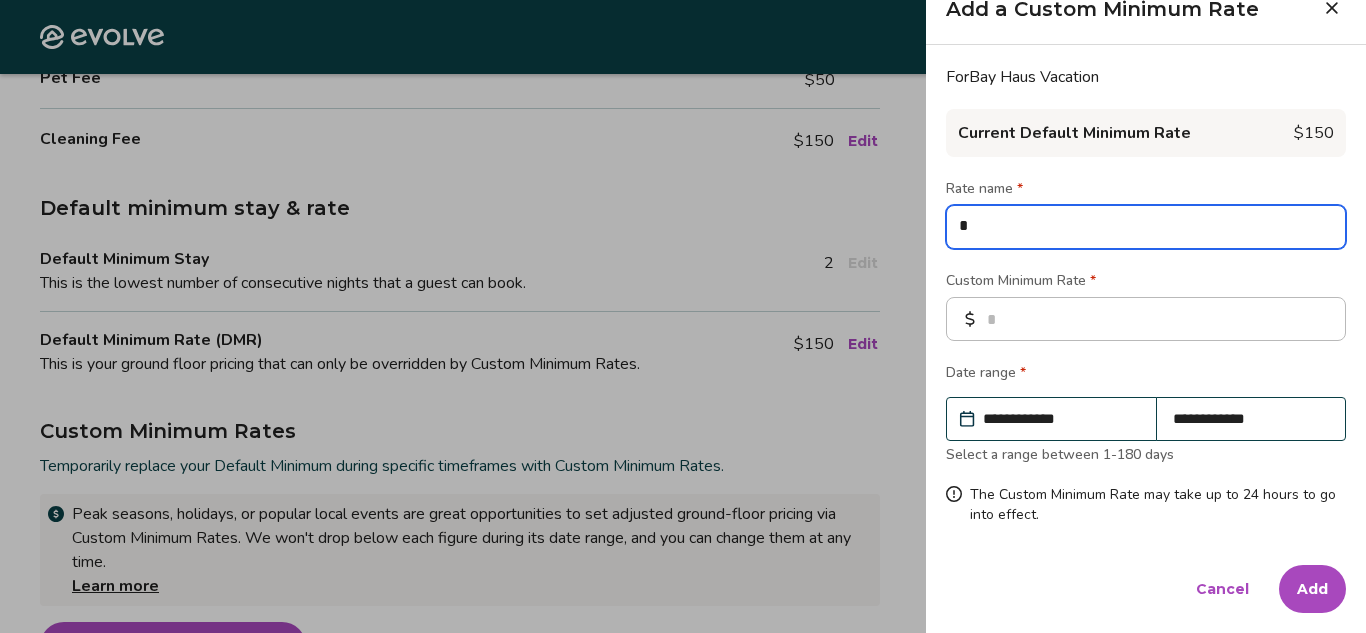 type on "*" 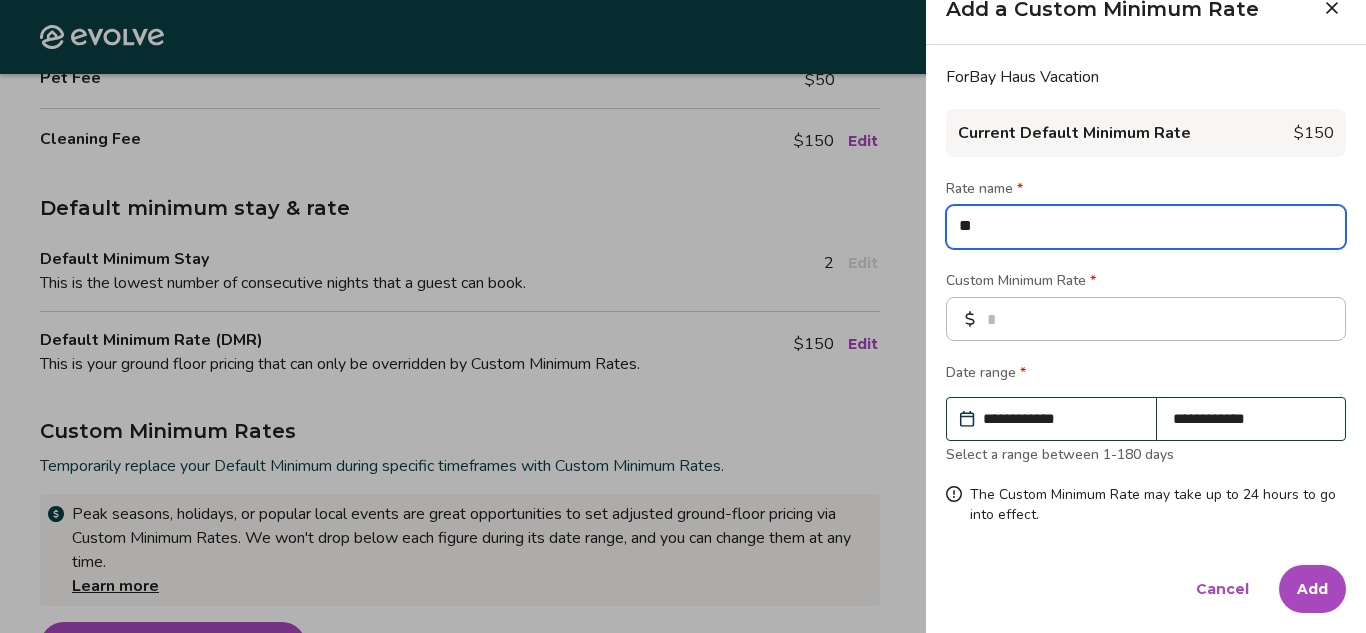 type on "***" 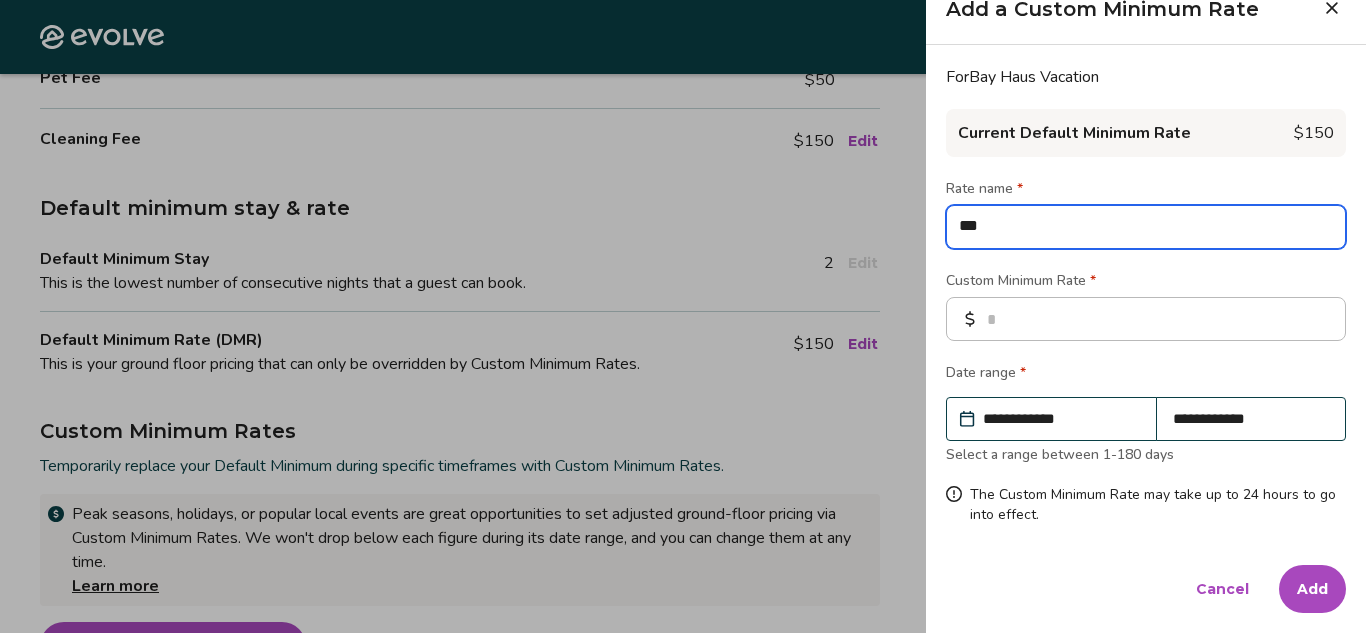type on "****" 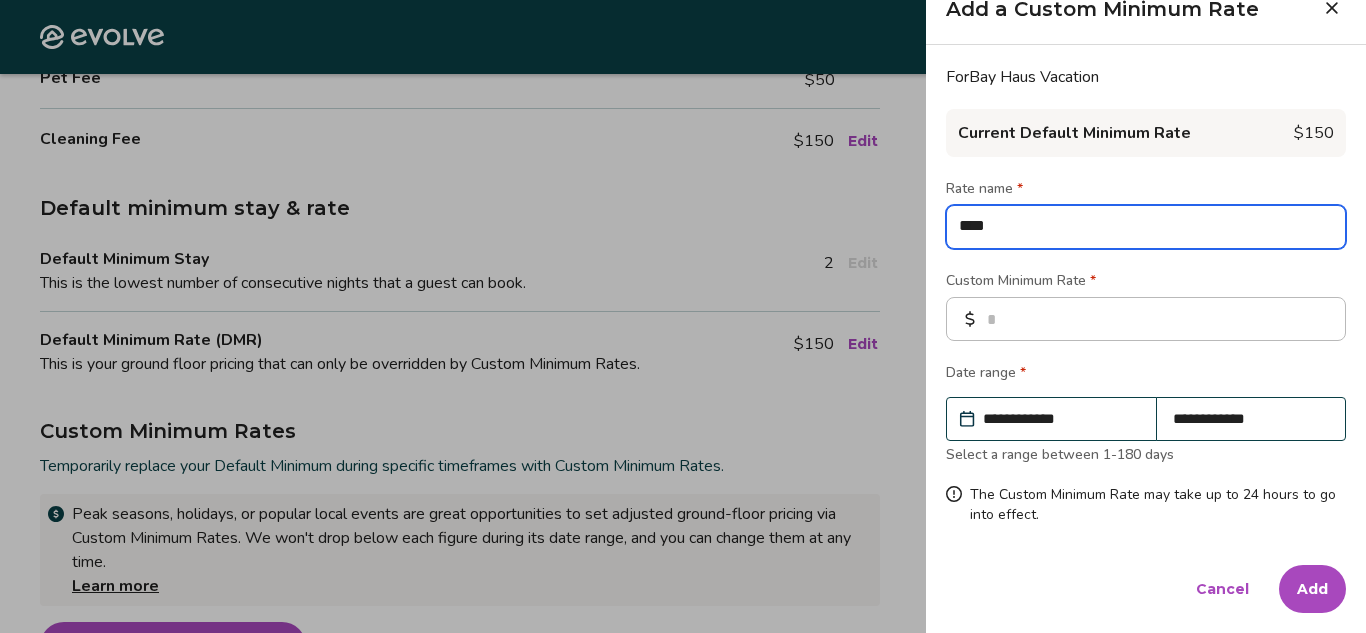 type on "*" 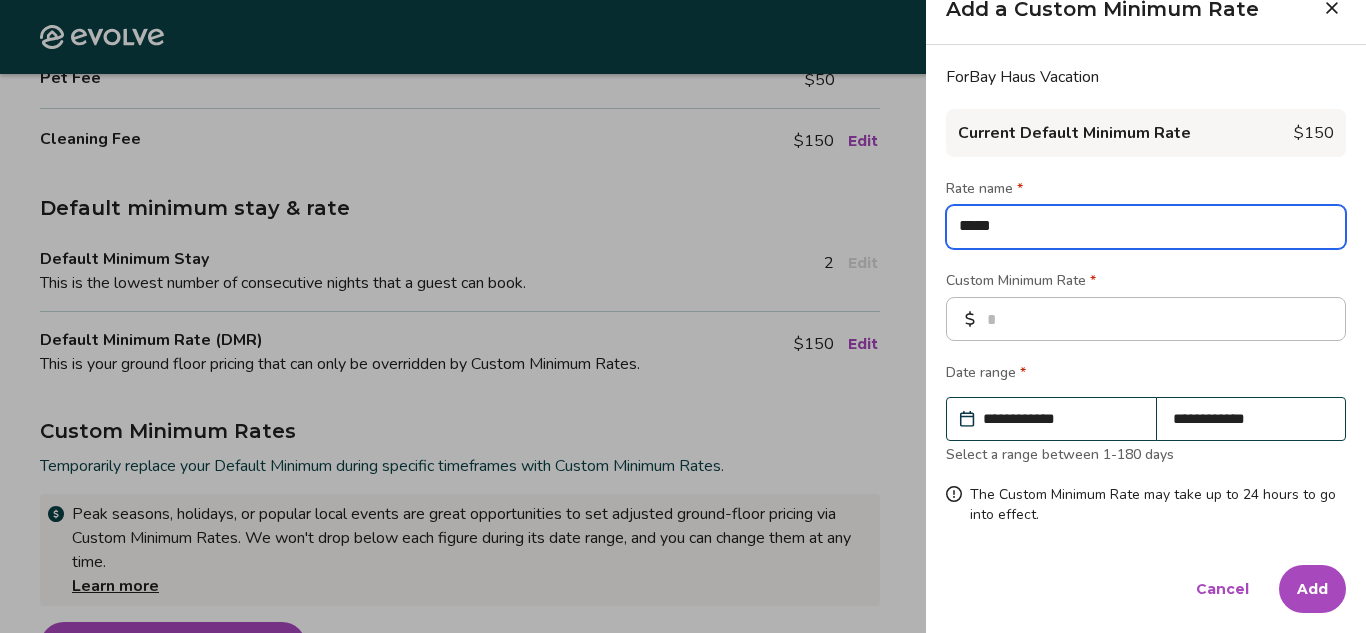 type on "******" 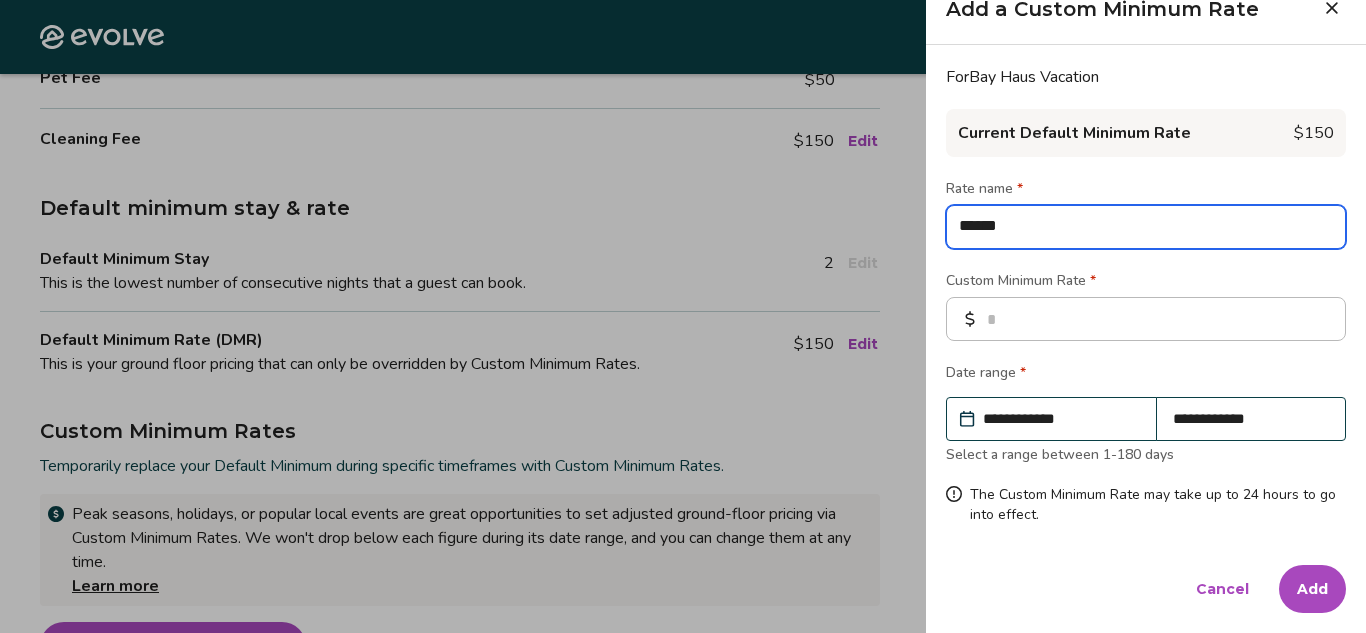 type on "*******" 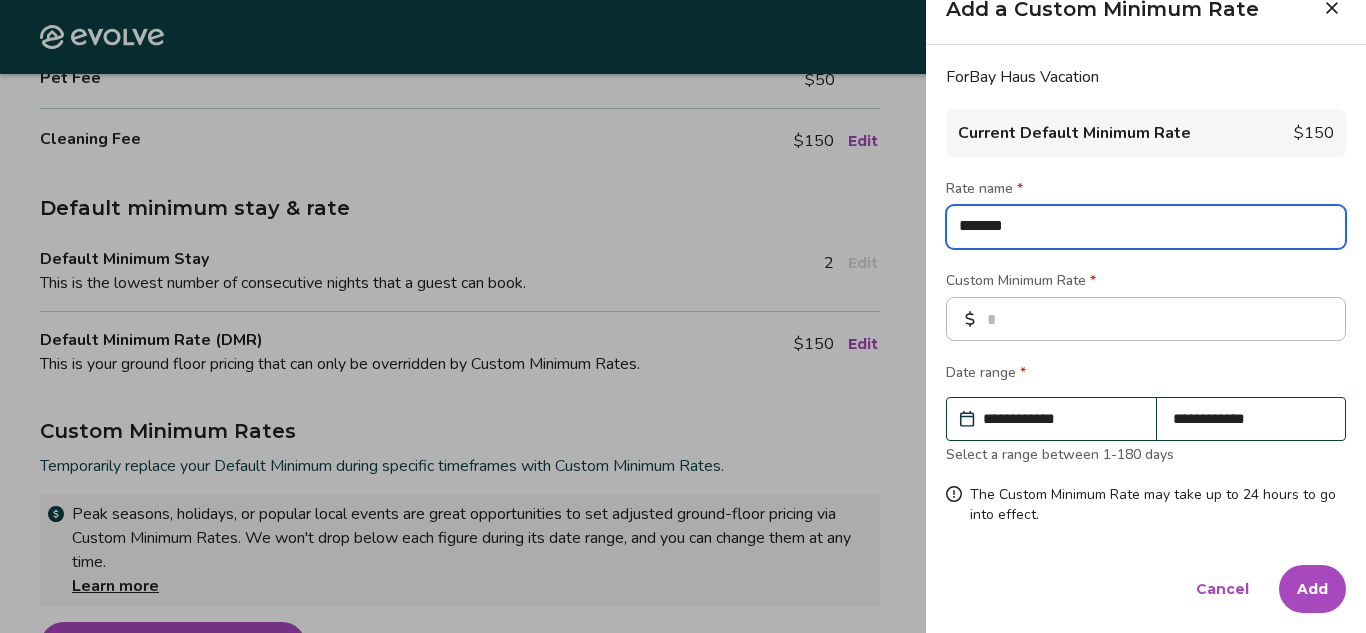 type on "********" 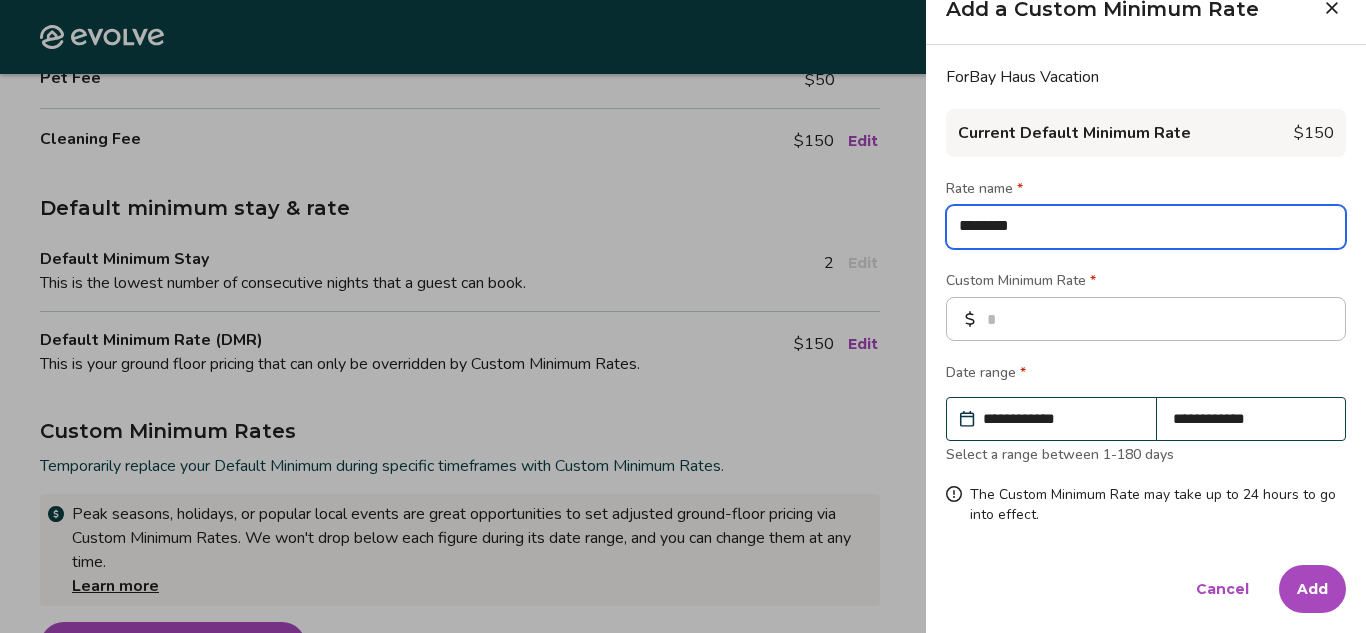 type on "*" 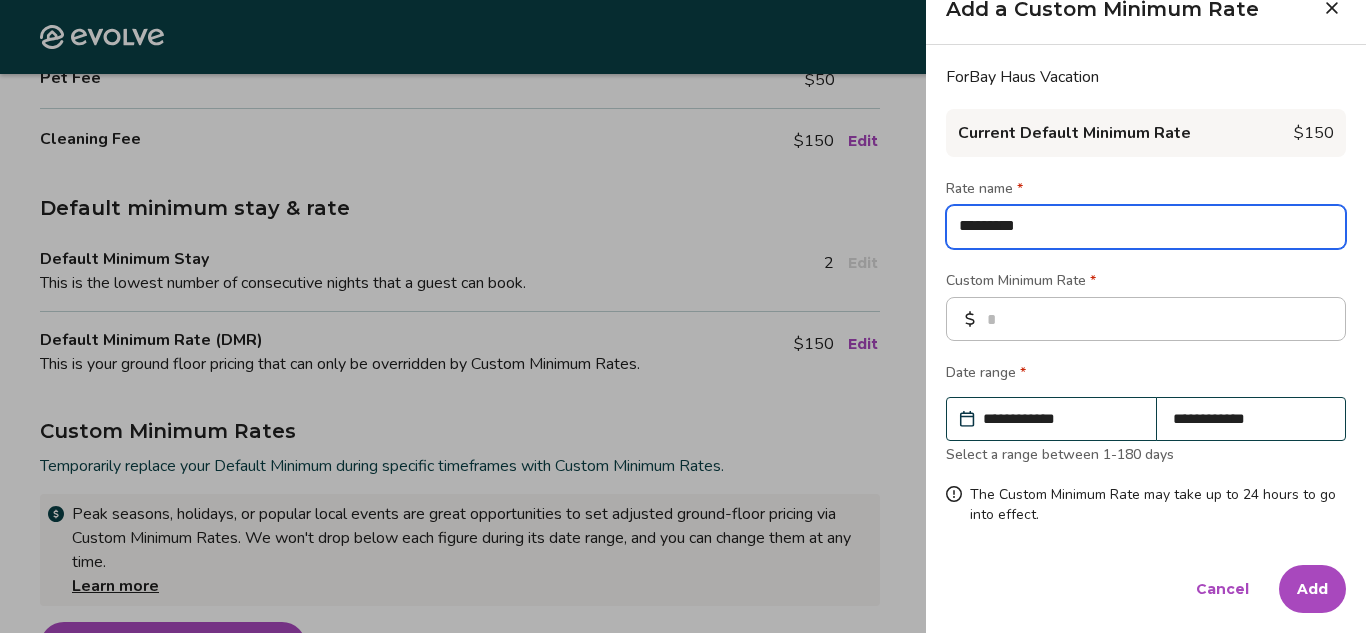 type on "*" 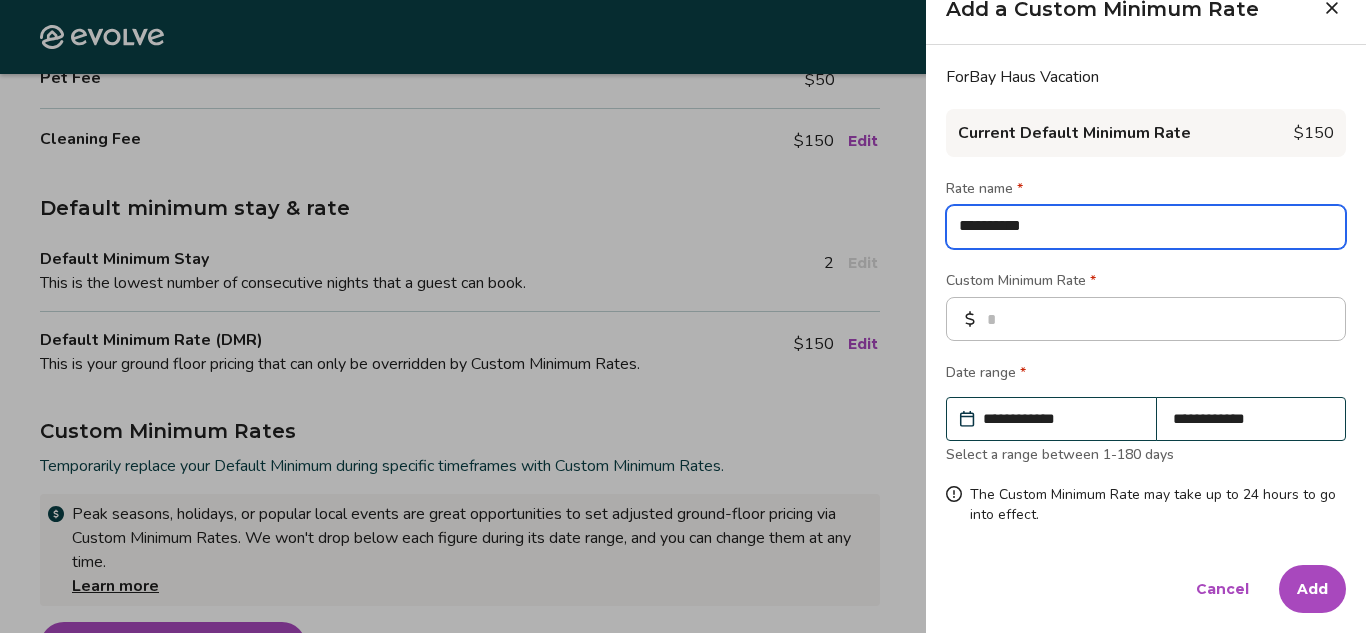 type on "**********" 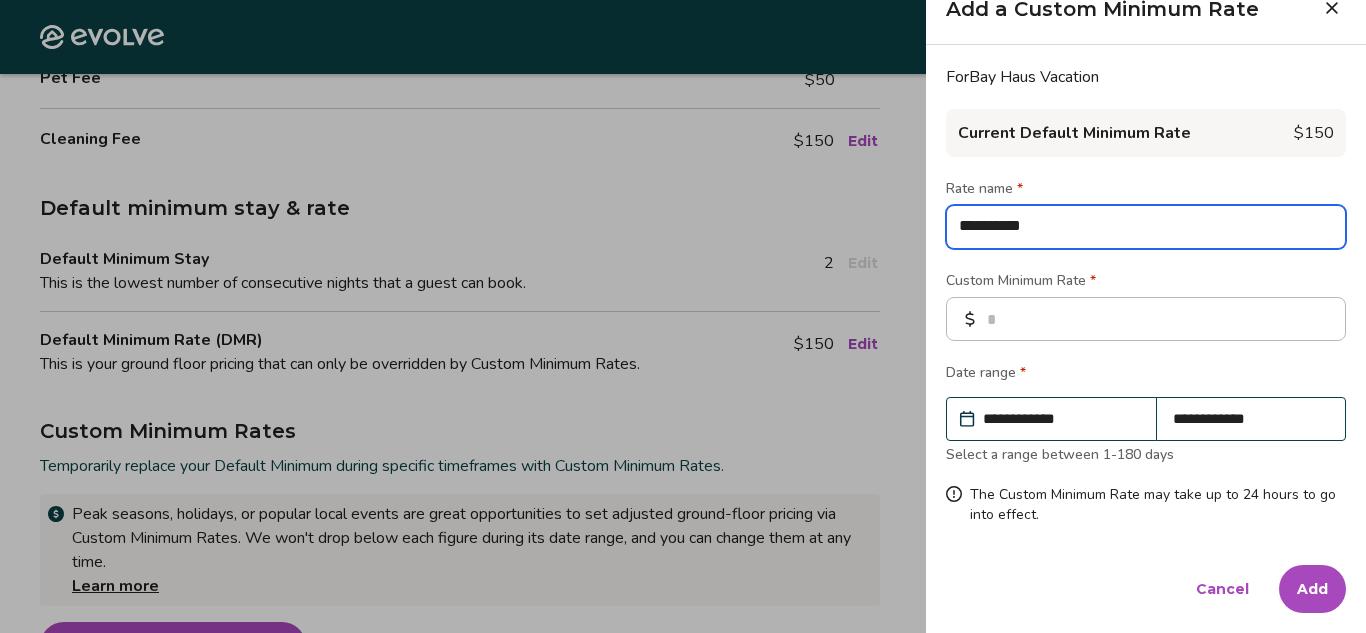 type on "*" 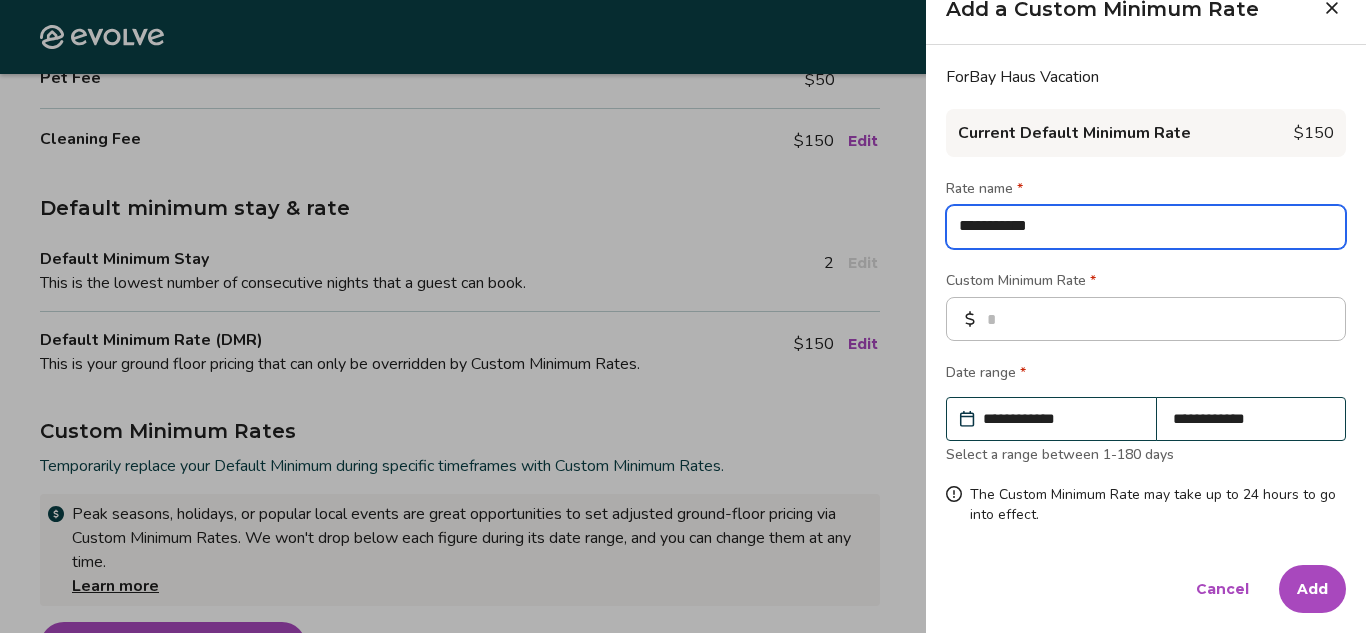 type on "**********" 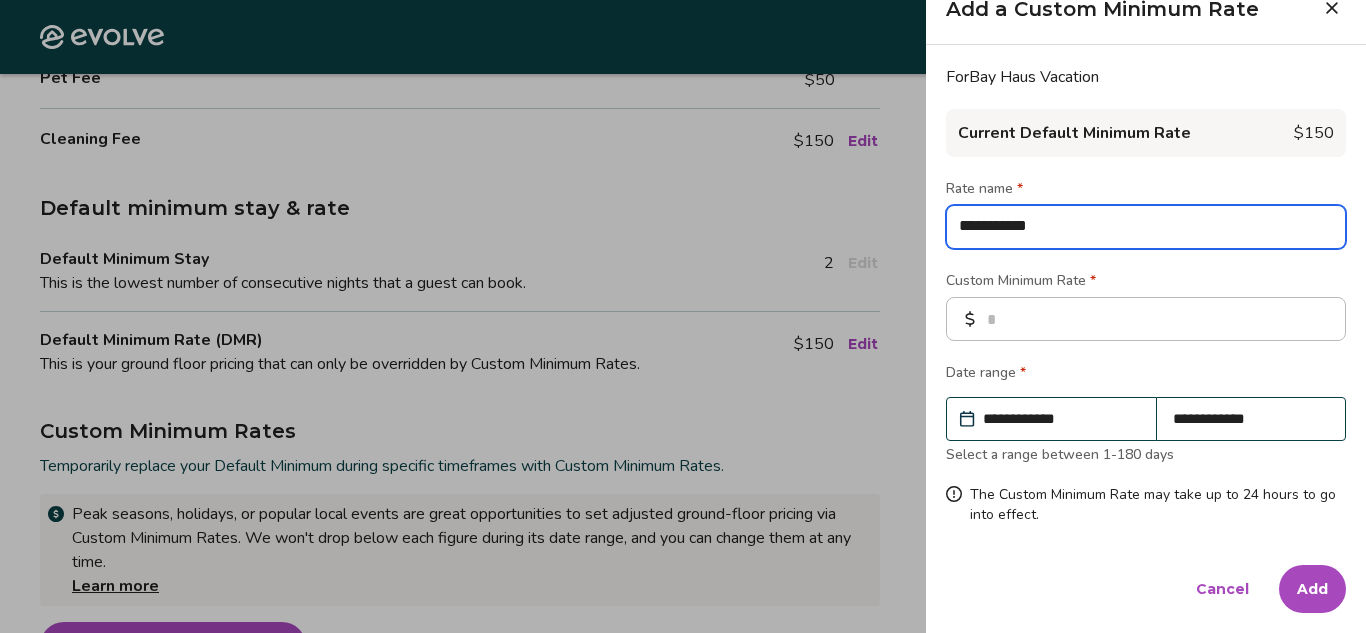 type on "*" 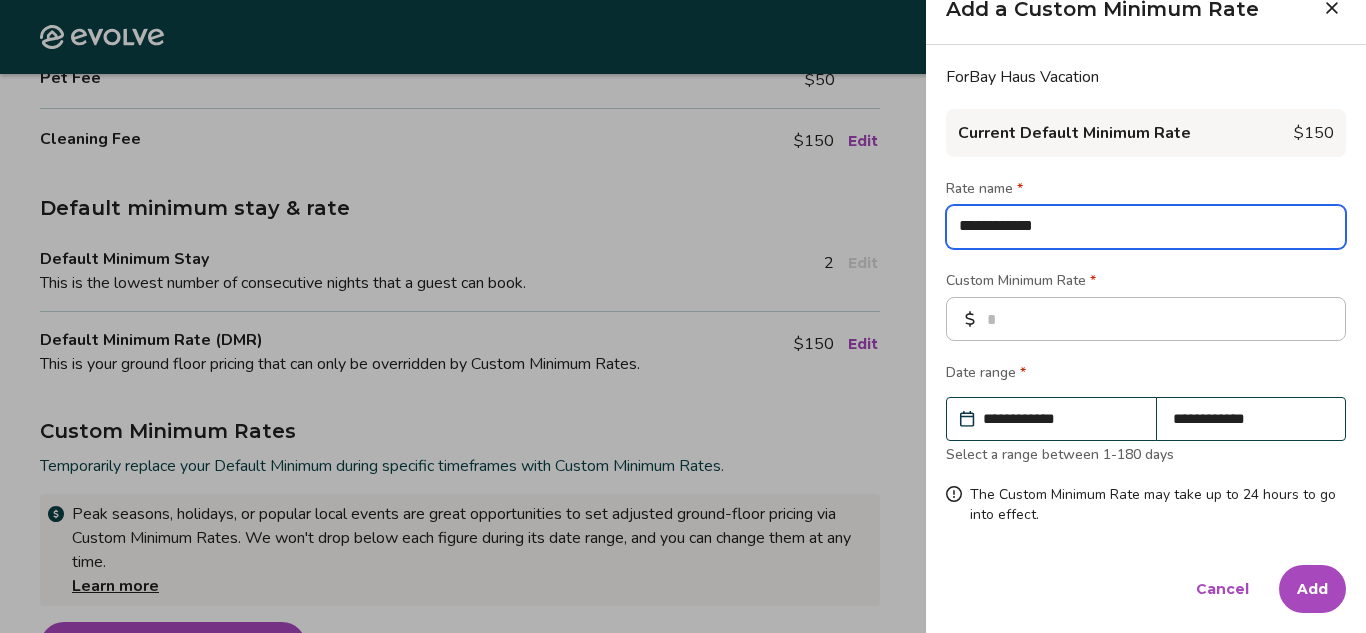 type on "**********" 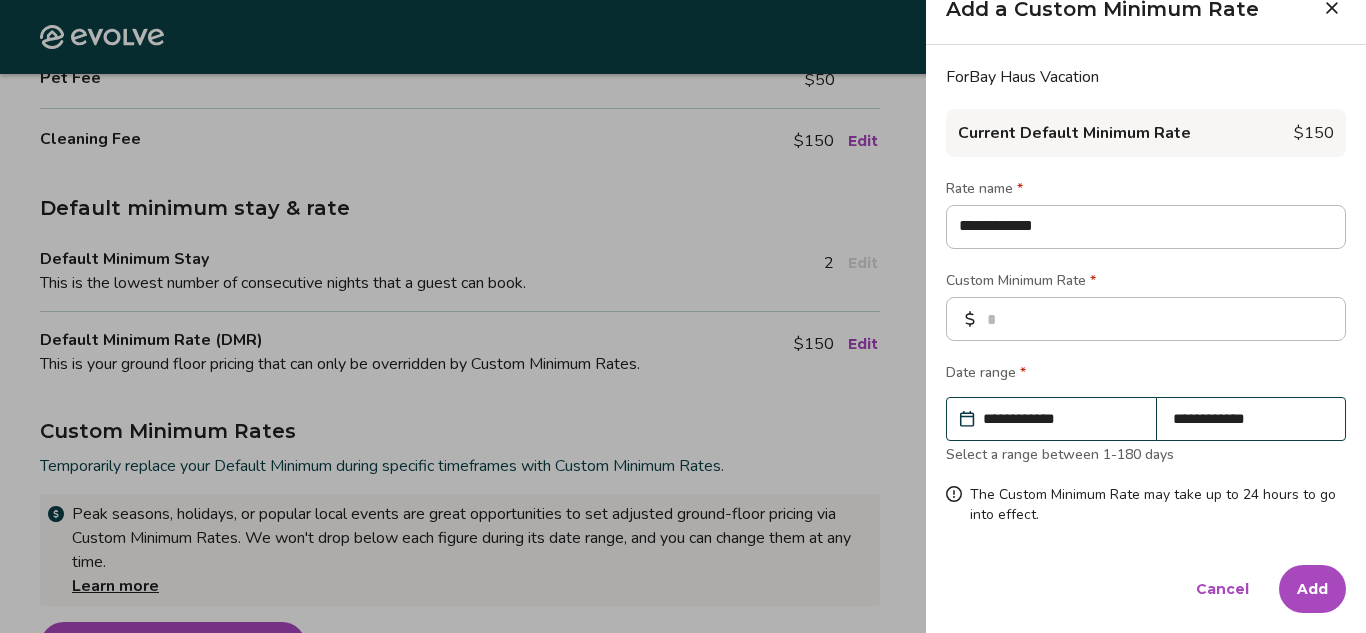 click on "Add" at bounding box center (1312, 589) 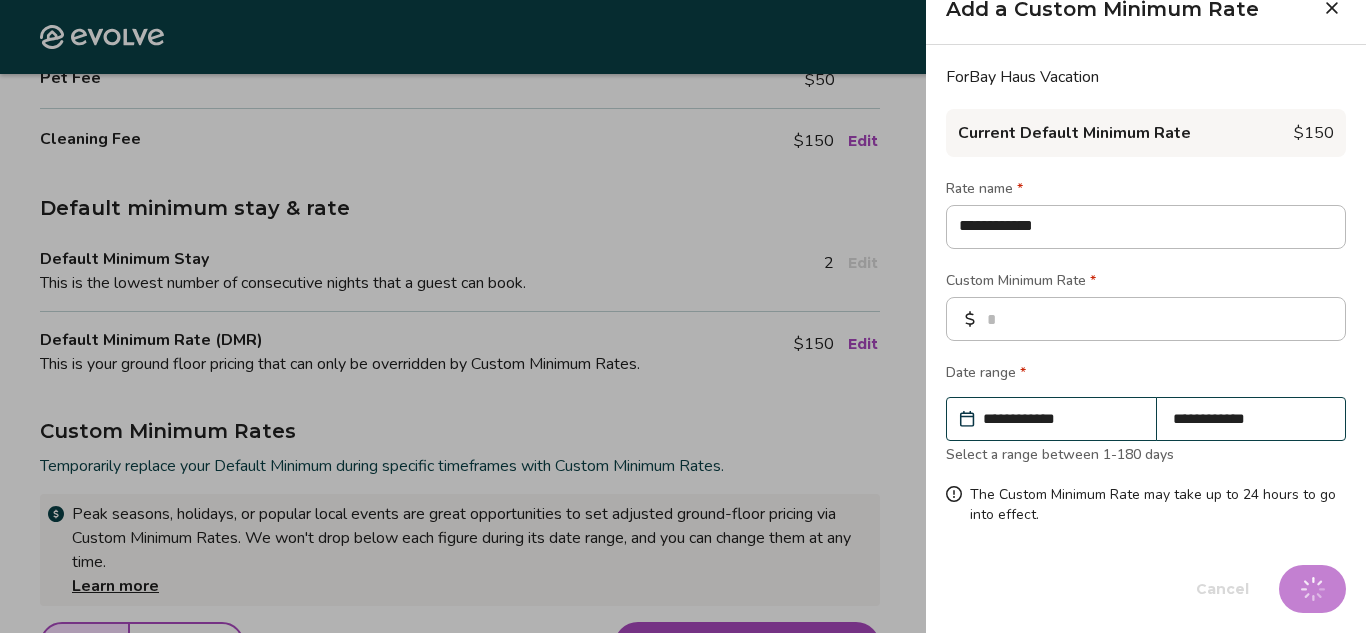 type on "*" 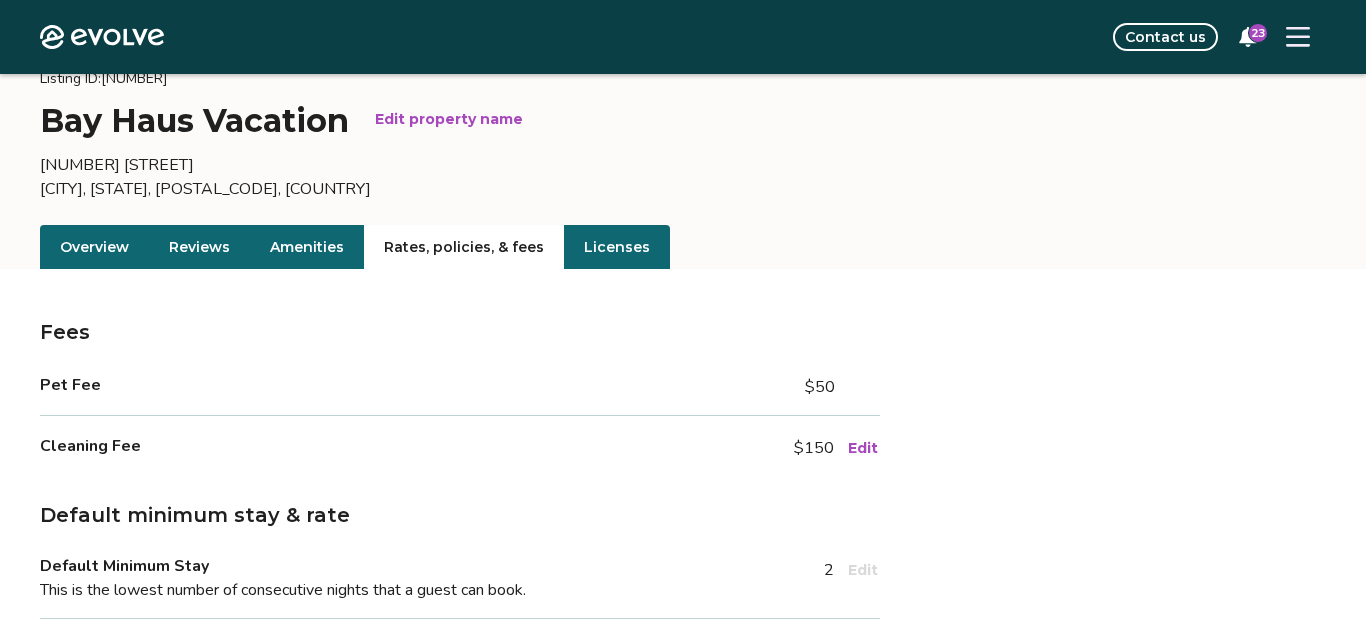 scroll, scrollTop: 80, scrollLeft: 0, axis: vertical 